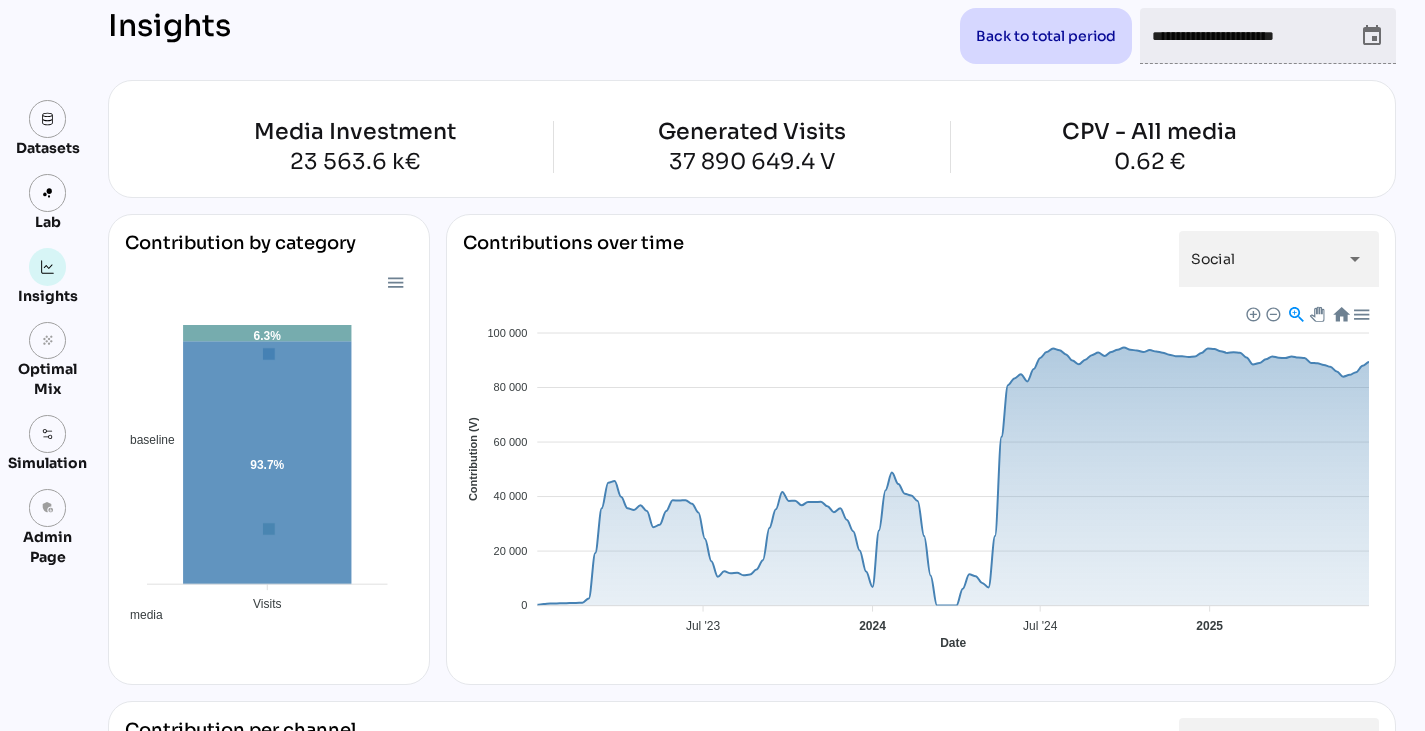 scroll, scrollTop: 0, scrollLeft: 0, axis: both 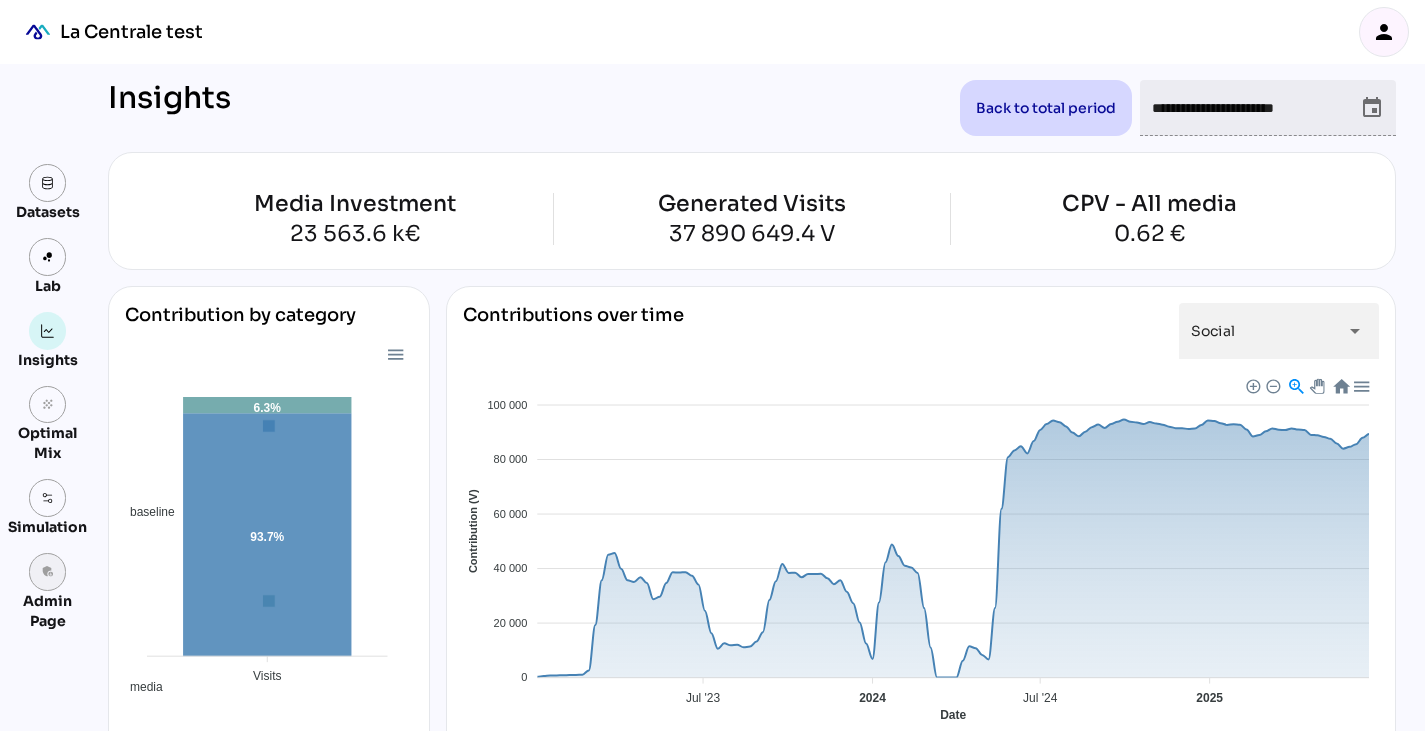 click on "admin_panel_settings" at bounding box center (48, 572) 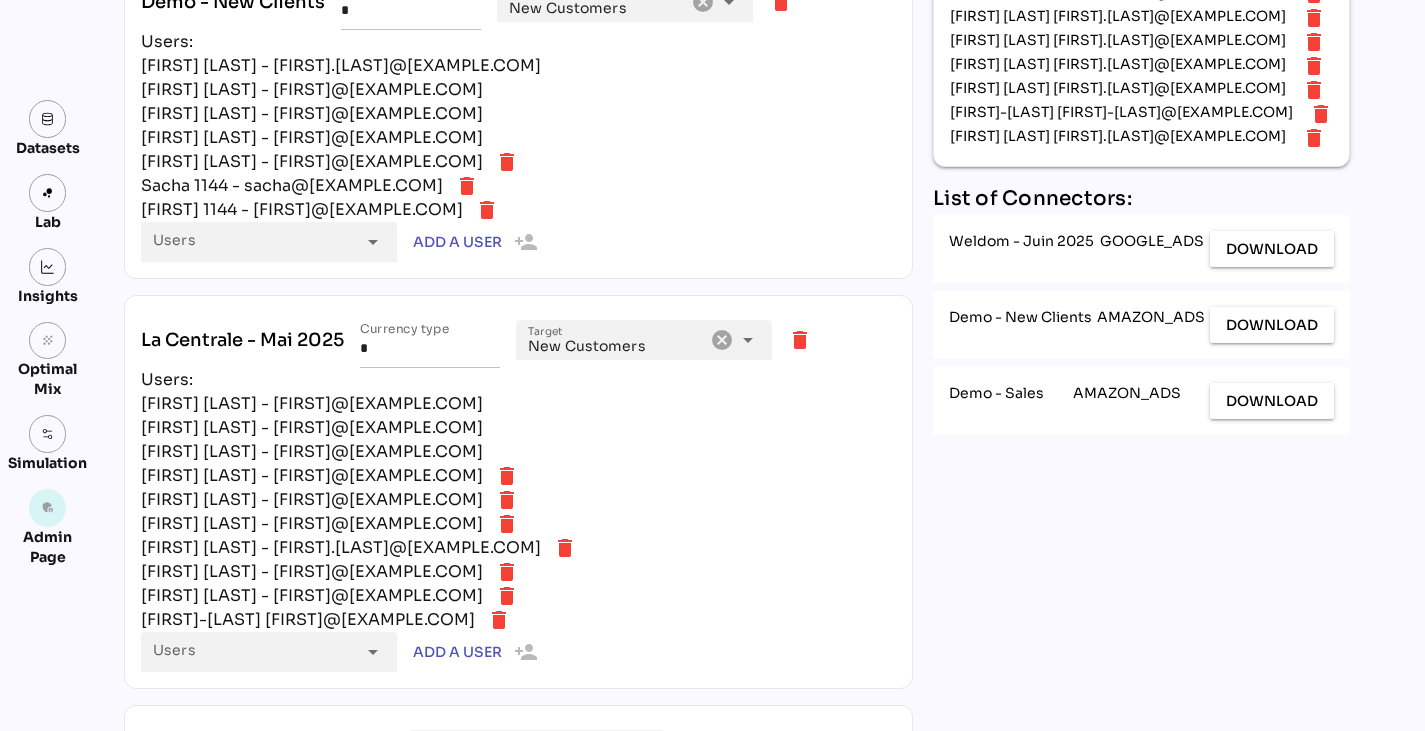 scroll, scrollTop: 1424, scrollLeft: 0, axis: vertical 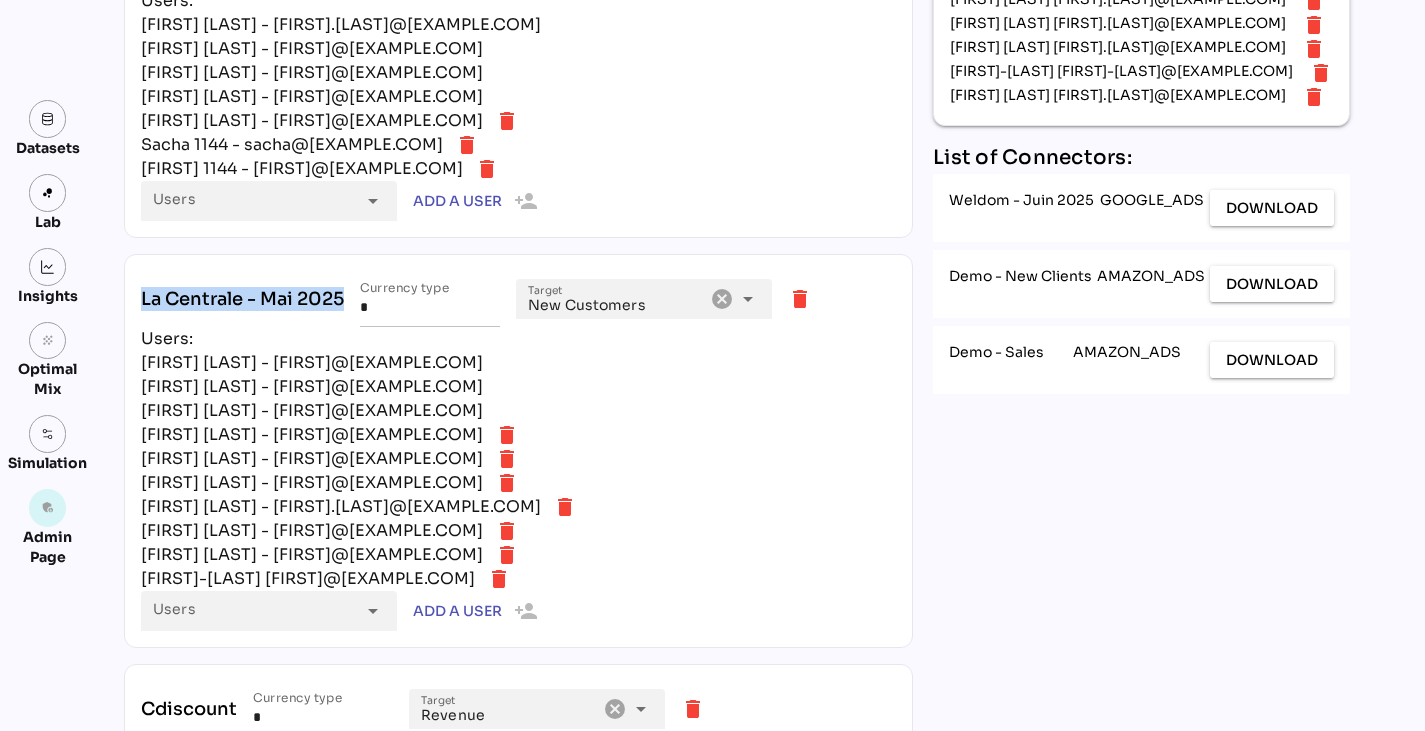 drag, startPoint x: 136, startPoint y: 296, endPoint x: 335, endPoint y: 290, distance: 199.09044 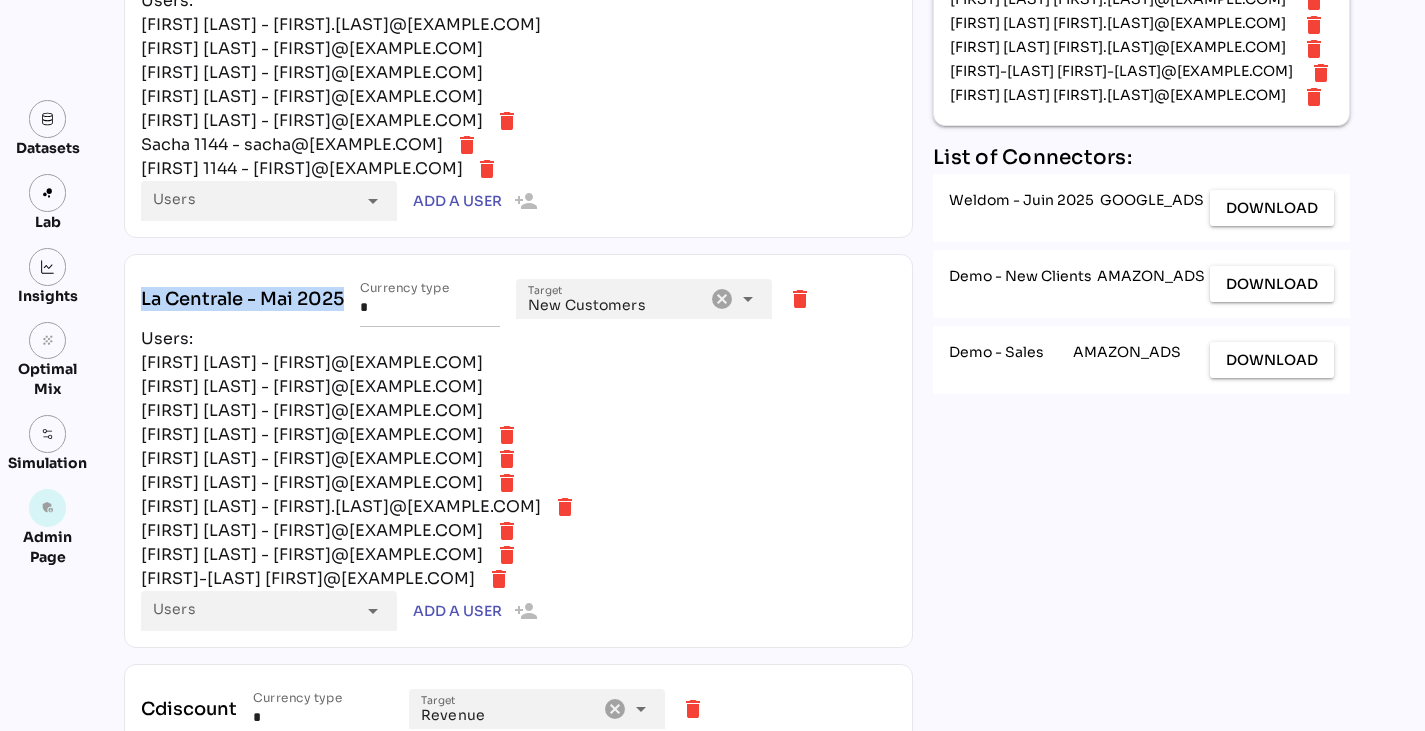 copy on "La Centrale - Mai 2025" 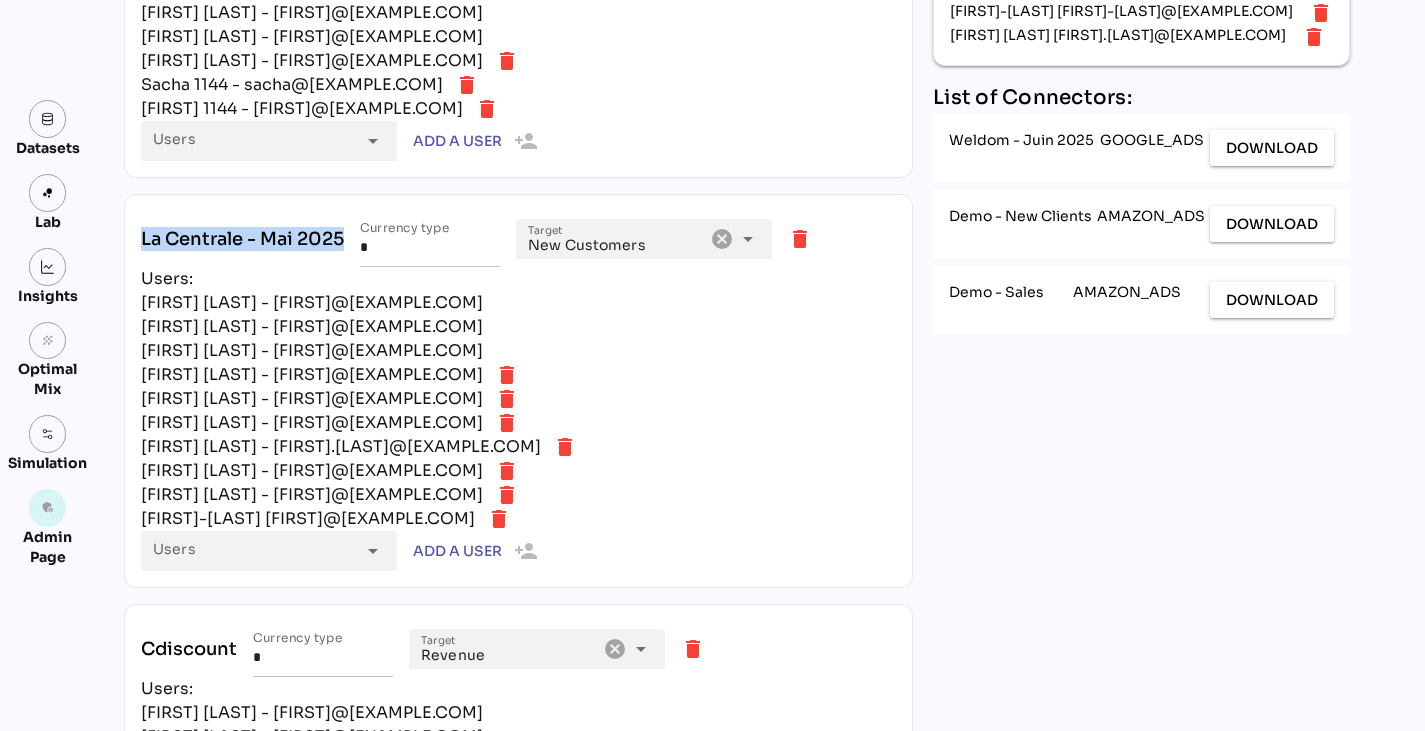 scroll, scrollTop: 1486, scrollLeft: 0, axis: vertical 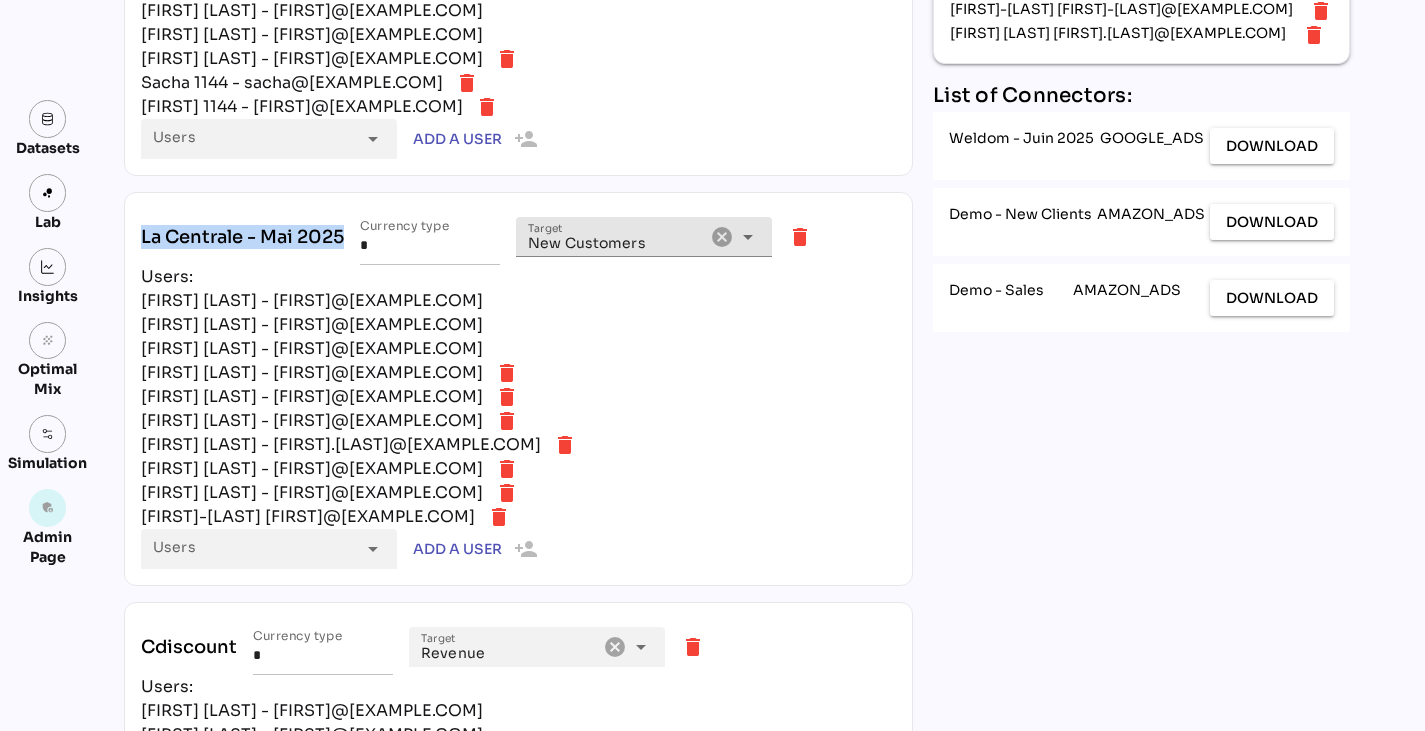 click on "arrow_drop_down" at bounding box center [748, 237] 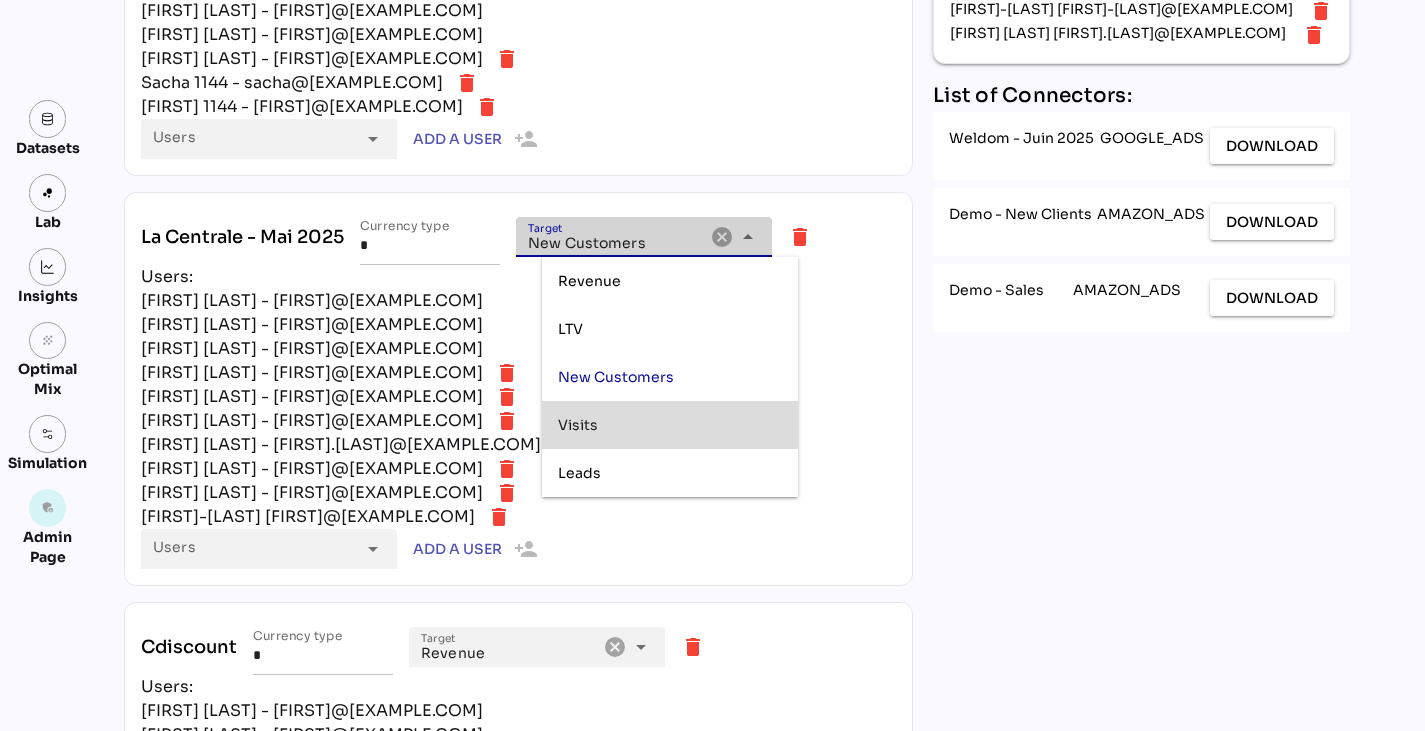 click on "Visits" at bounding box center [670, 425] 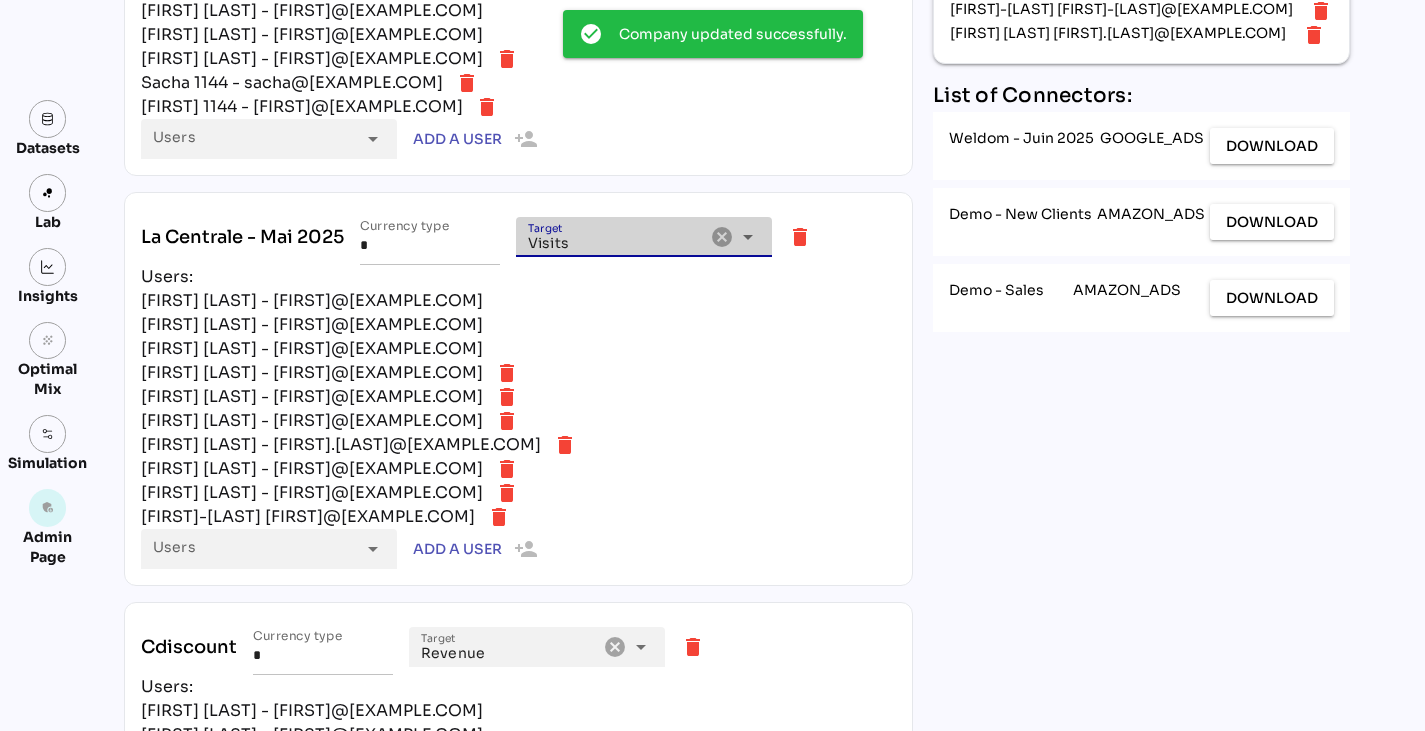 click on "**********" at bounding box center (737, 1315) 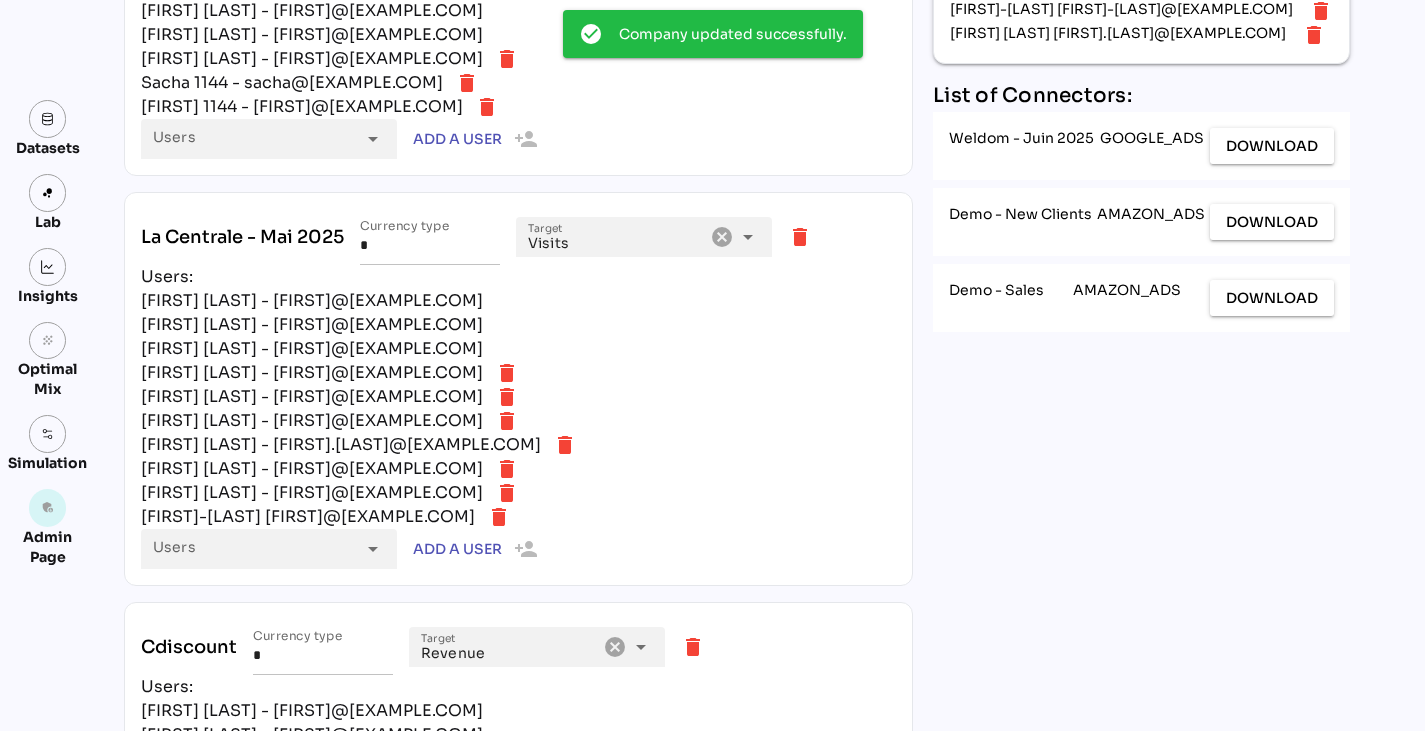 scroll, scrollTop: 0, scrollLeft: 0, axis: both 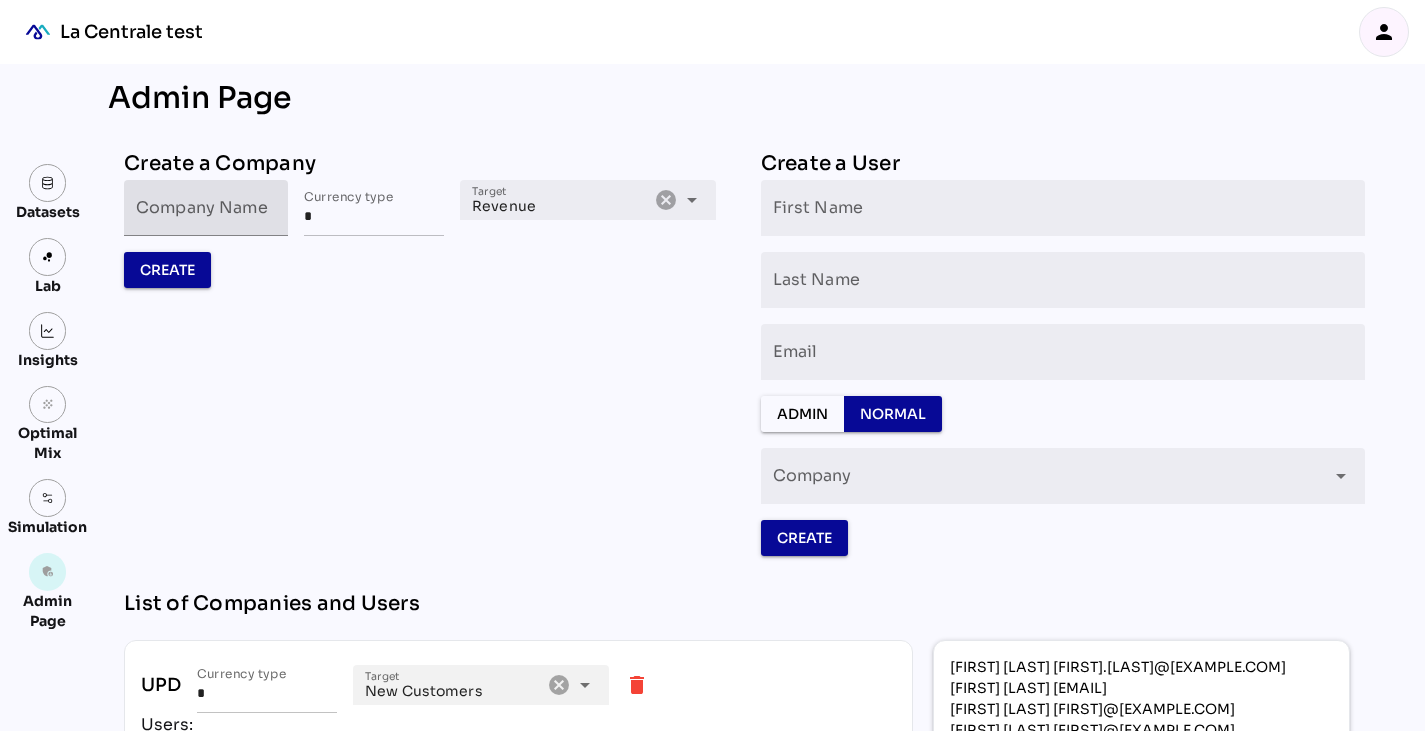 click on "Company Name" at bounding box center [206, 208] 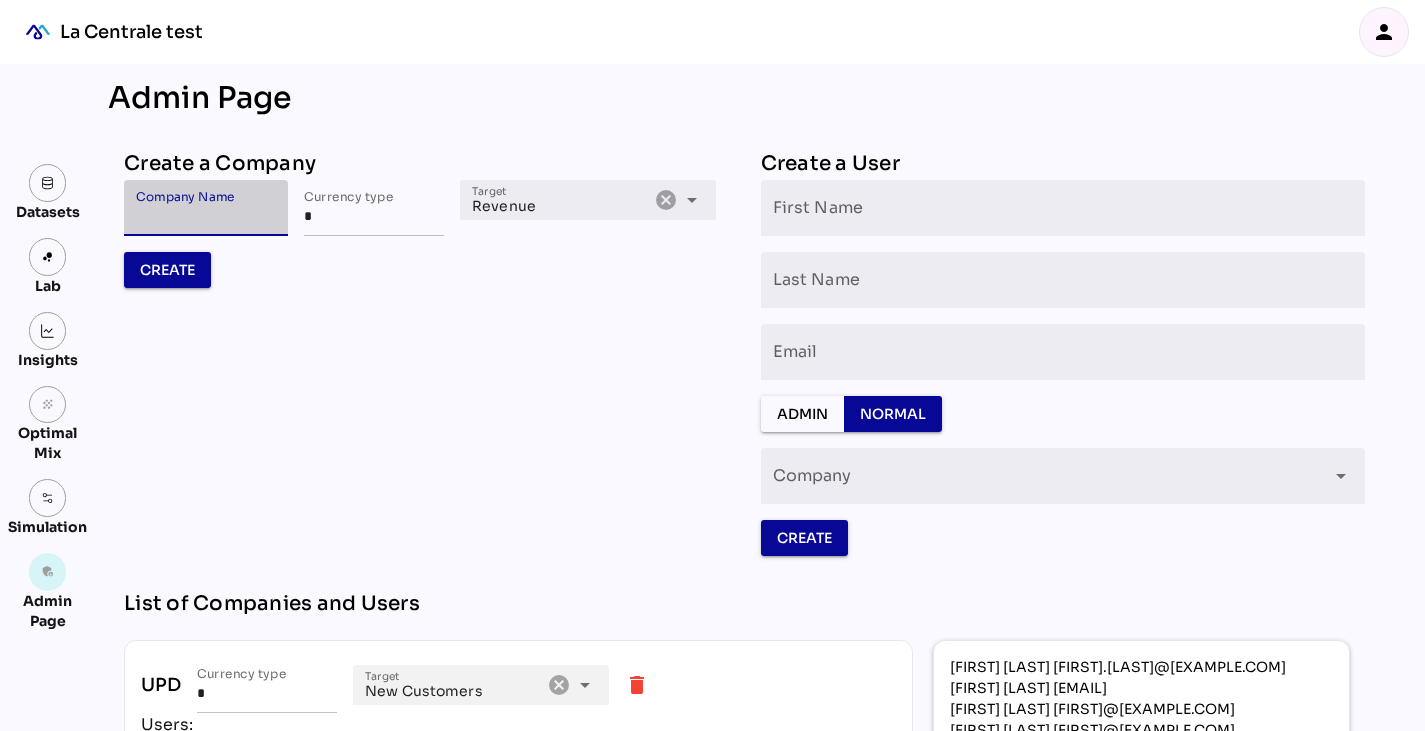 paste on "**********" 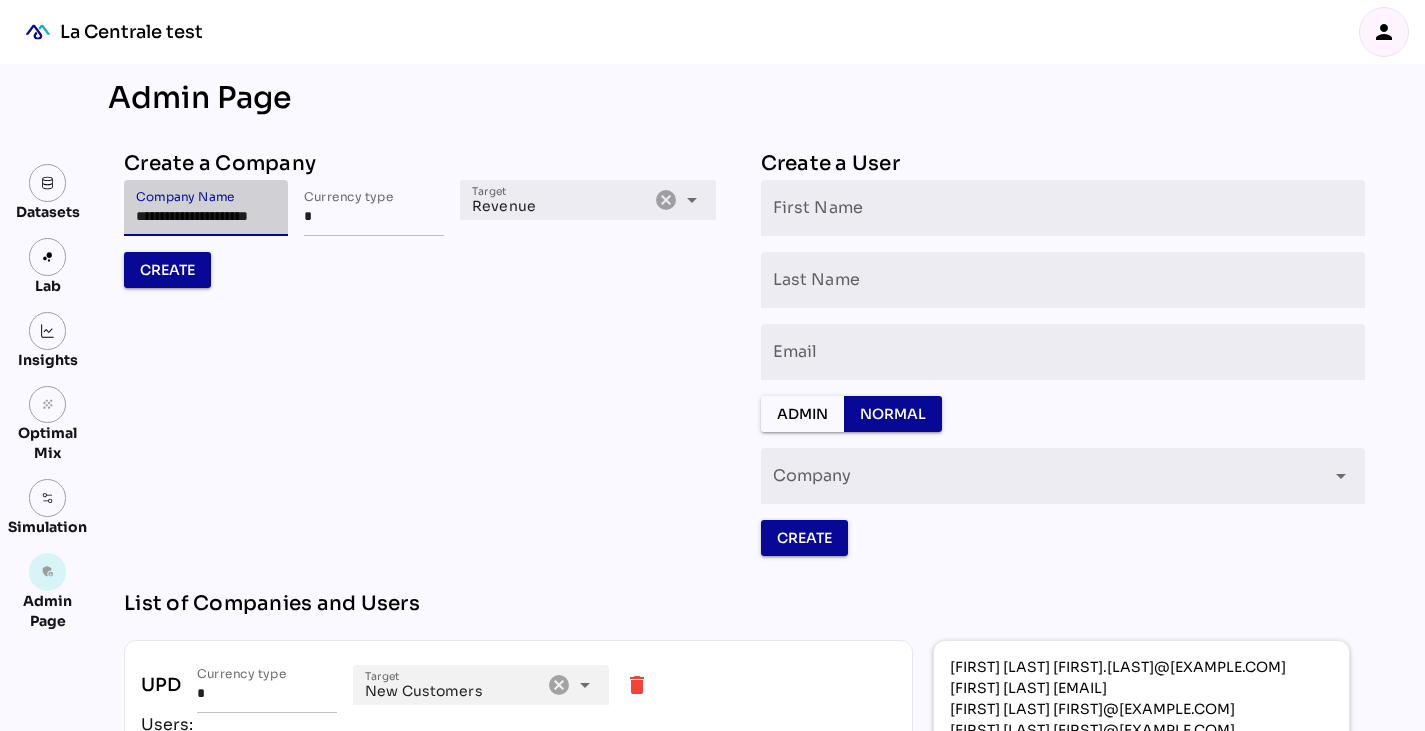click on "**********" at bounding box center [206, 208] 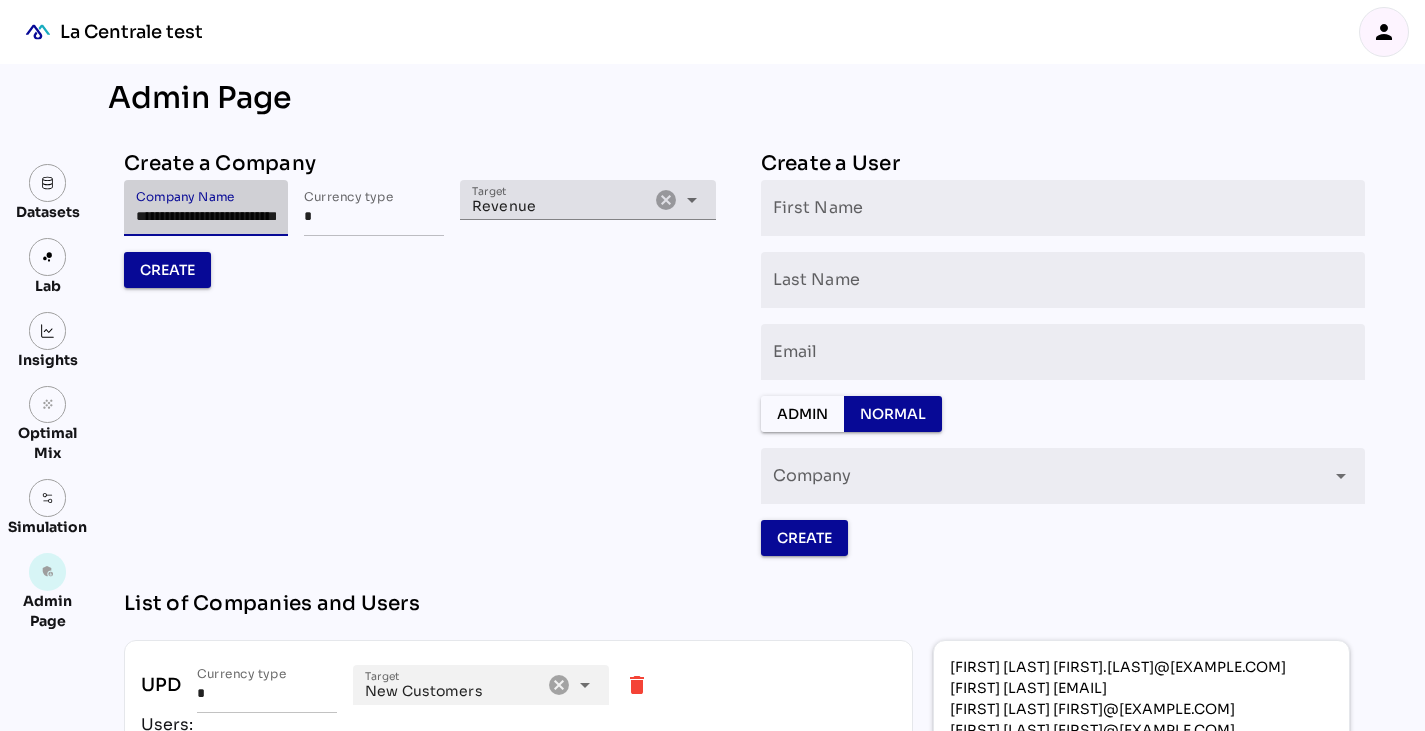 type on "**********" 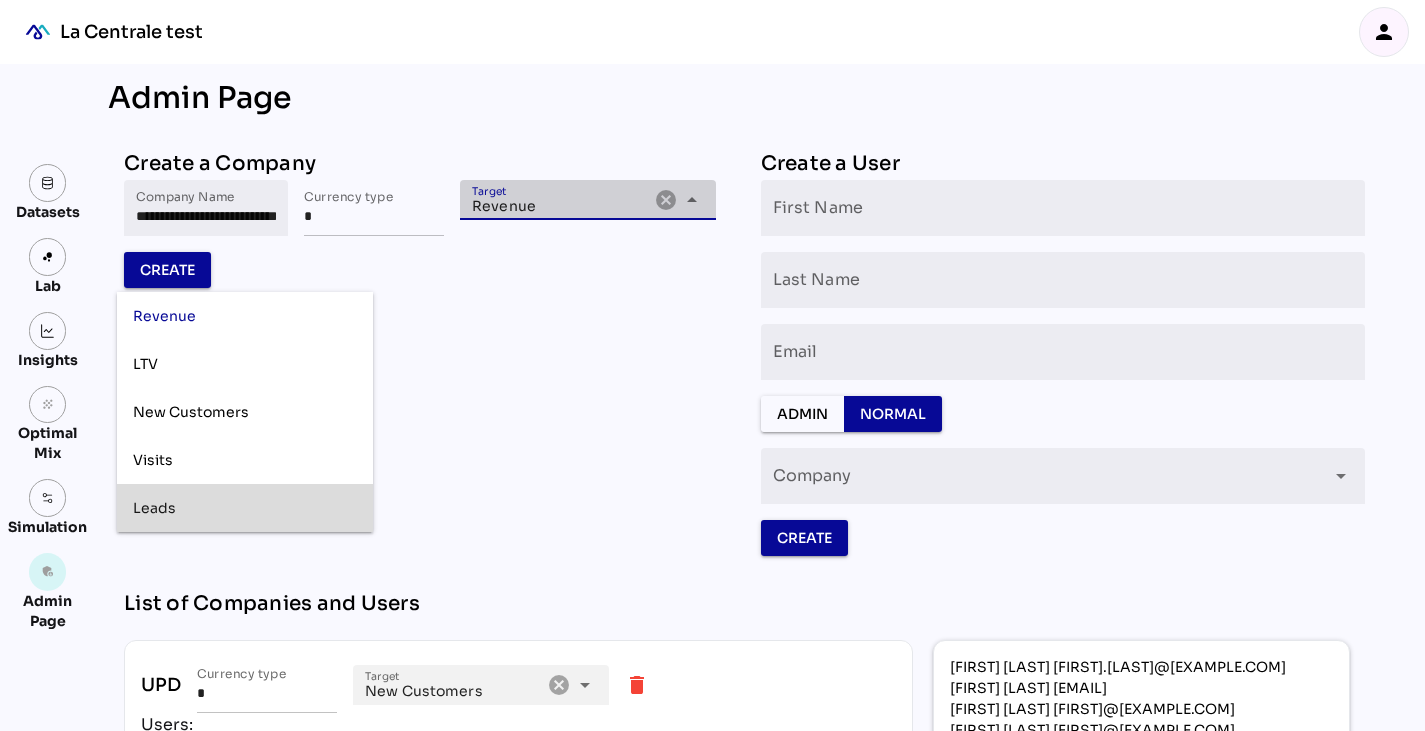 click on "Leads" at bounding box center [245, 508] 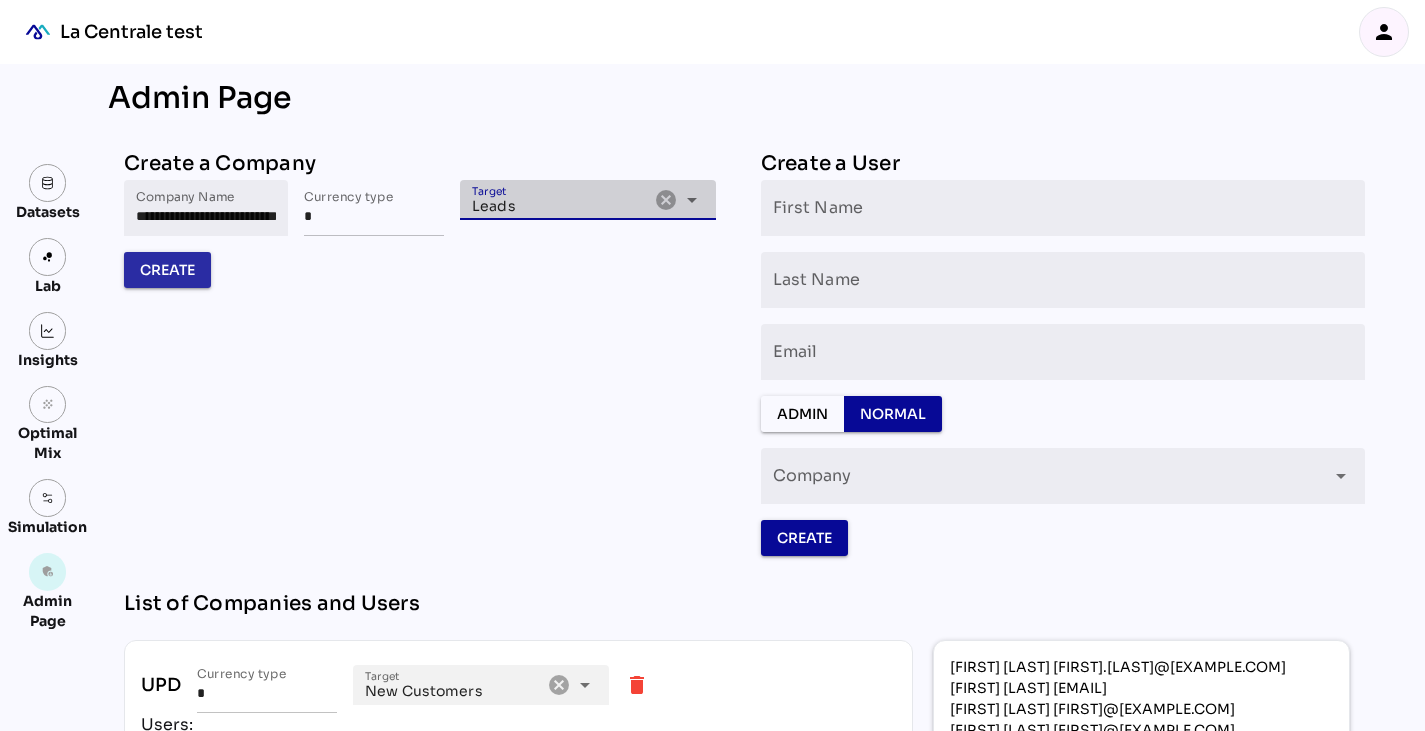 click on "Create" at bounding box center [167, 270] 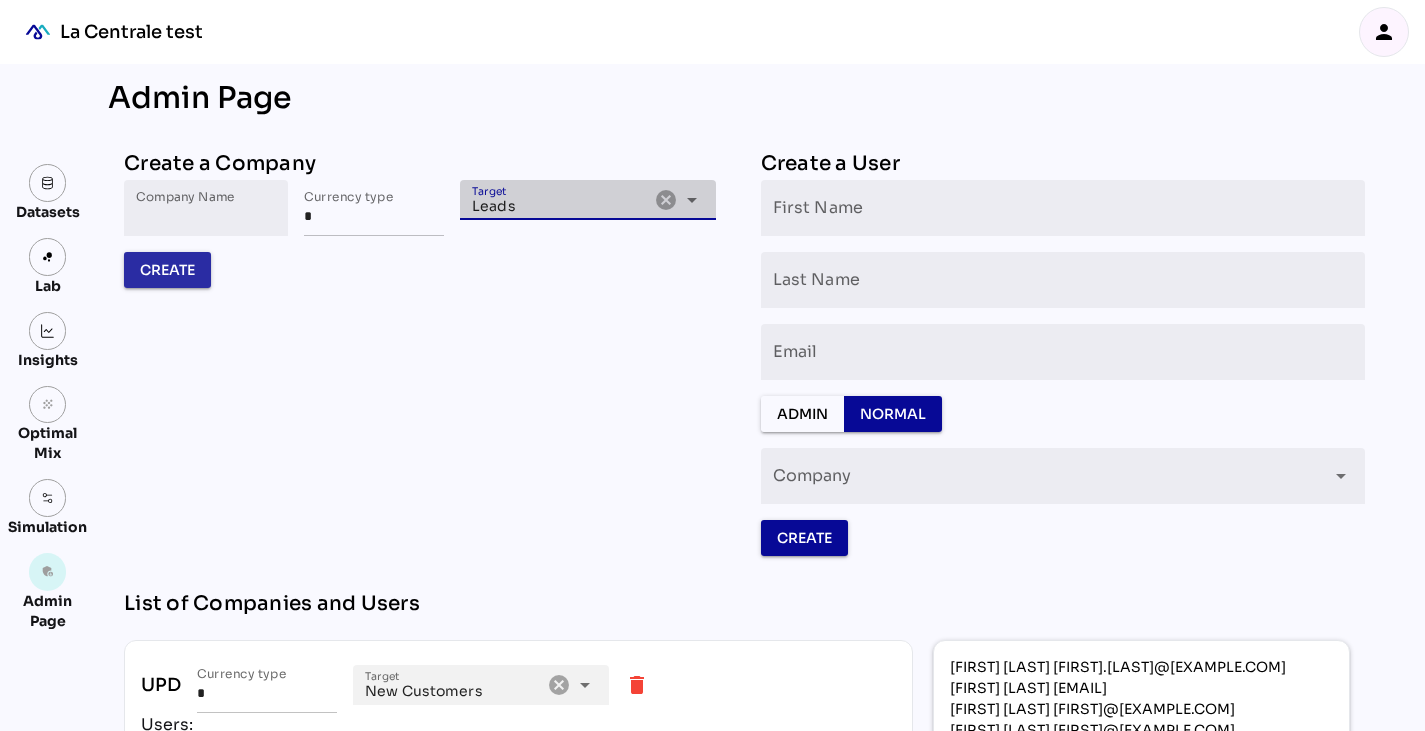 scroll, scrollTop: 0, scrollLeft: 0, axis: both 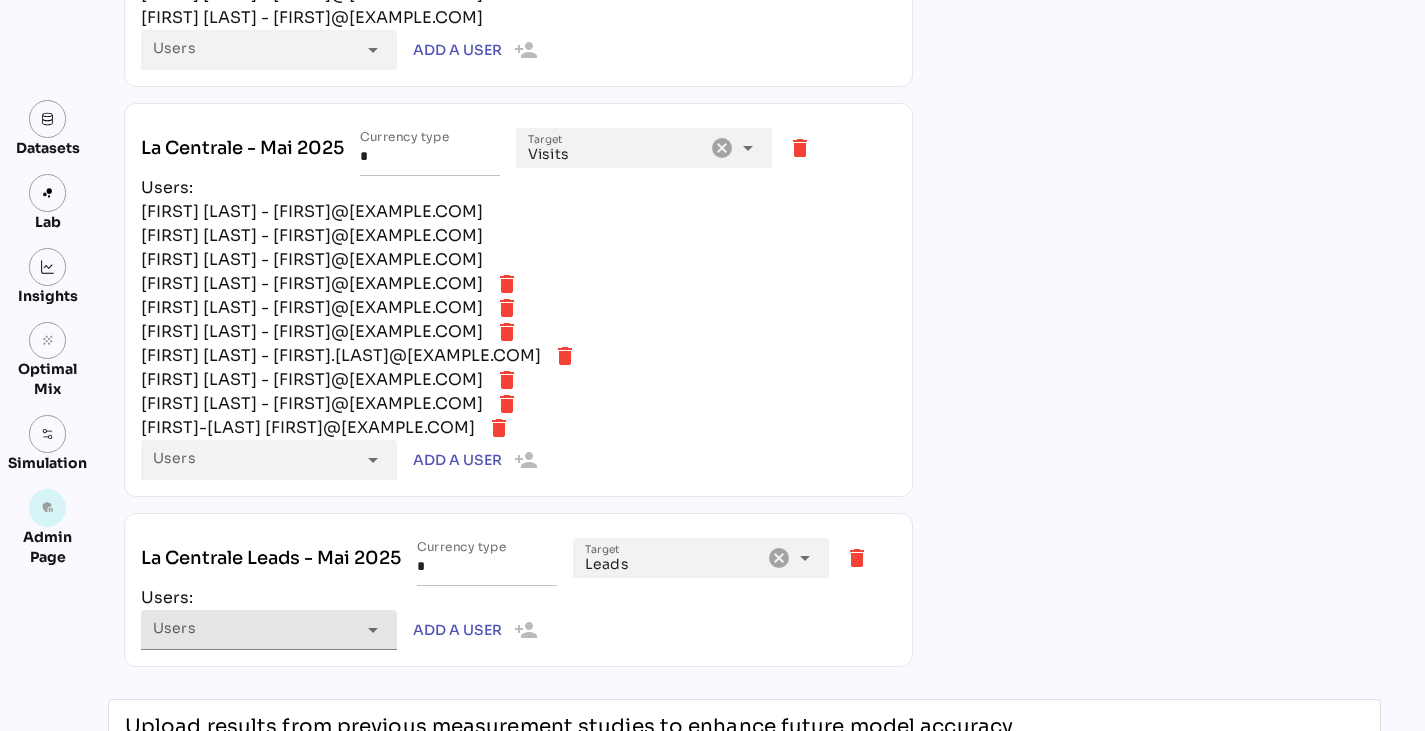 click on "arrow_drop_down" at bounding box center (373, 630) 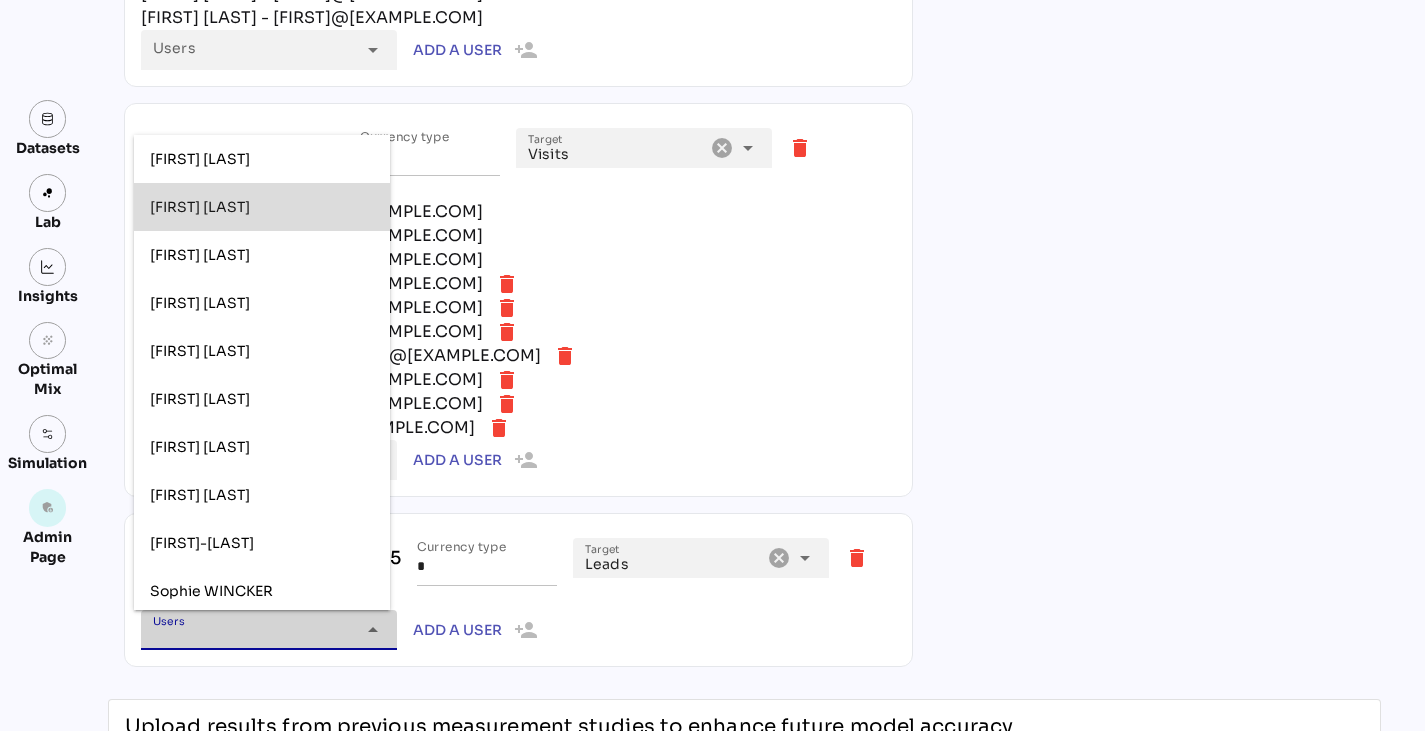 click on "Florent Bolzinger" at bounding box center [200, 206] 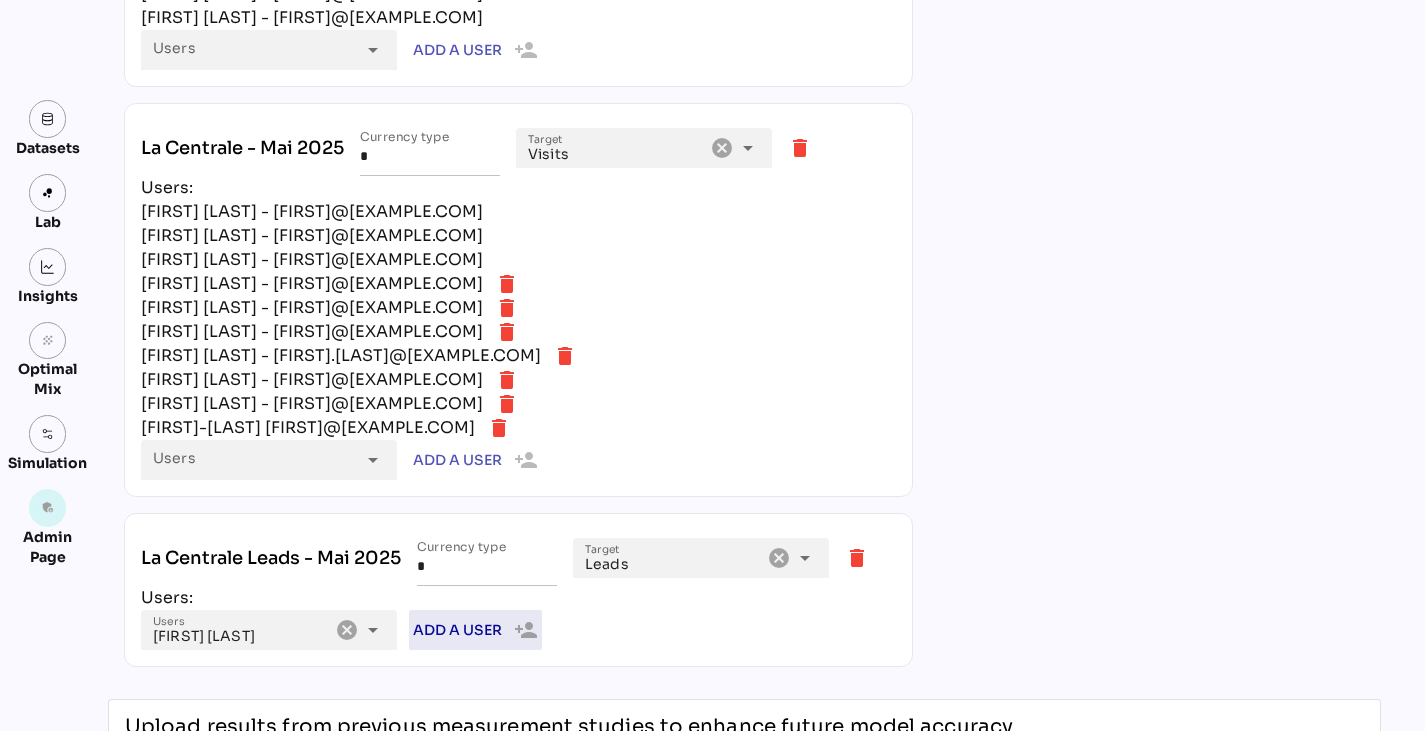 click on "Add a user" at bounding box center (457, 630) 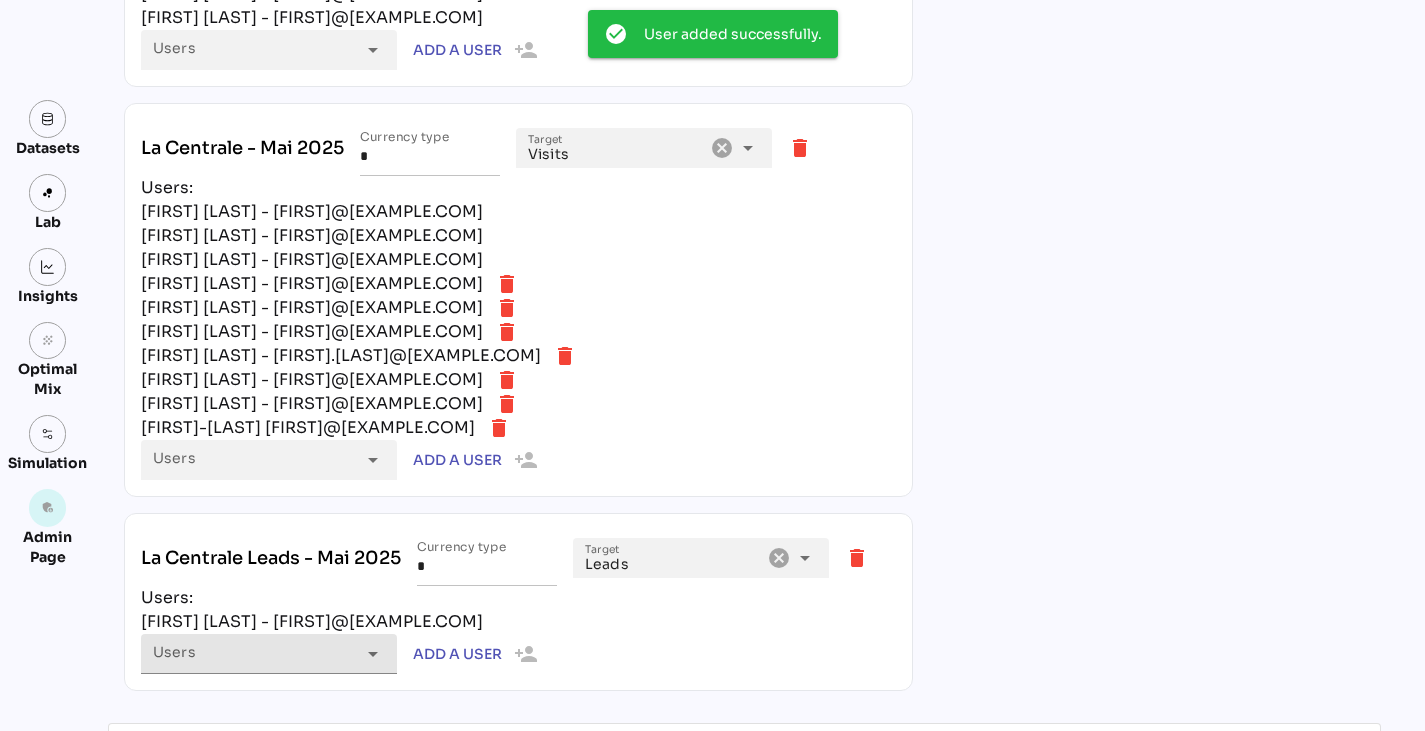 click on "Users" at bounding box center [254, 654] 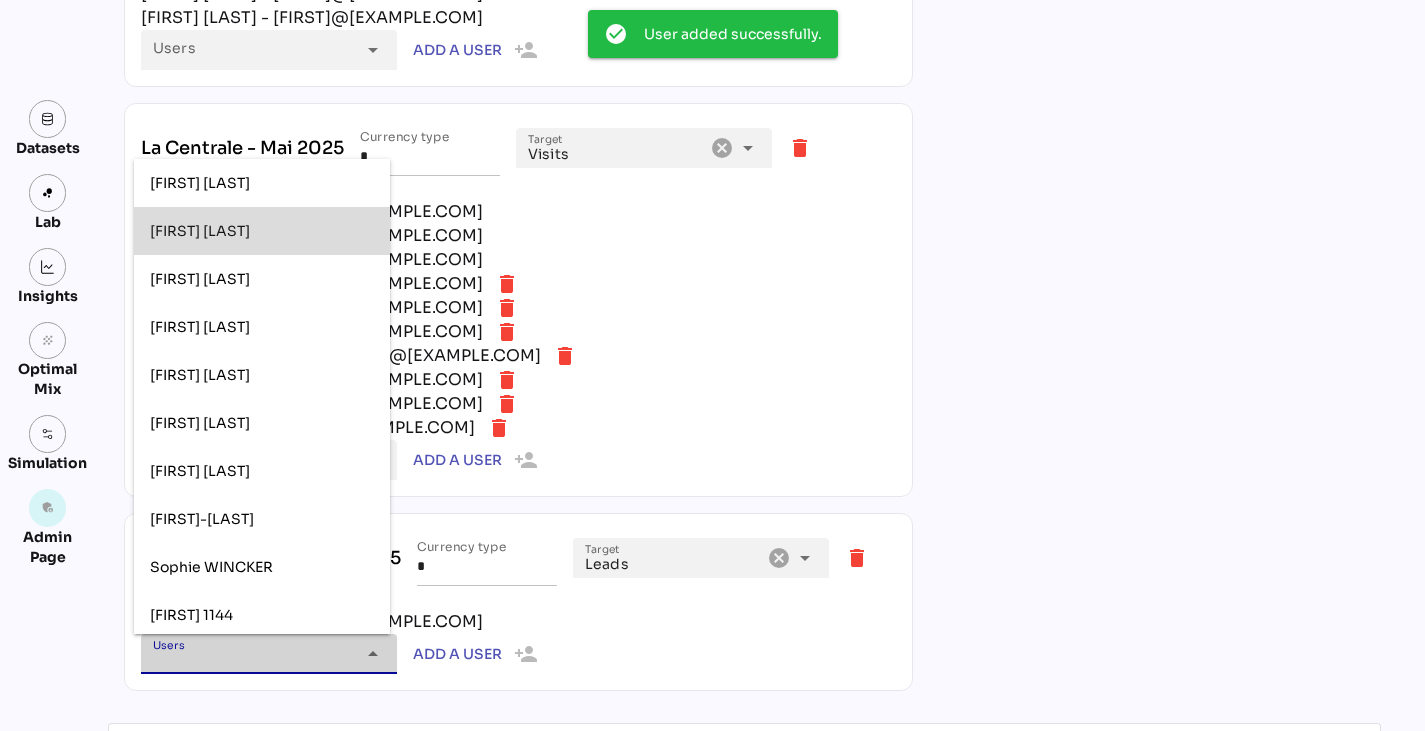click on "Antoine Szalewski" at bounding box center (262, 231) 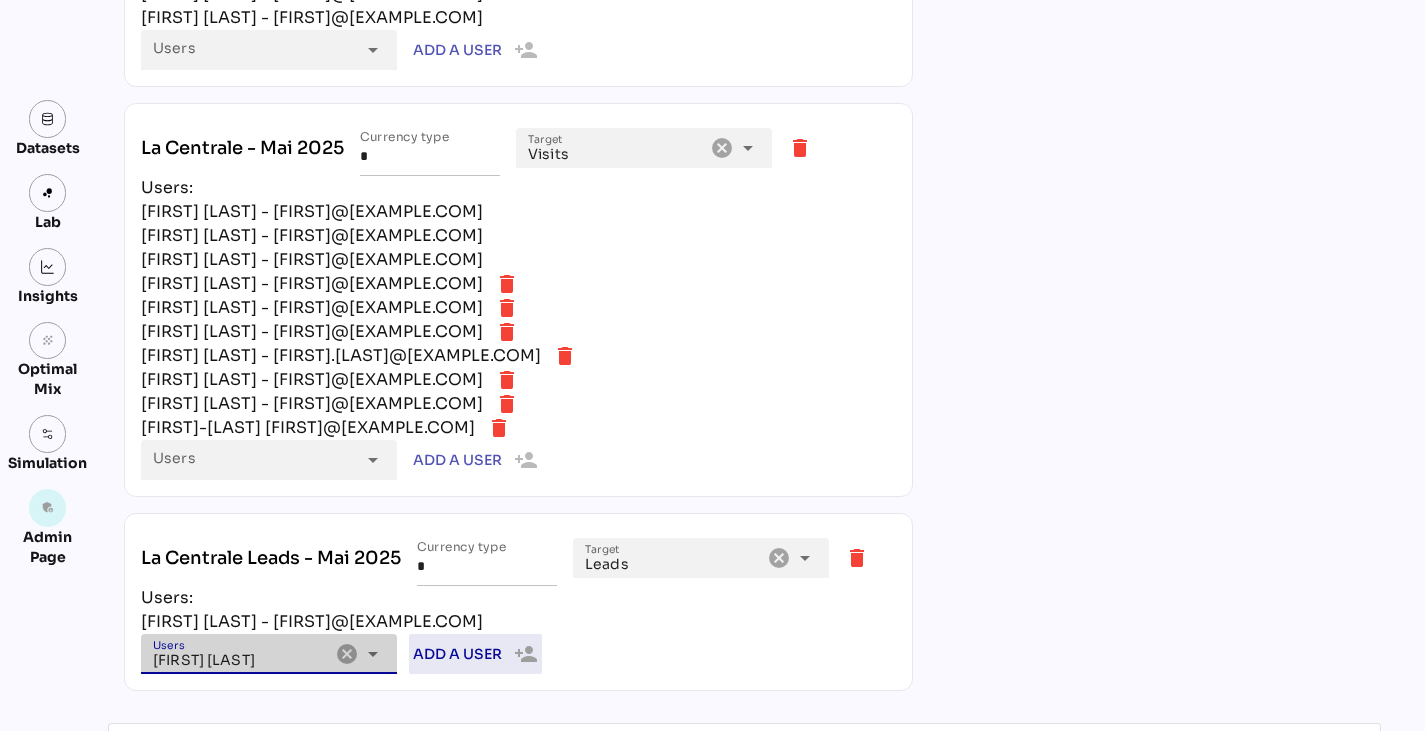 click on "Add a user" at bounding box center [457, 654] 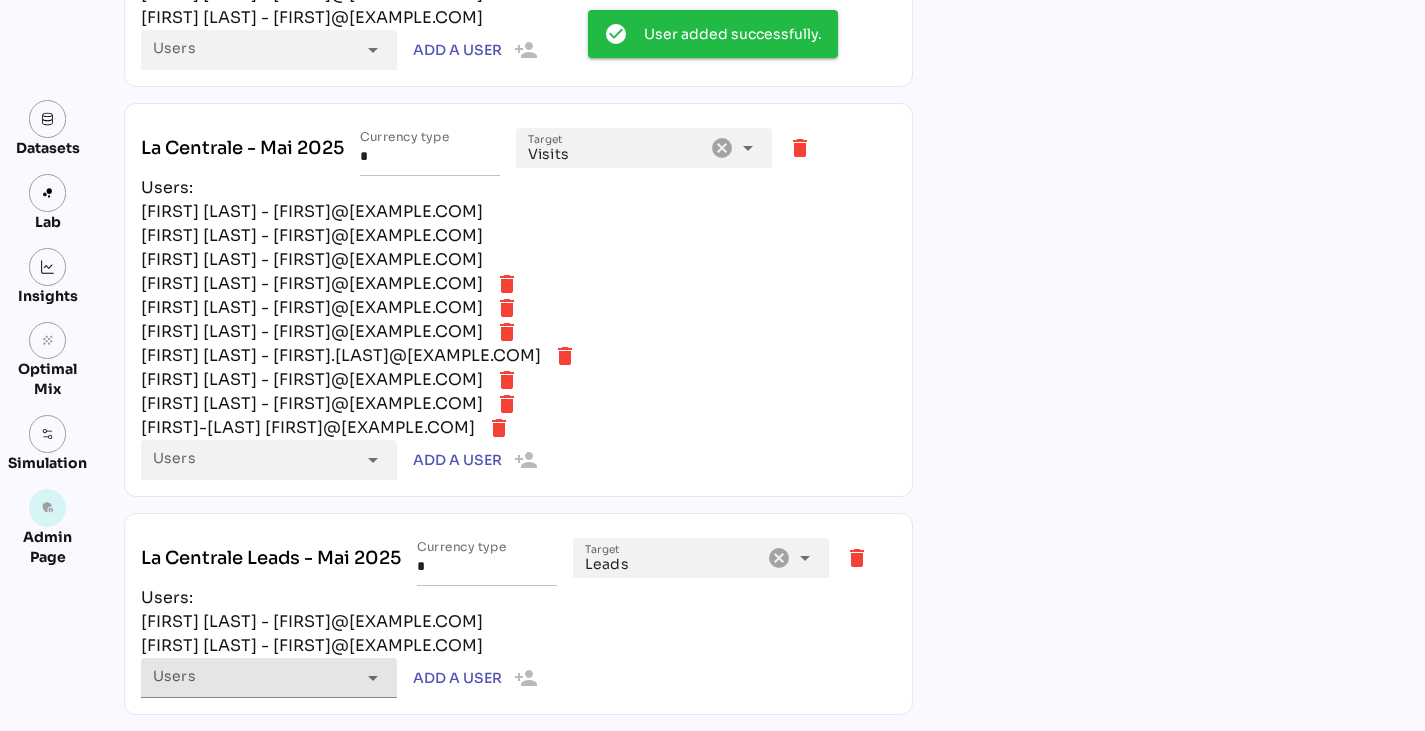 click at bounding box center [254, 685] 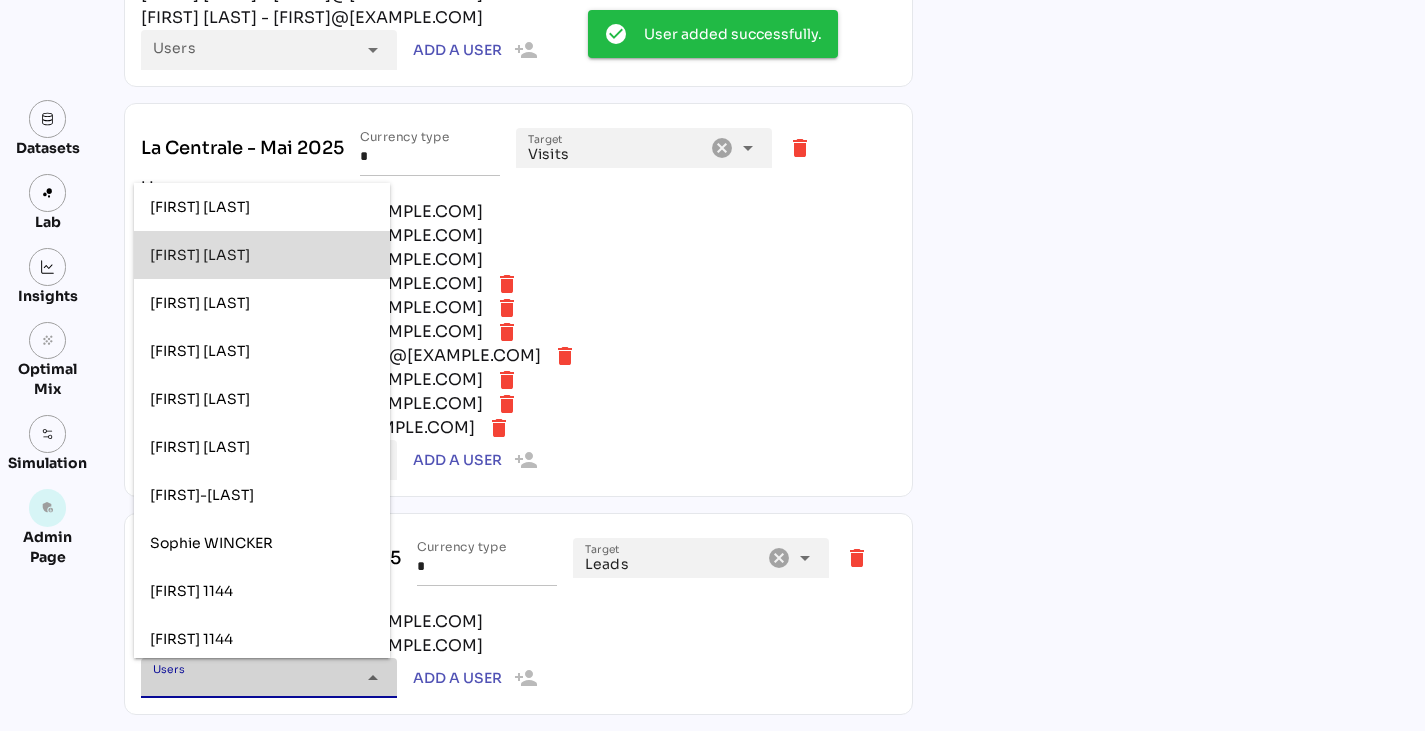 click on "David Sourenian" at bounding box center (200, 254) 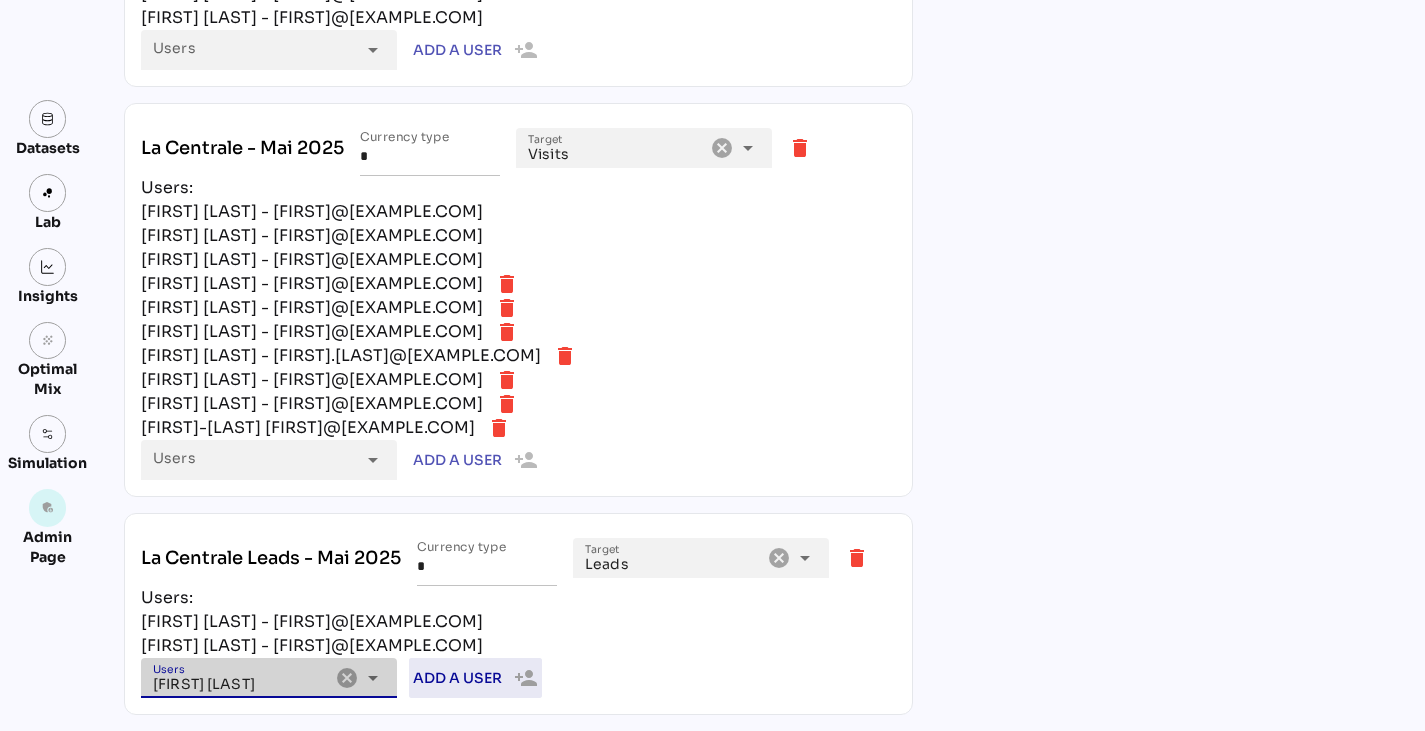 click on "Add a user" at bounding box center [457, 678] 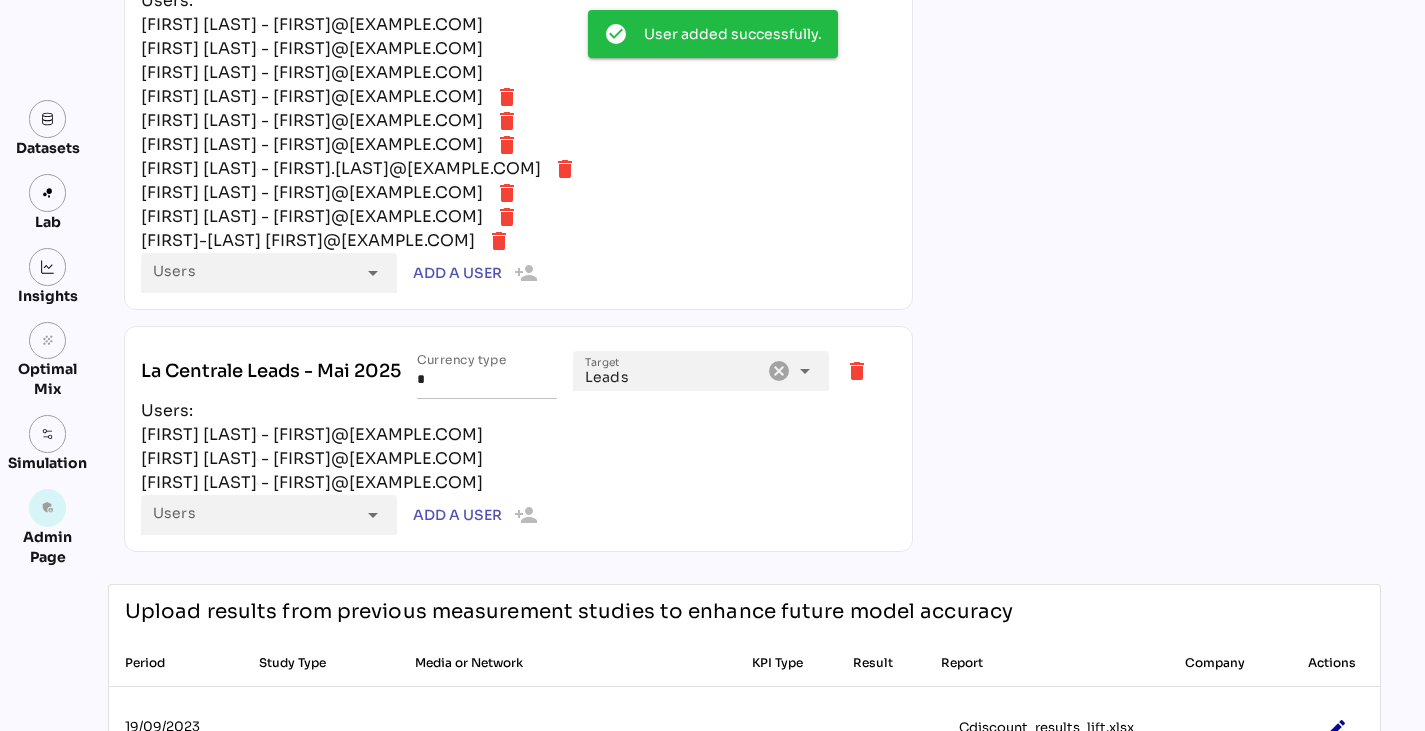 scroll, scrollTop: 4153, scrollLeft: 0, axis: vertical 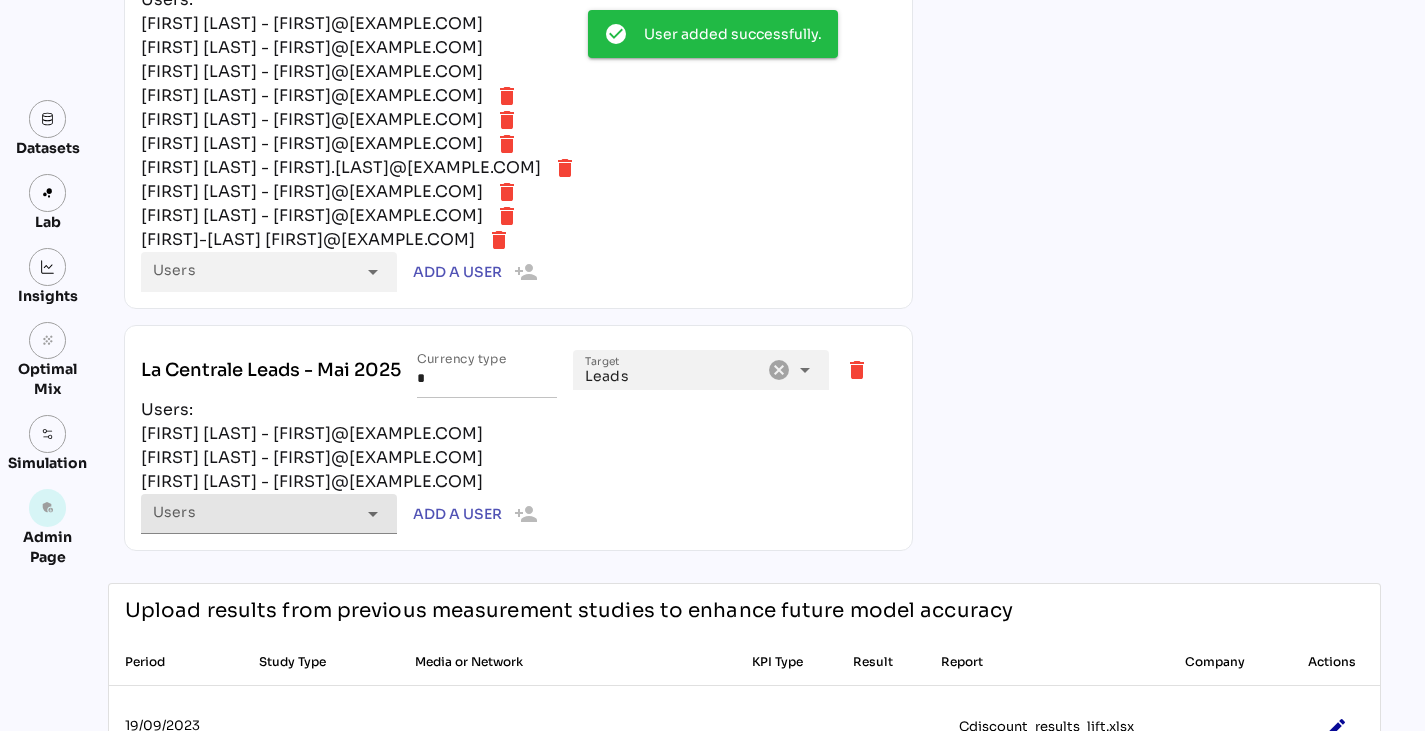 click on "Users arrow_drop_down" at bounding box center (269, 514) 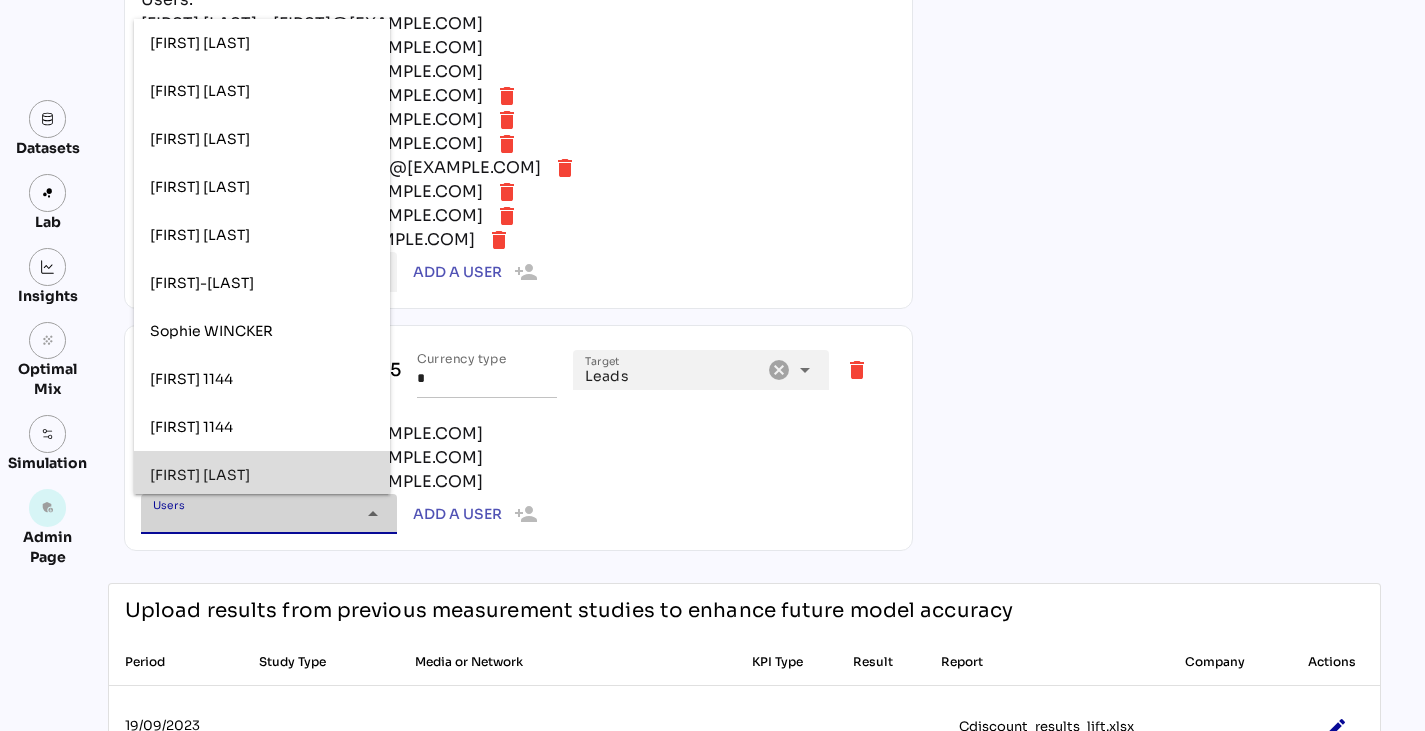 click on "Sébastien Truy-Comte" at bounding box center (262, 475) 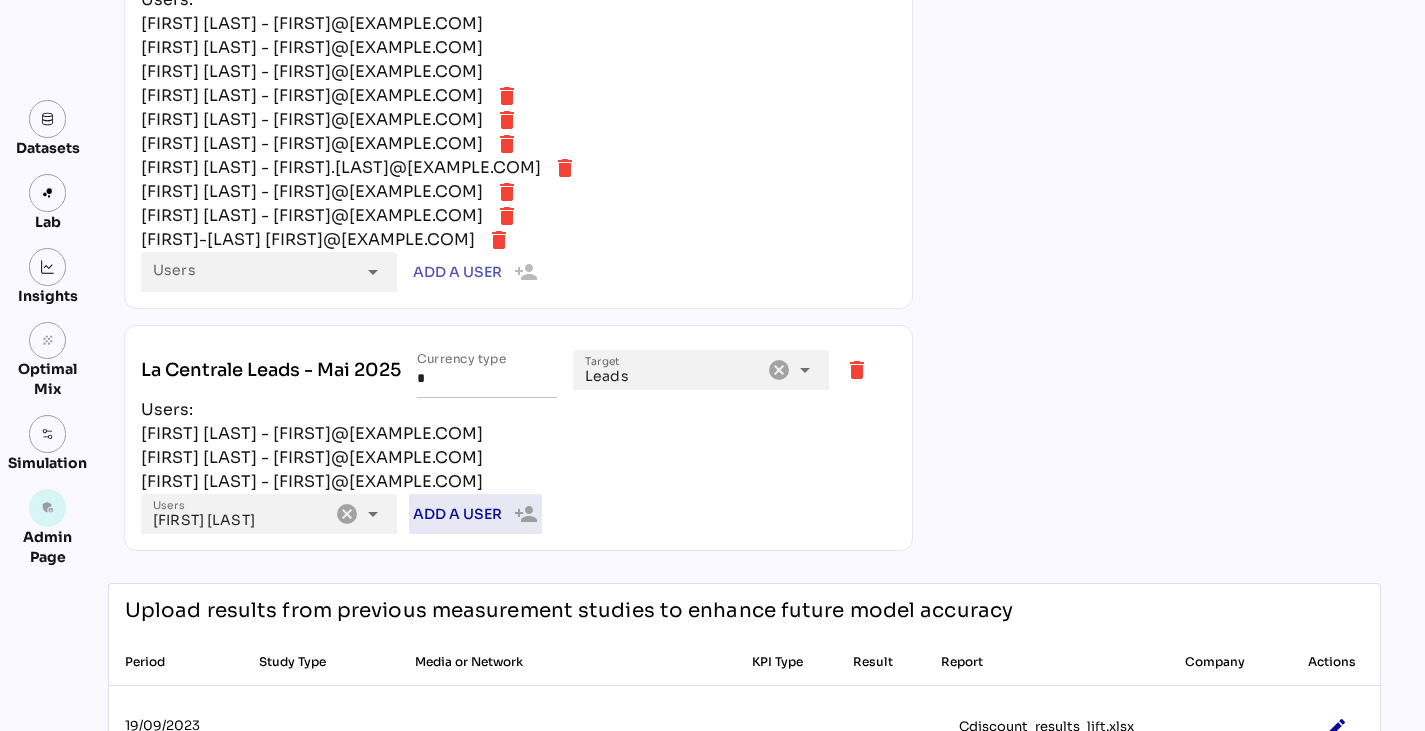 click on "Add a user" at bounding box center (457, 514) 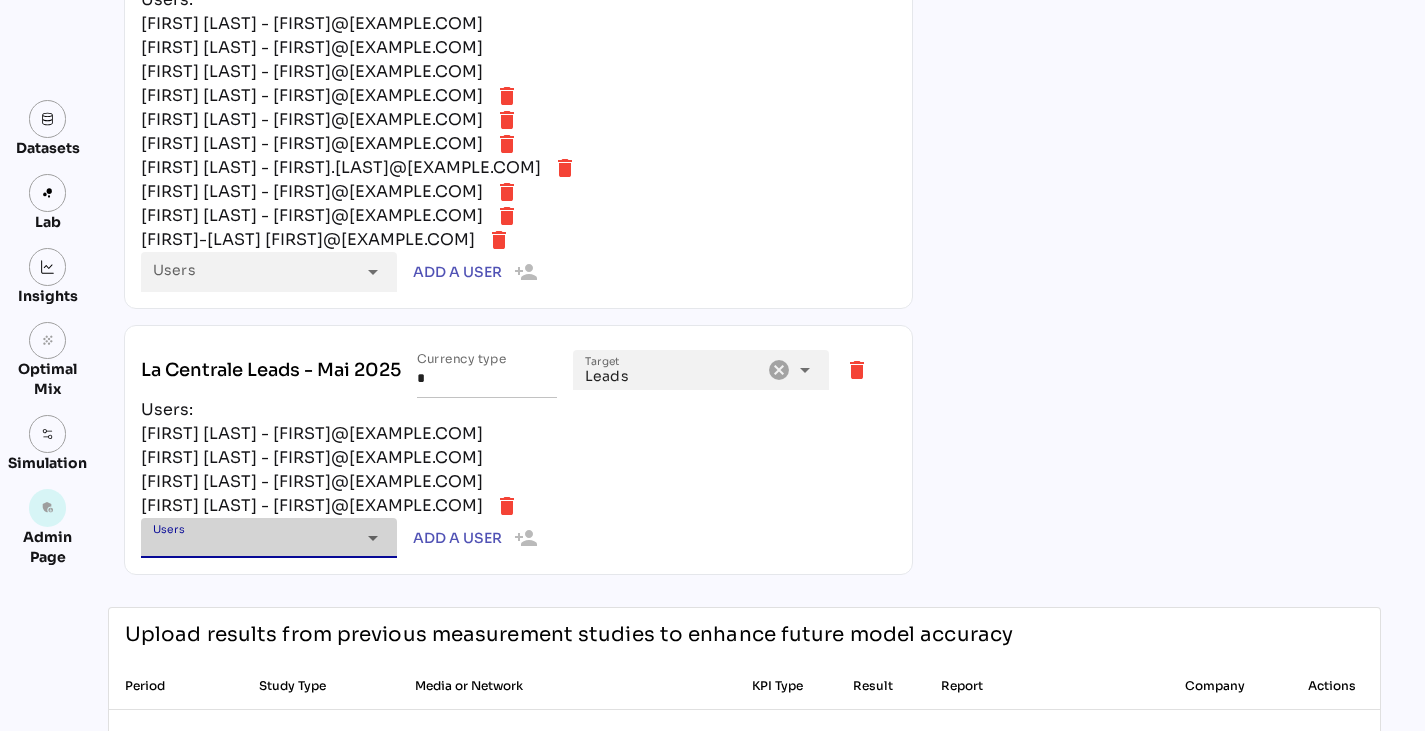 click at bounding box center (254, 545) 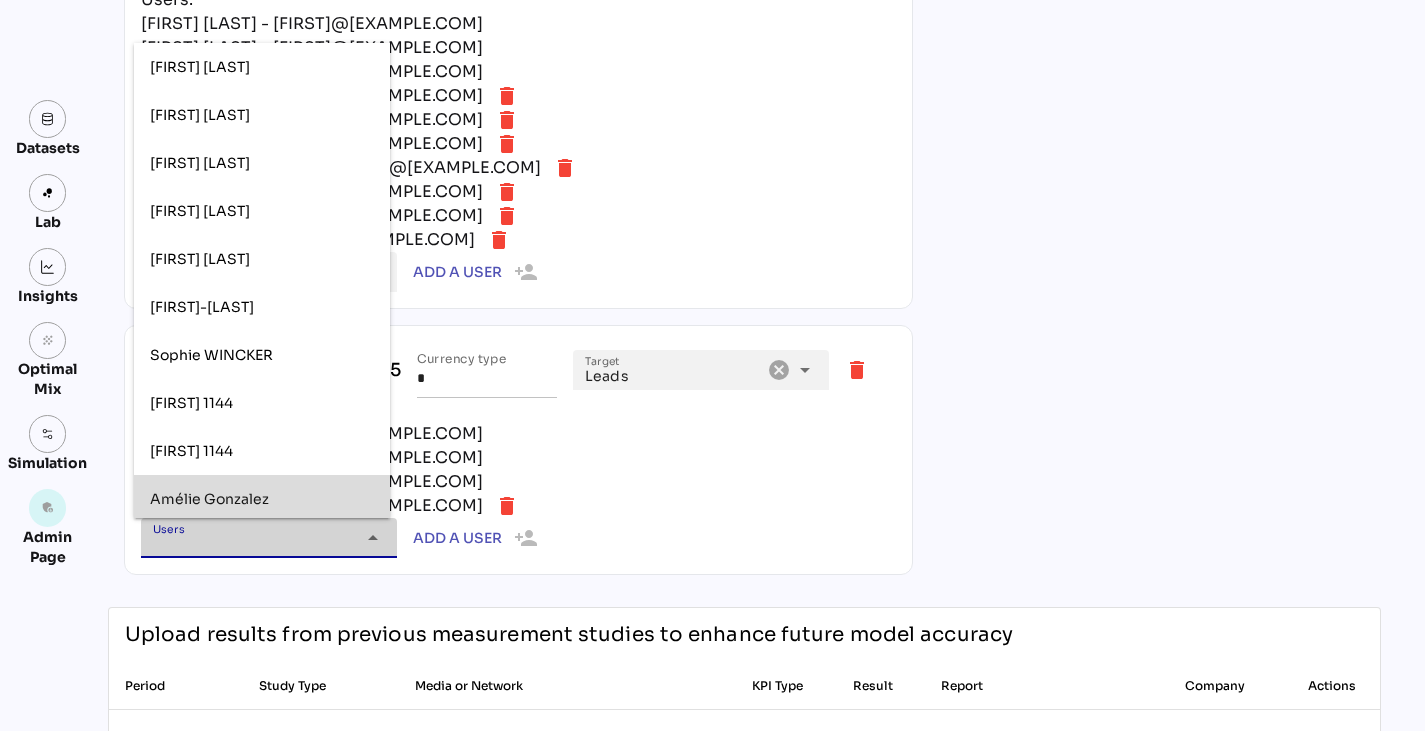 click on "Amélie Gonzalez" at bounding box center (262, 498) 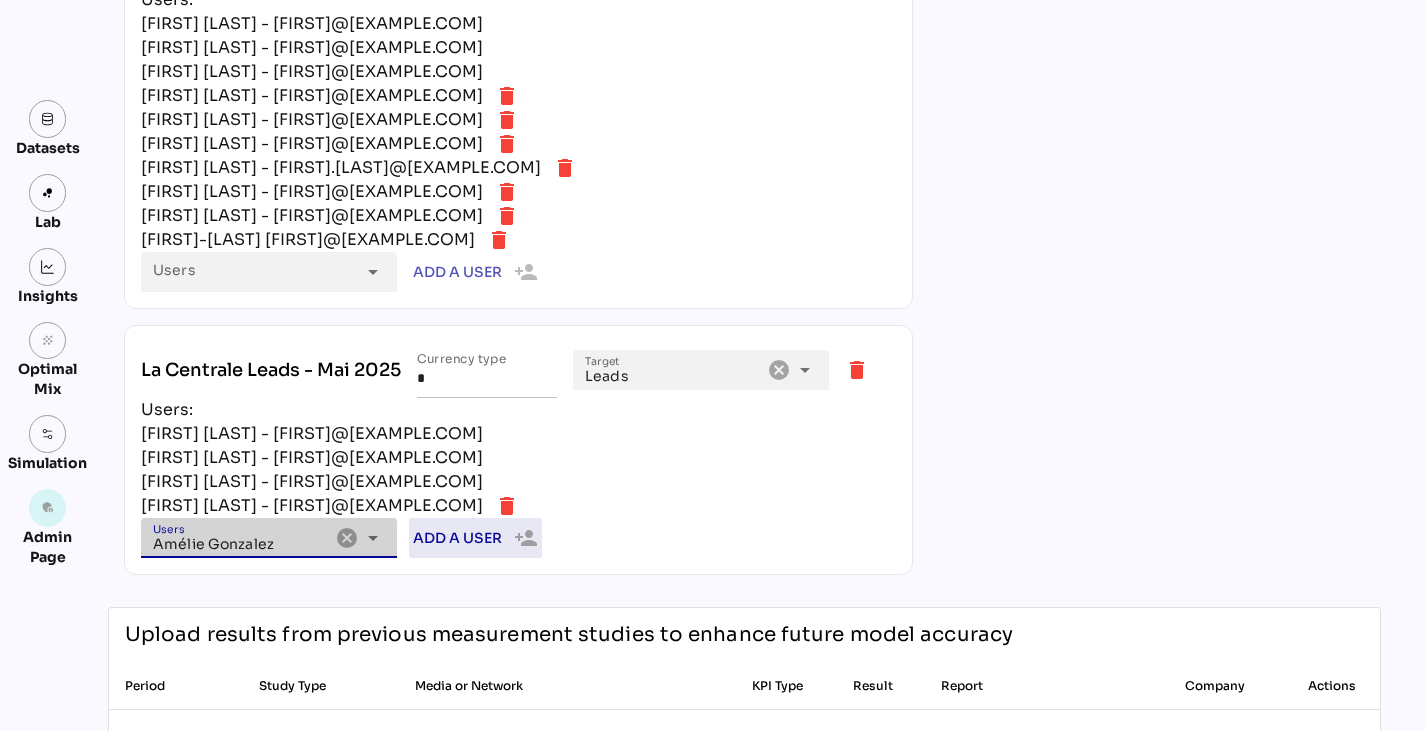 click on "Add a user person_add" at bounding box center (475, 538) 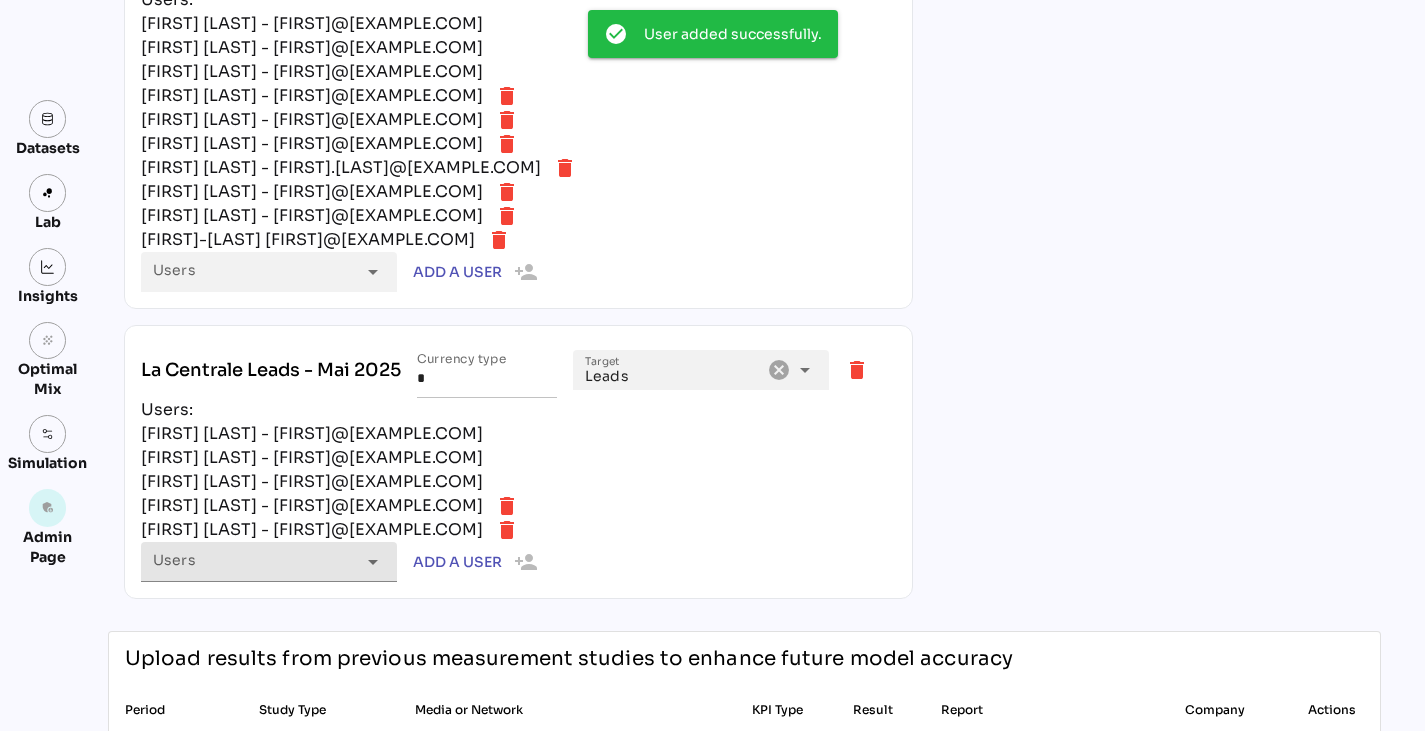 click on "arrow_drop_down" at bounding box center (373, 562) 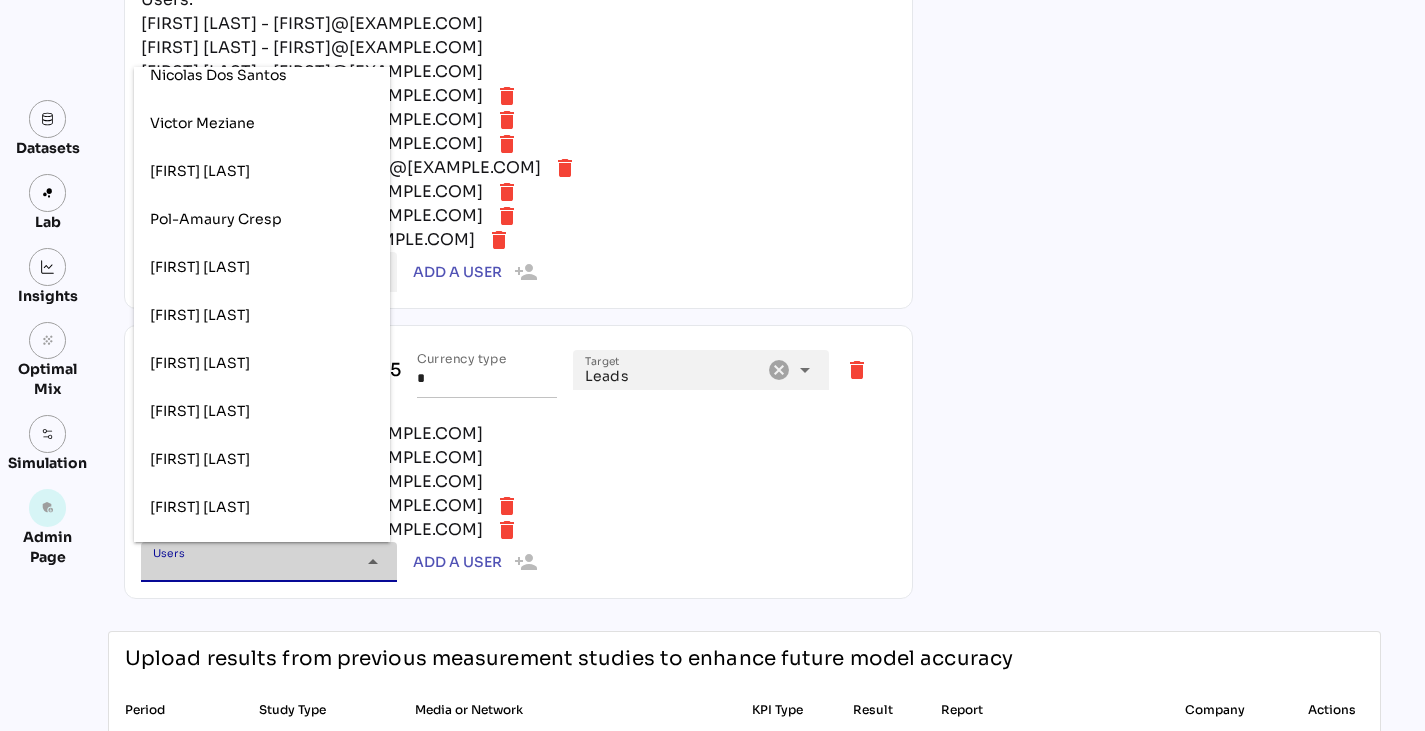 scroll, scrollTop: 1061, scrollLeft: 0, axis: vertical 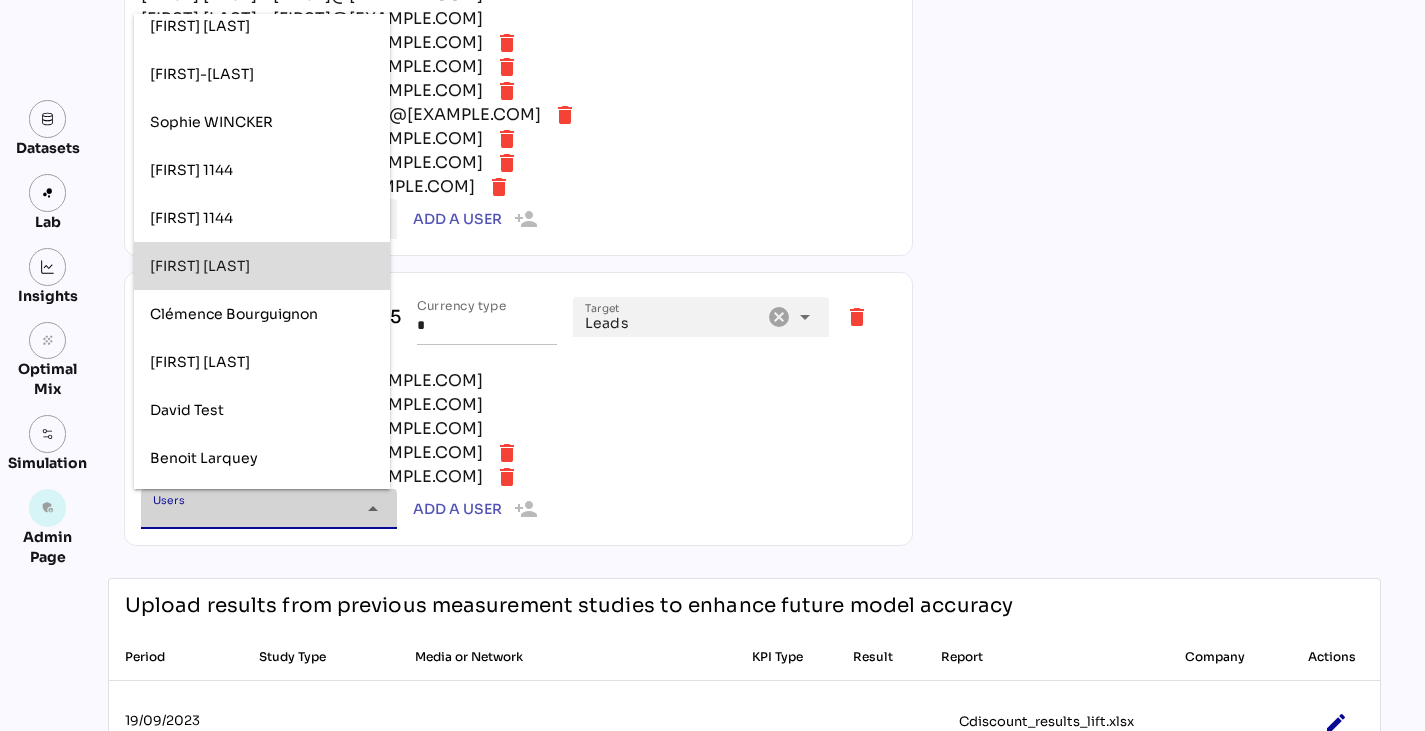 click on "Anaïs Harmant" at bounding box center [262, 266] 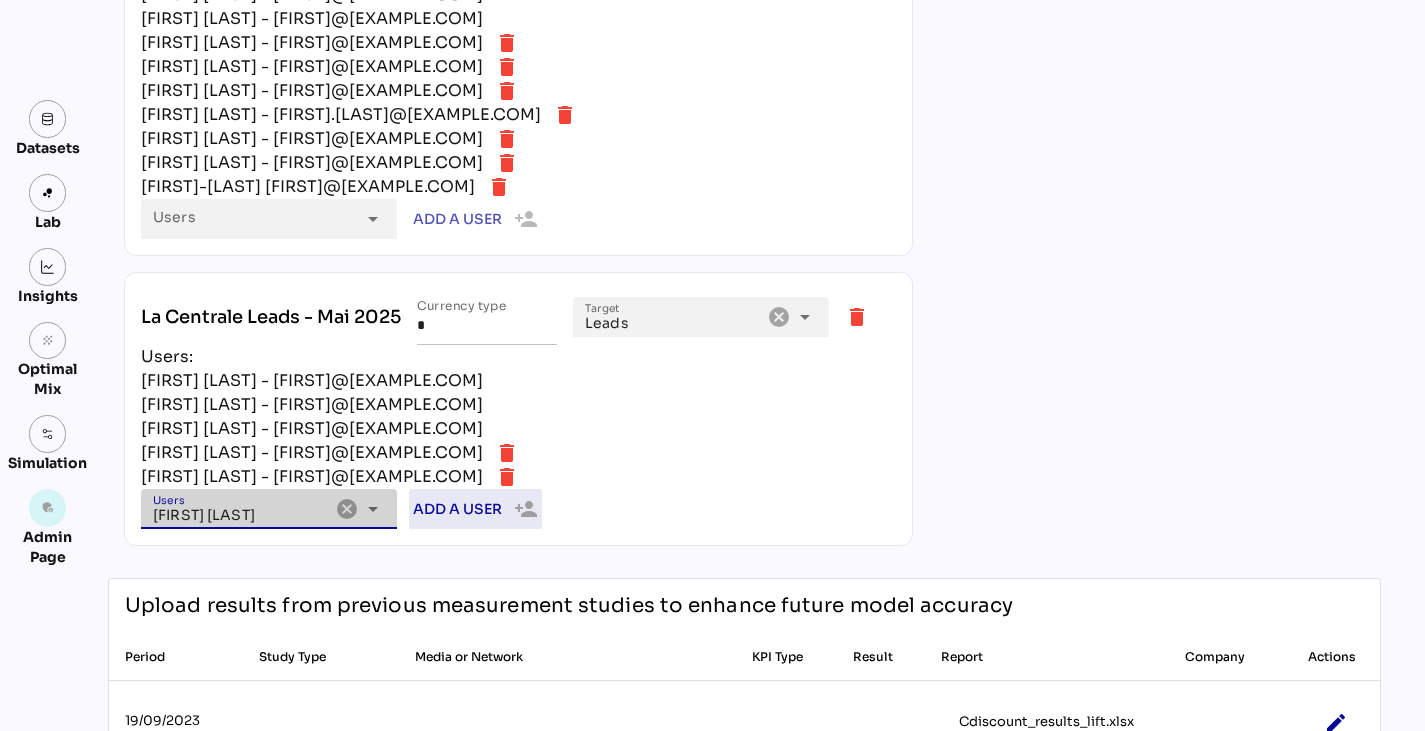click on "Add a user" at bounding box center [457, 509] 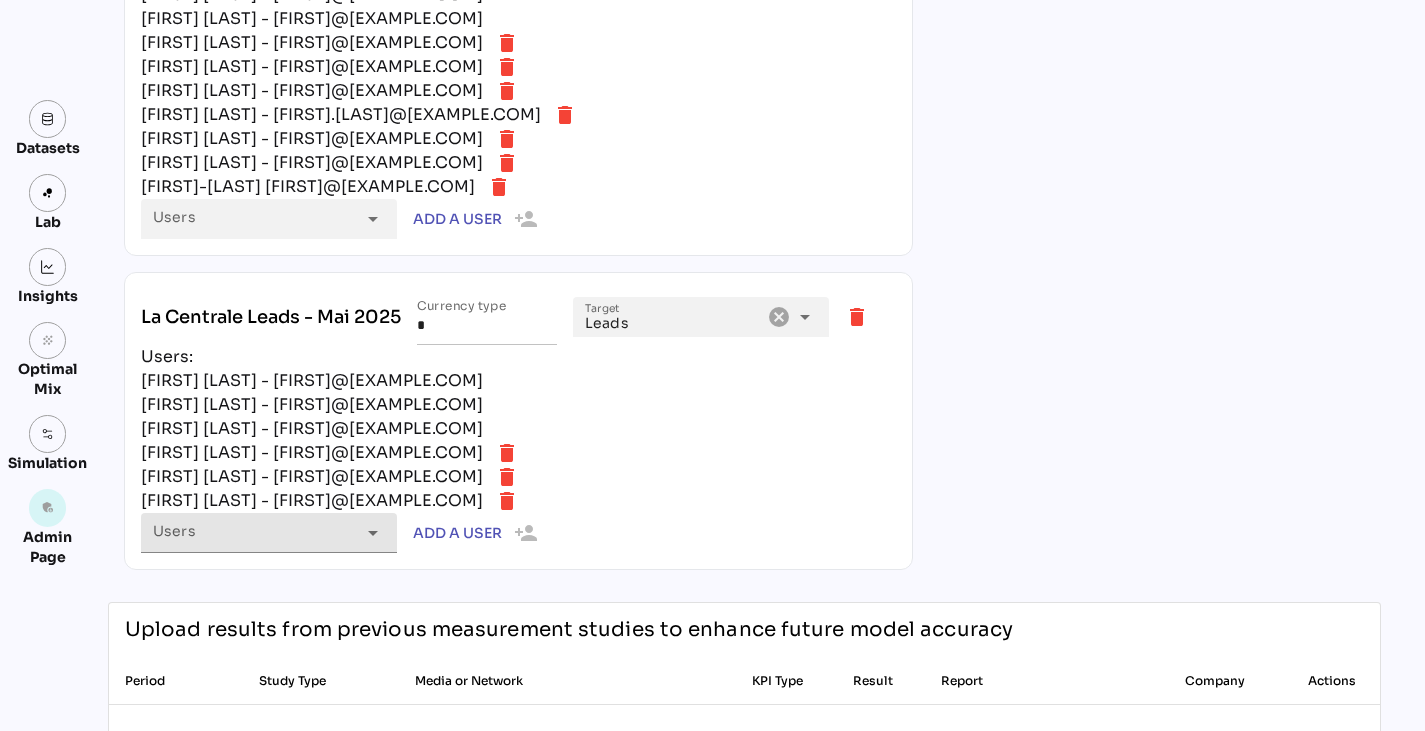 click on "arrow_drop_down" at bounding box center [373, 533] 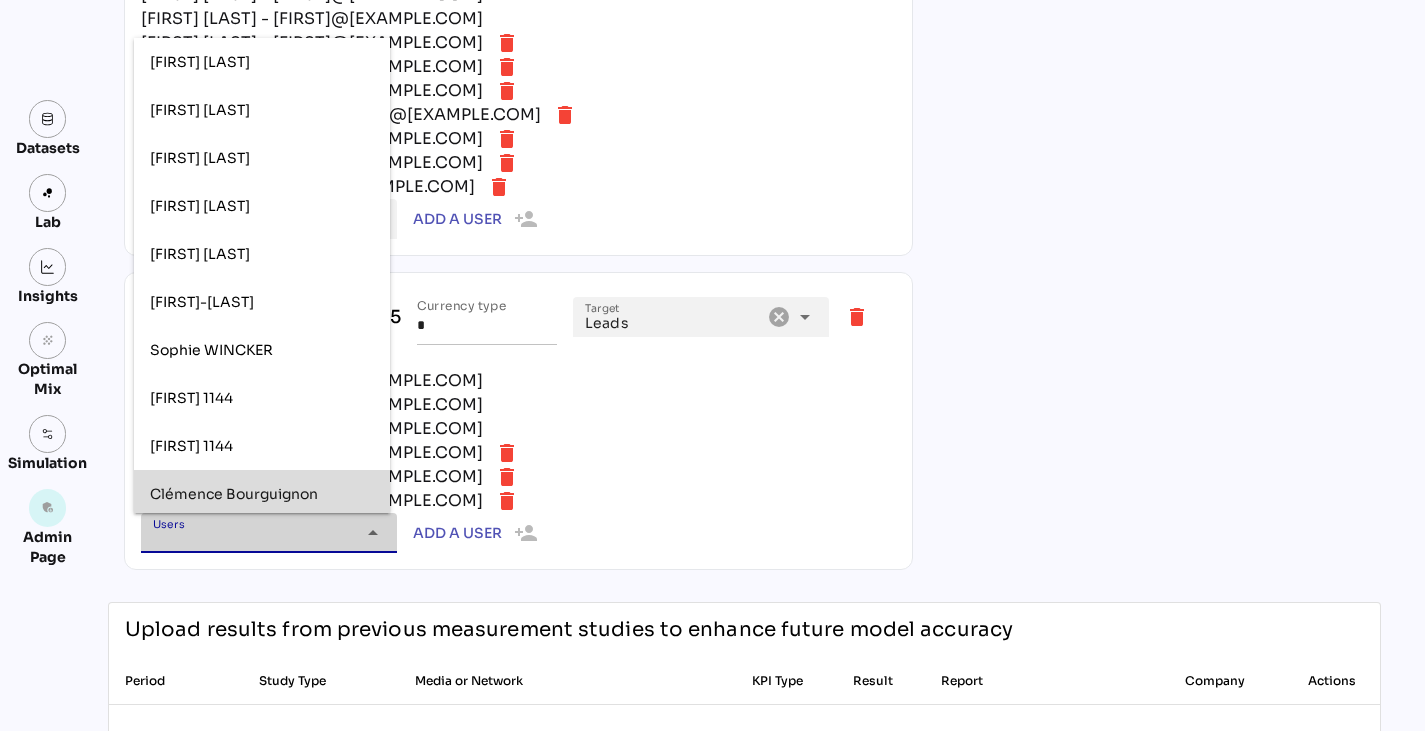click on "Clémence Bourguignon" at bounding box center [262, 494] 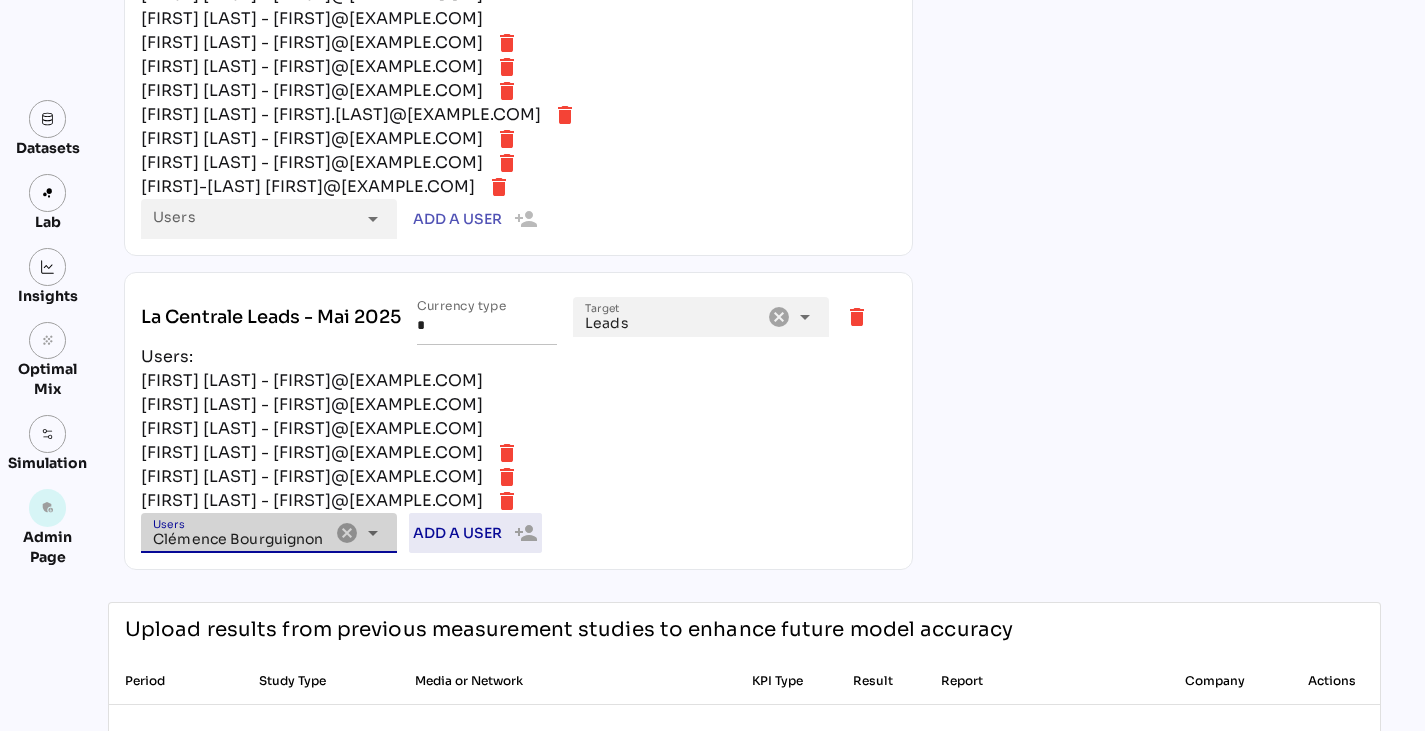 click on "Add a user" at bounding box center (457, 533) 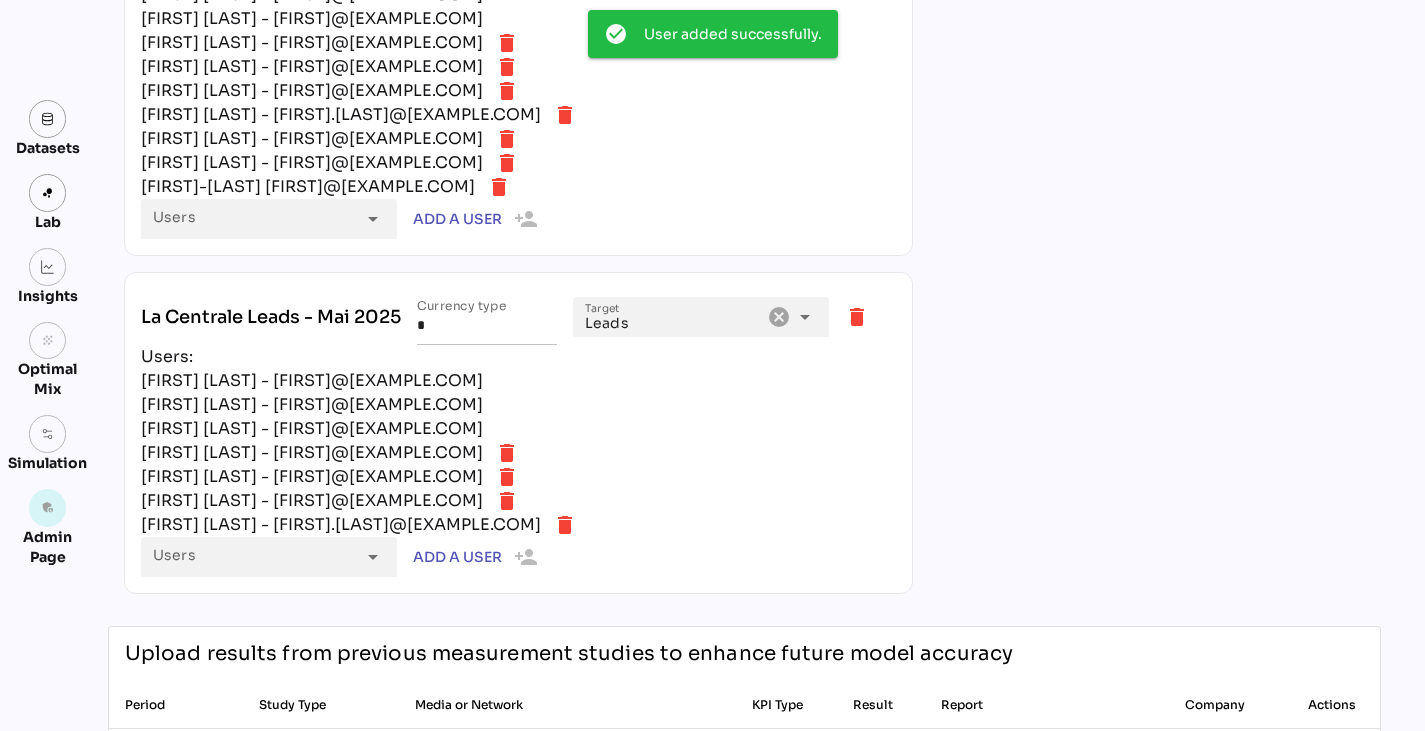 scroll, scrollTop: 4182, scrollLeft: 0, axis: vertical 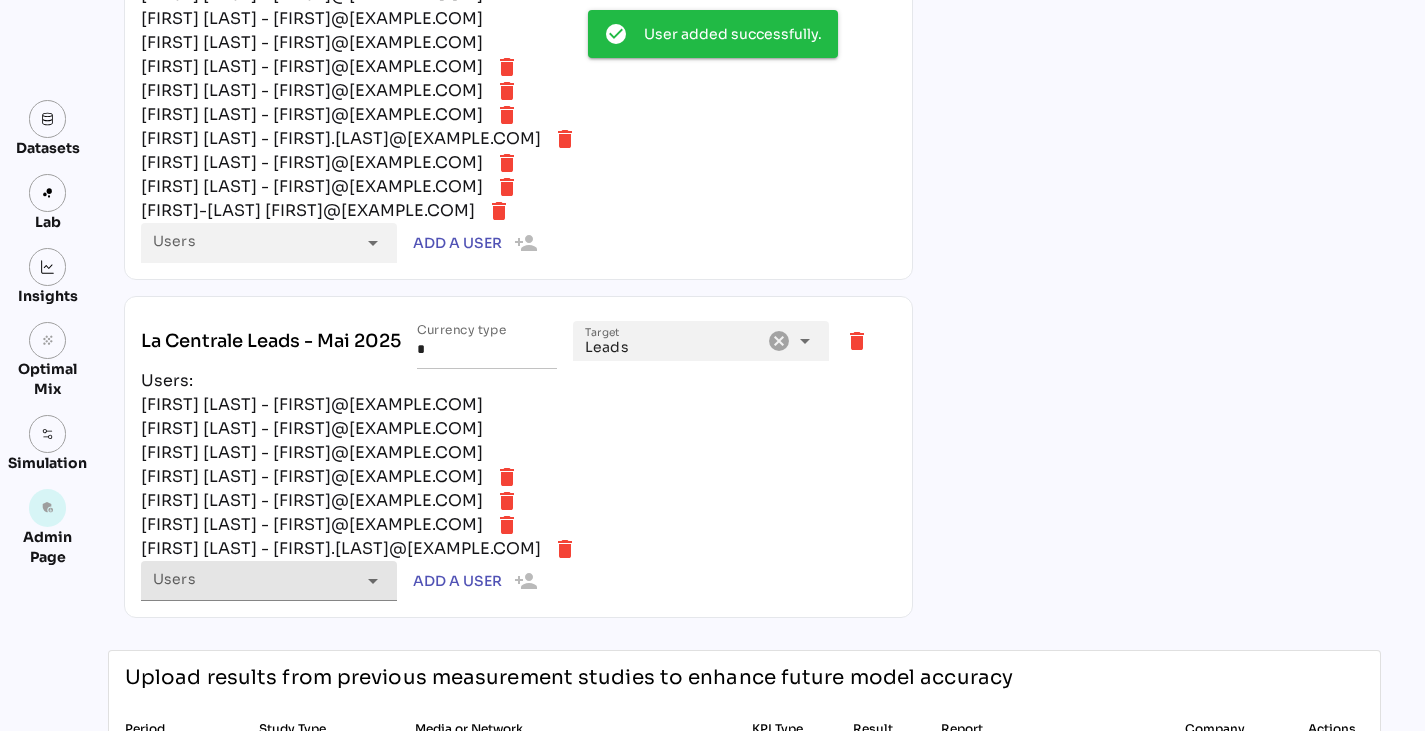 click on "arrow_drop_down" at bounding box center (373, 581) 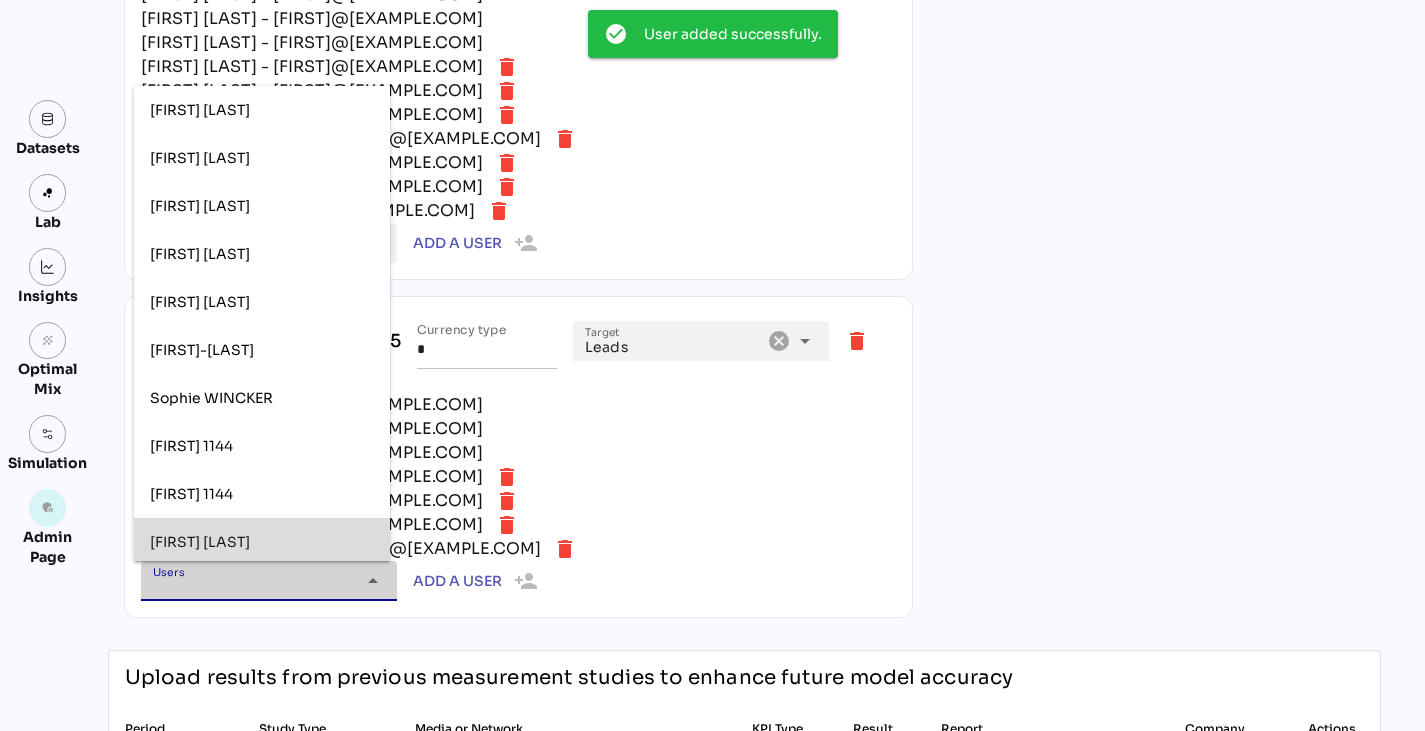 click on "Yanis Goudjil" at bounding box center [262, 541] 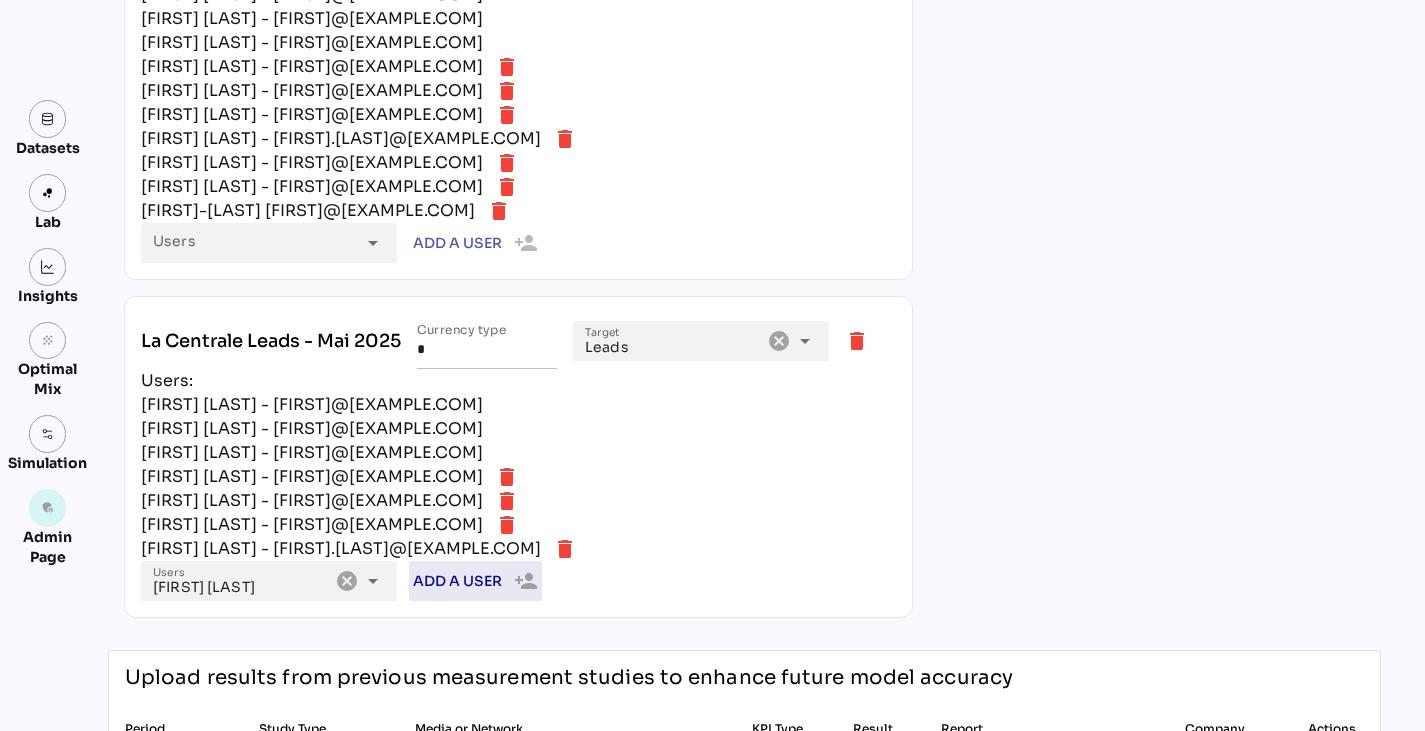 click on "Add a user" at bounding box center (457, 581) 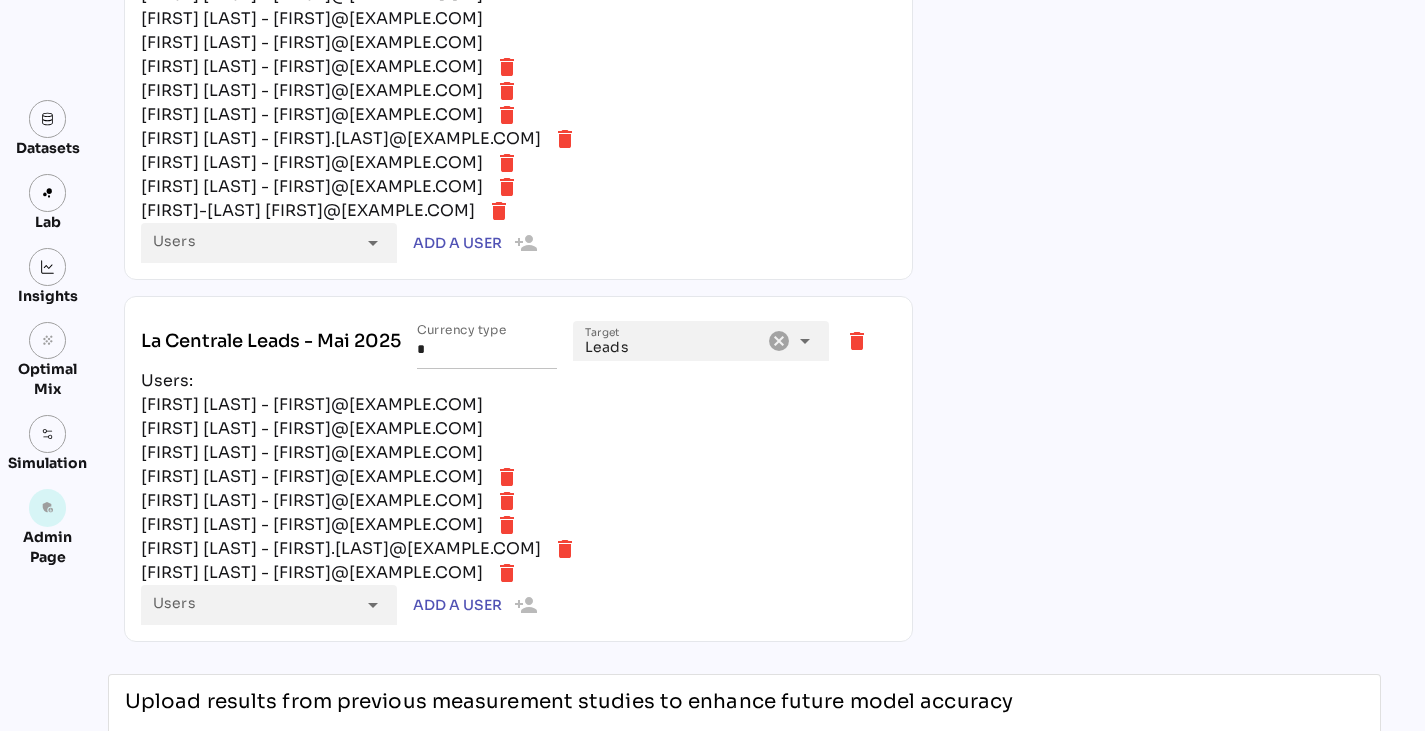 drag, startPoint x: 133, startPoint y: 575, endPoint x: 510, endPoint y: 571, distance: 377.0212 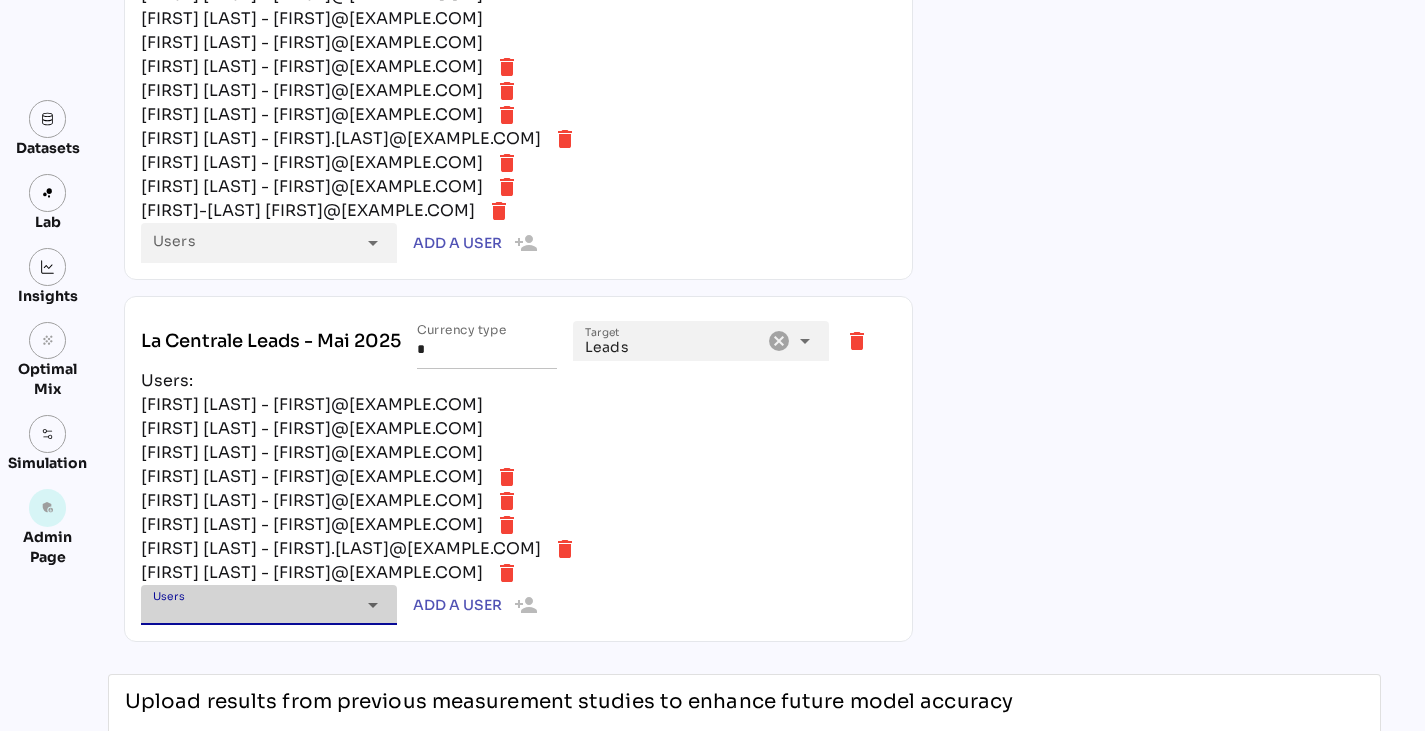 click on "arrow_drop_down" at bounding box center [373, 605] 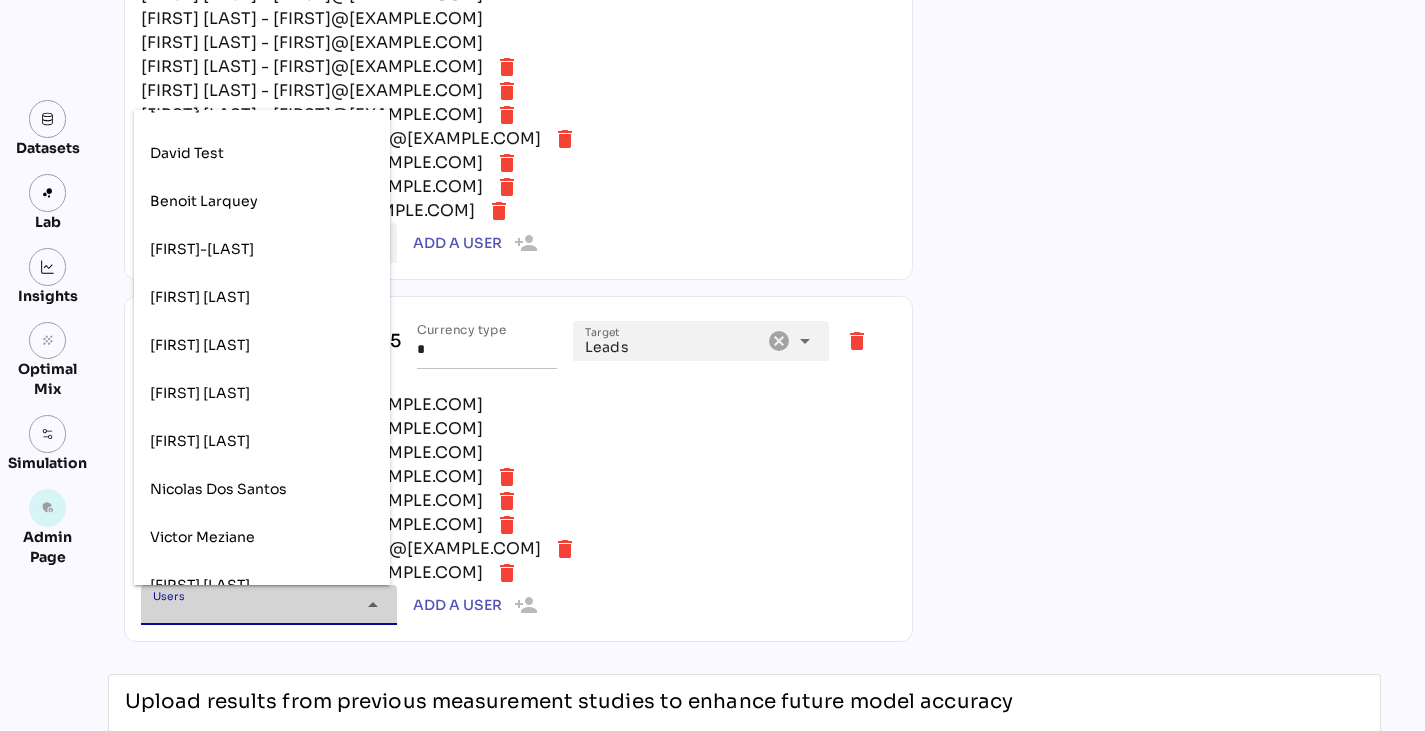 scroll, scrollTop: 405, scrollLeft: 0, axis: vertical 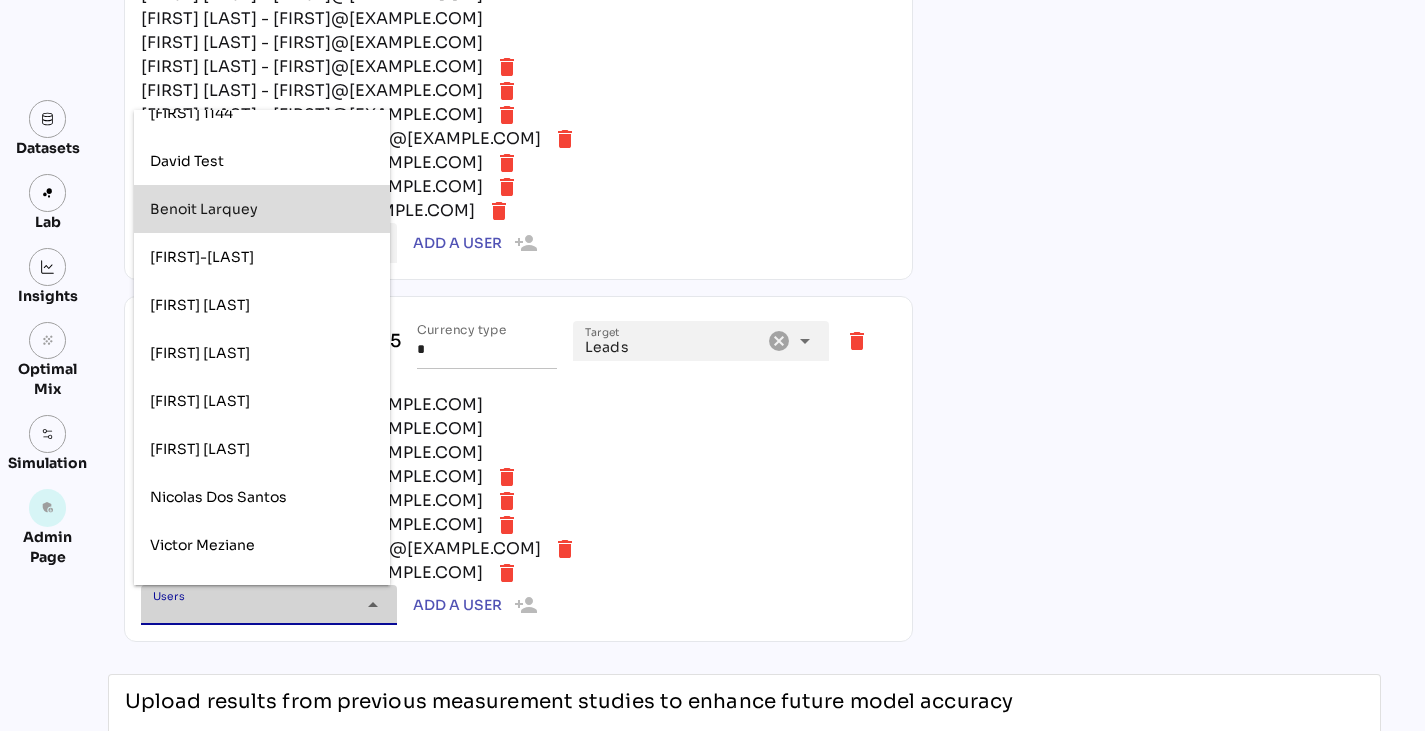 click on "Benoit Larquey" at bounding box center (204, 208) 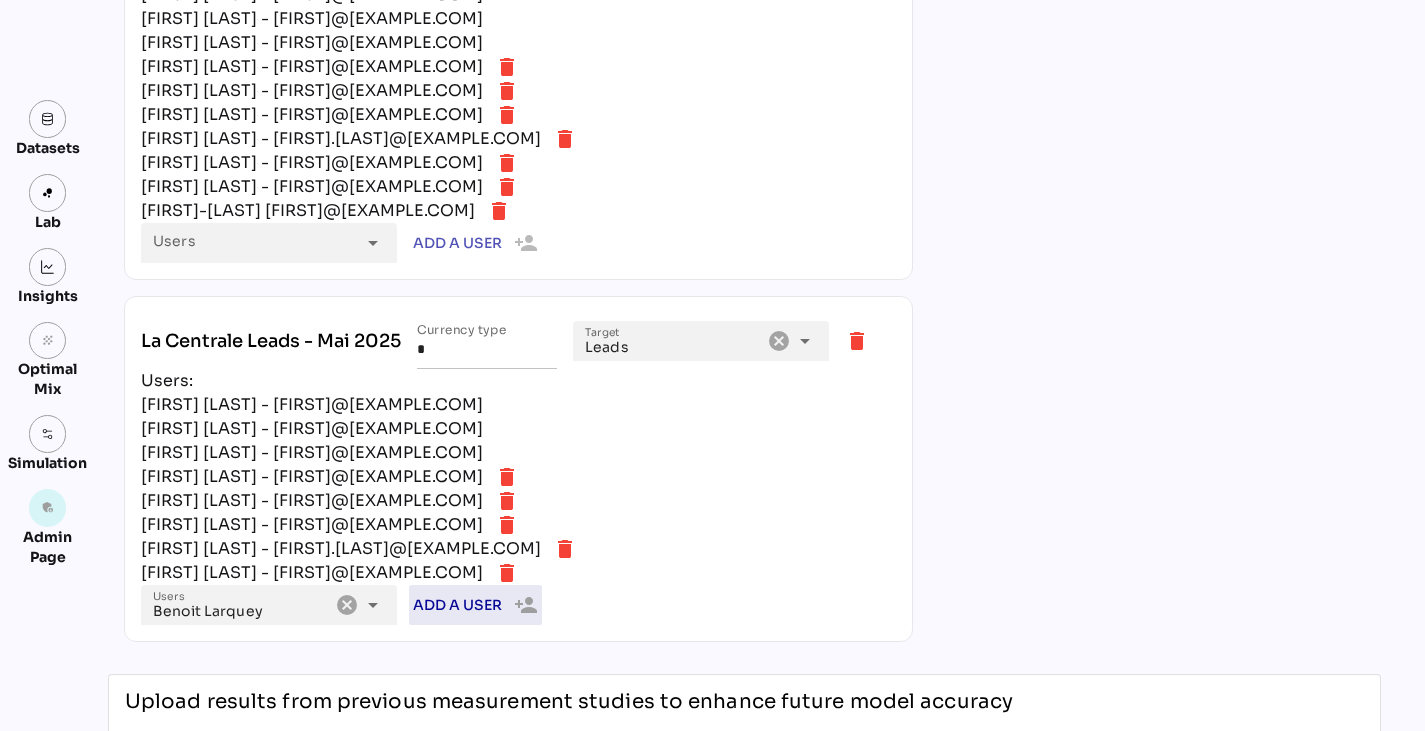 click on "Add a user" at bounding box center (457, 605) 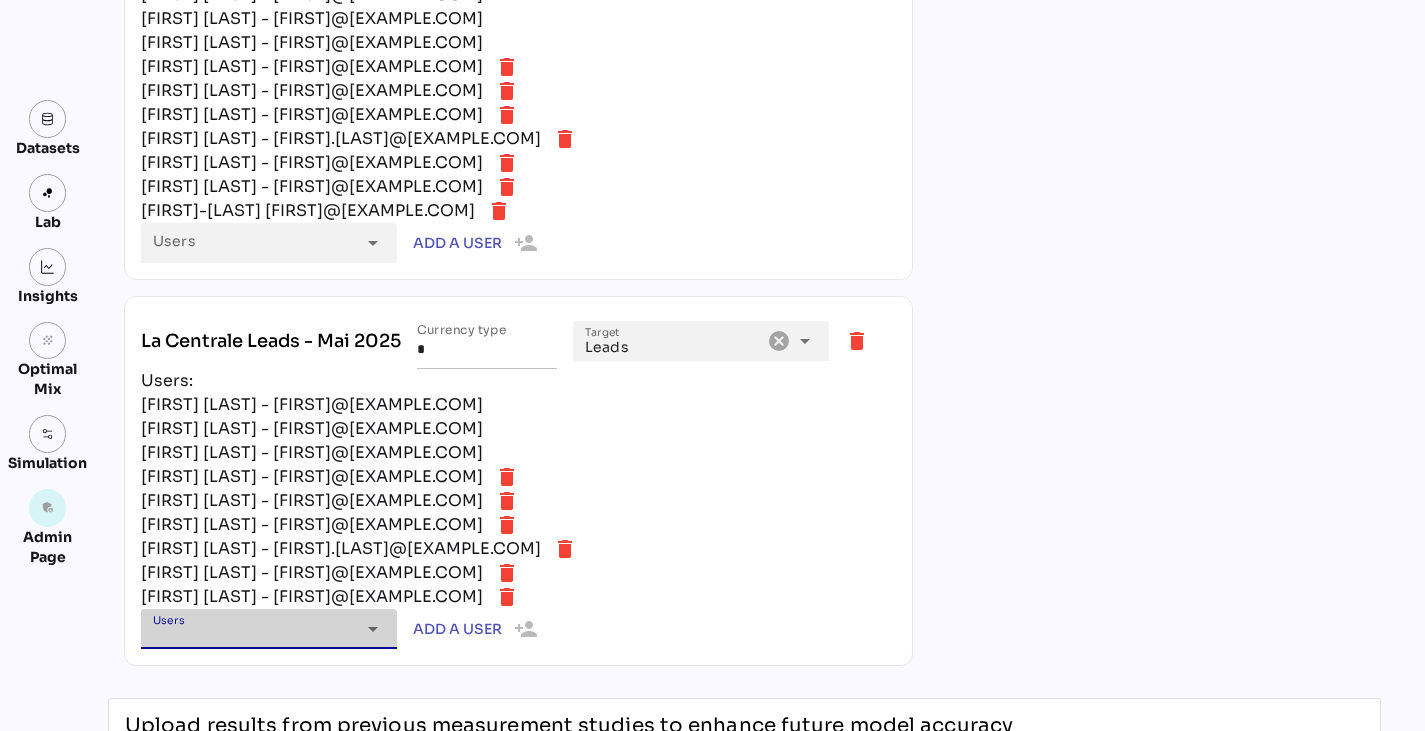 click on "Users" at bounding box center (254, 629) 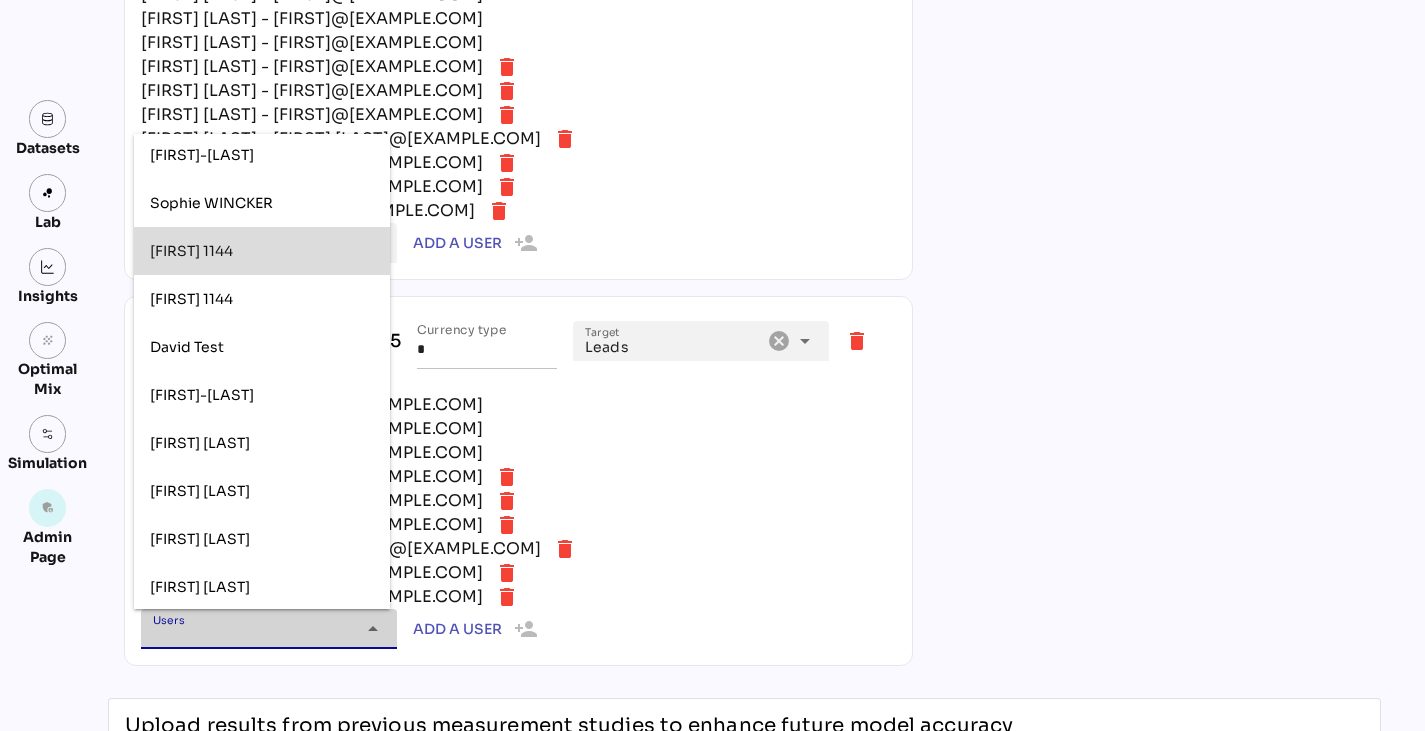 scroll, scrollTop: 285, scrollLeft: 0, axis: vertical 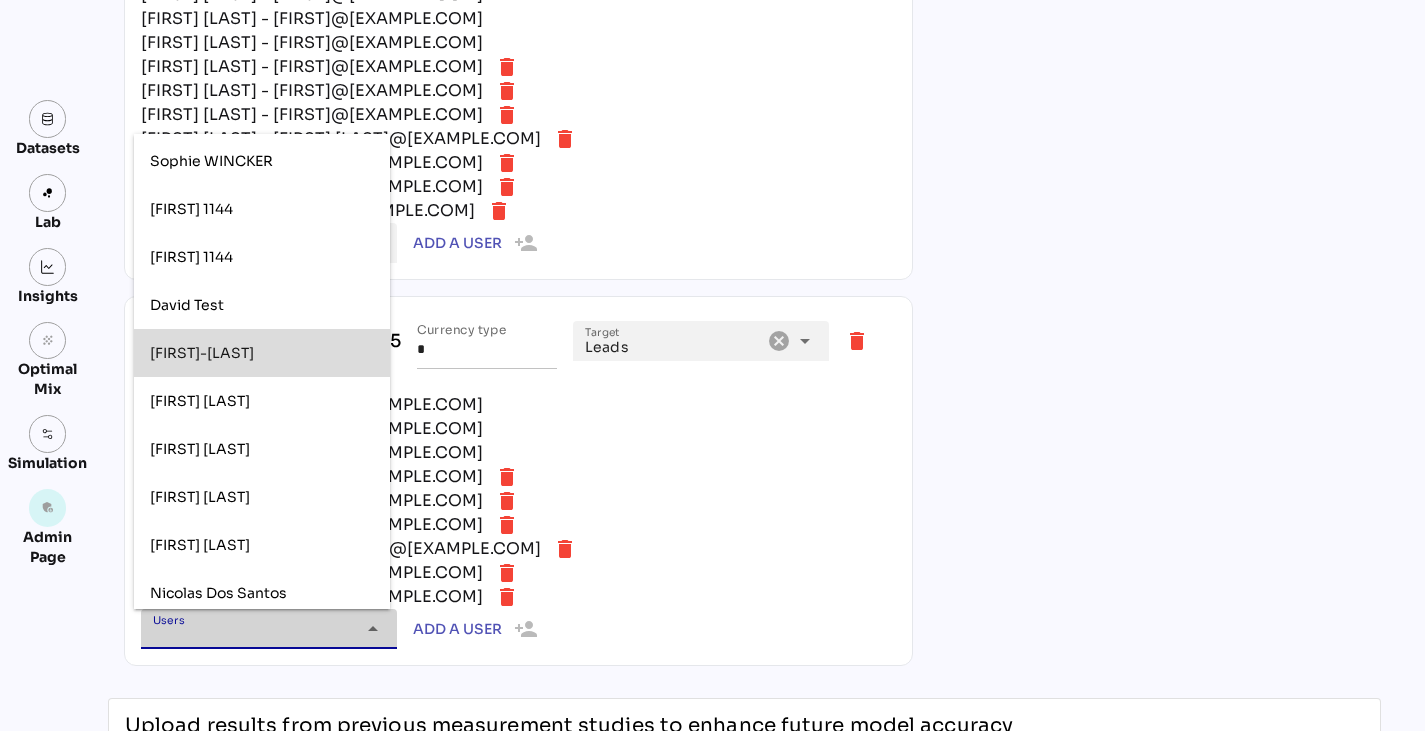 click on "Phi-Veronique Nguyen" at bounding box center (202, 352) 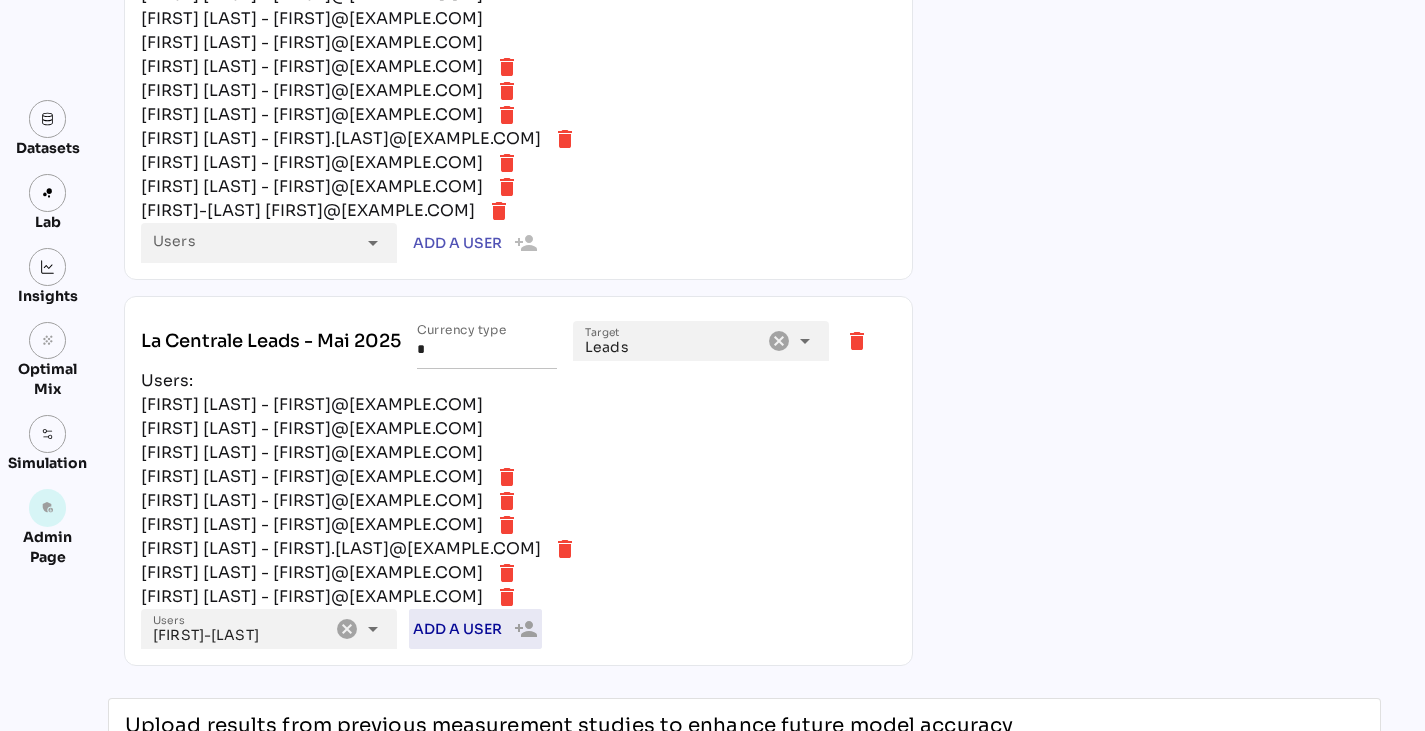 click on "Add a user" at bounding box center (457, 629) 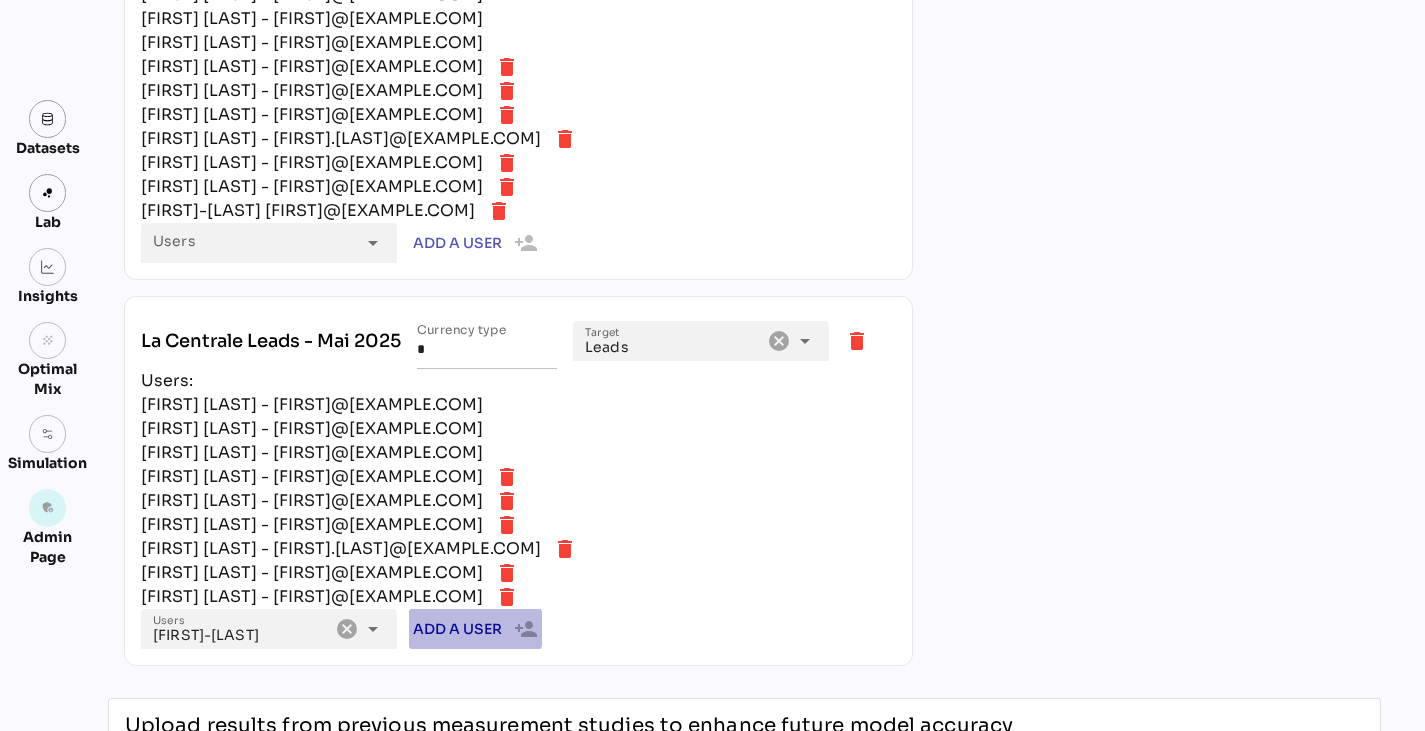 type 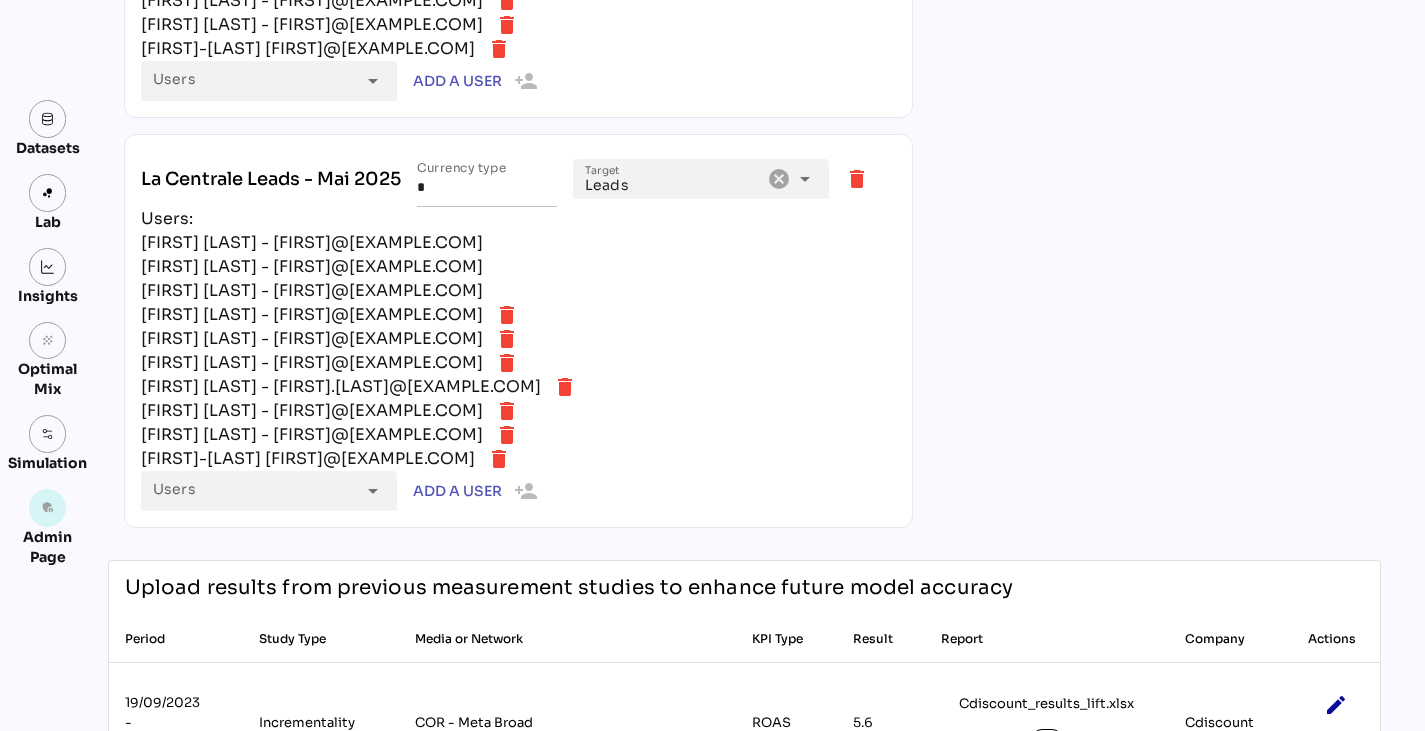 scroll, scrollTop: 4343, scrollLeft: 0, axis: vertical 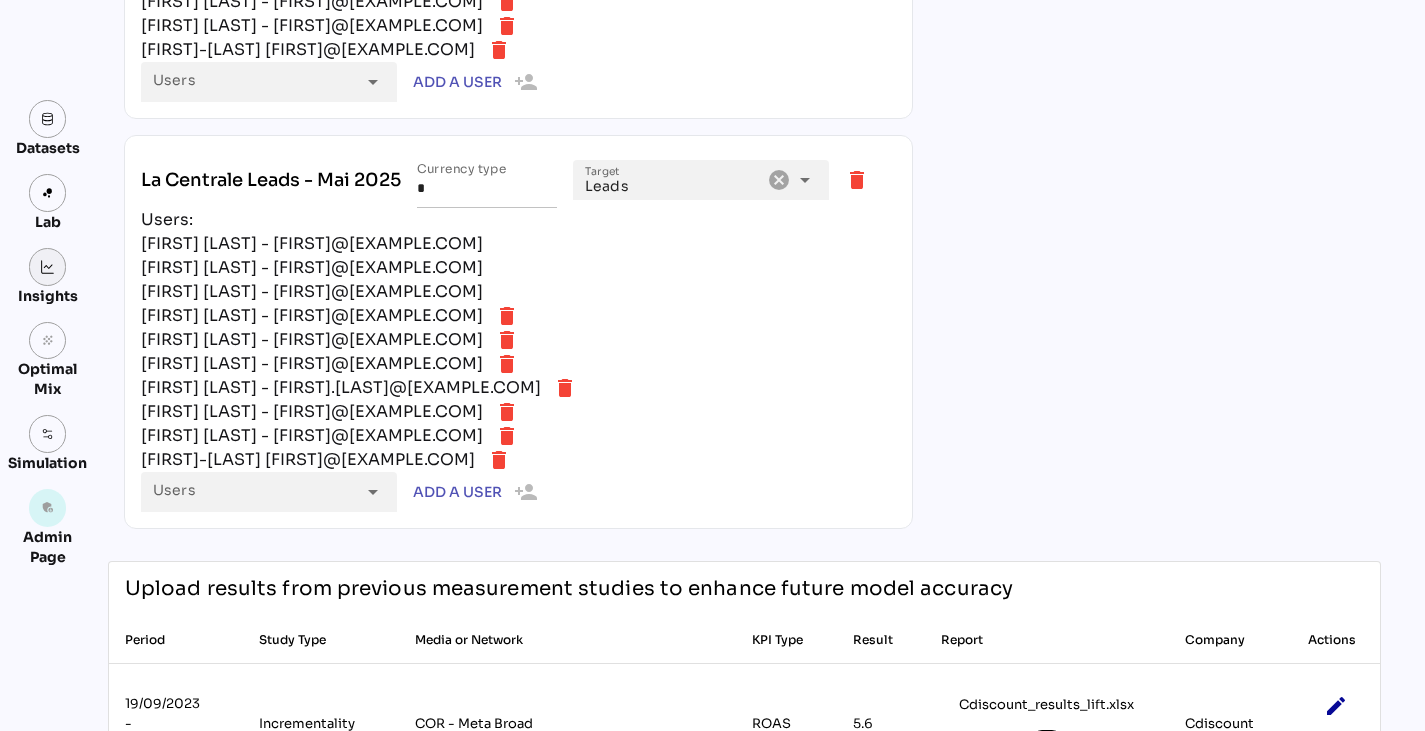 click at bounding box center (48, 267) 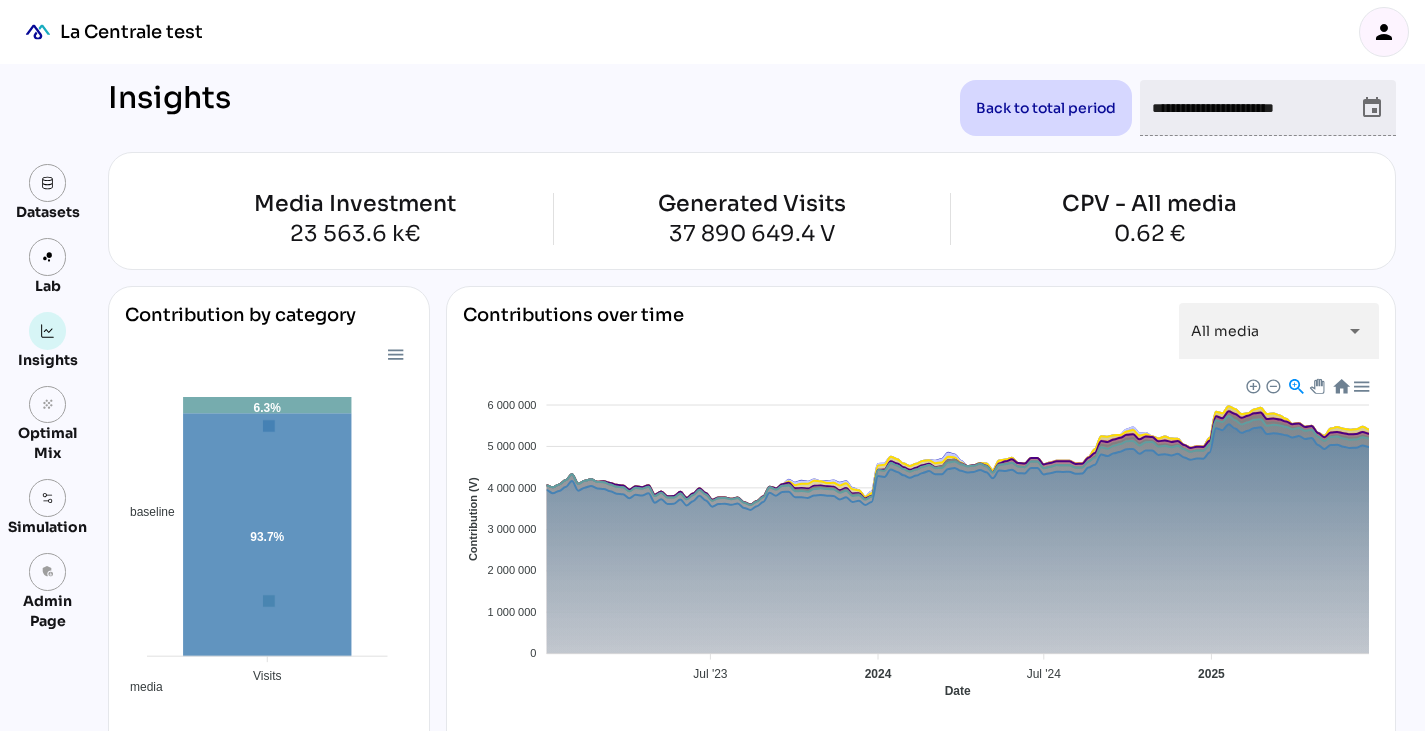 click on "person" at bounding box center [1384, 32] 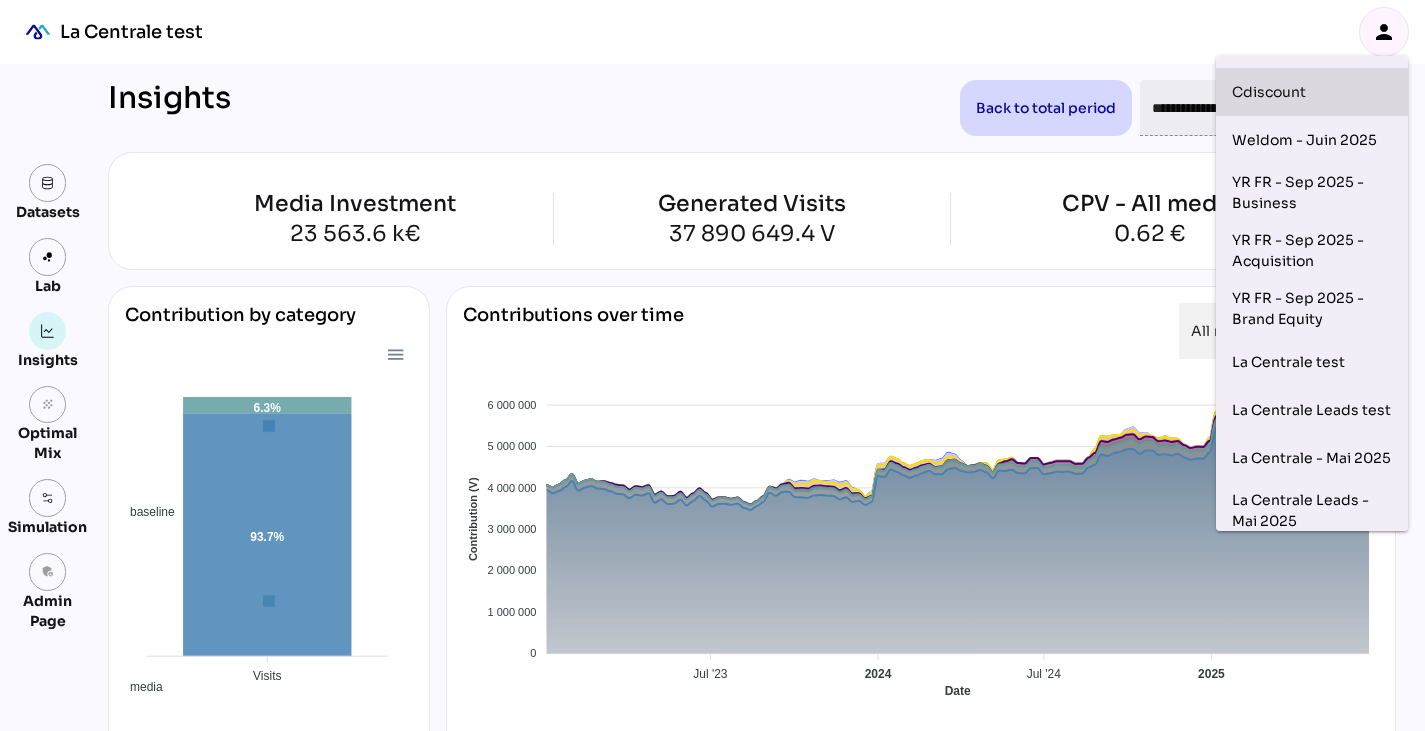 scroll, scrollTop: 205, scrollLeft: 0, axis: vertical 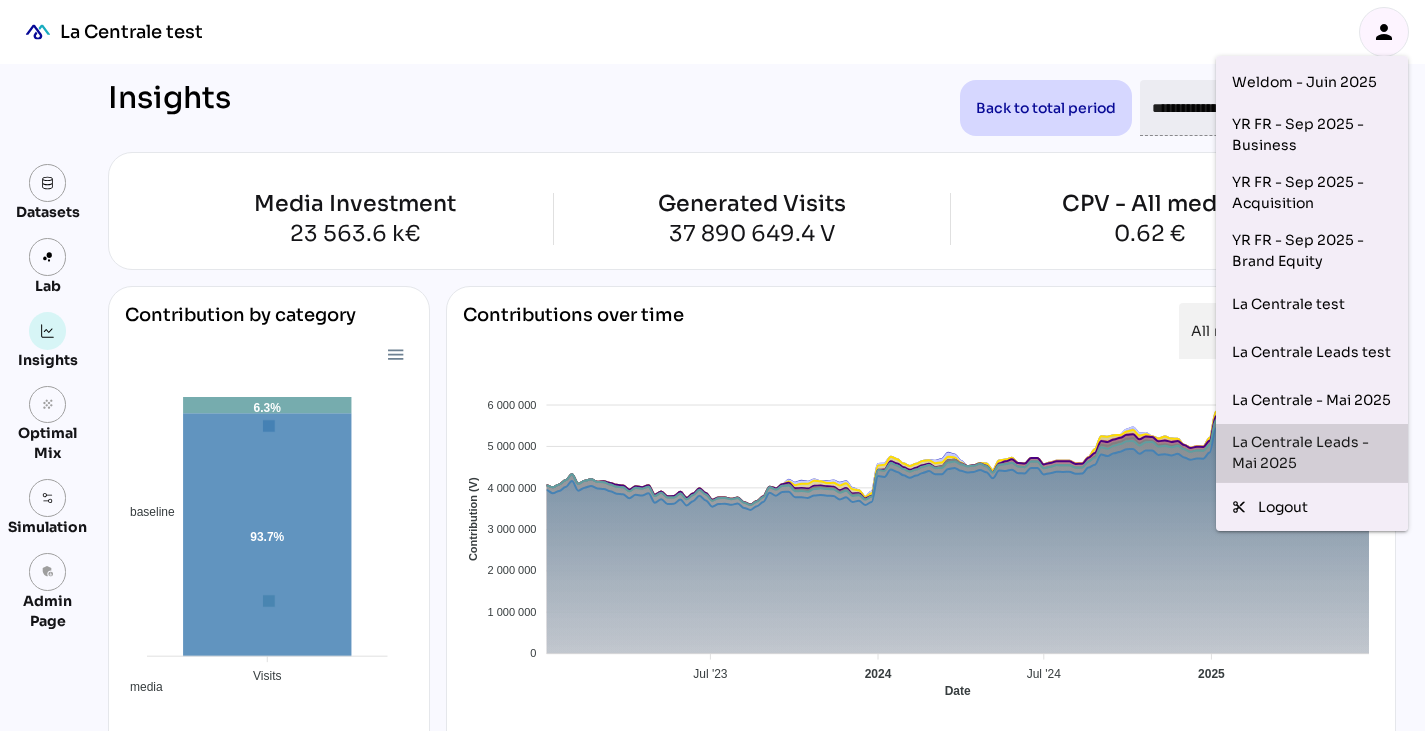click on "La Centrale Leads - Mai 2025" at bounding box center [1312, 453] 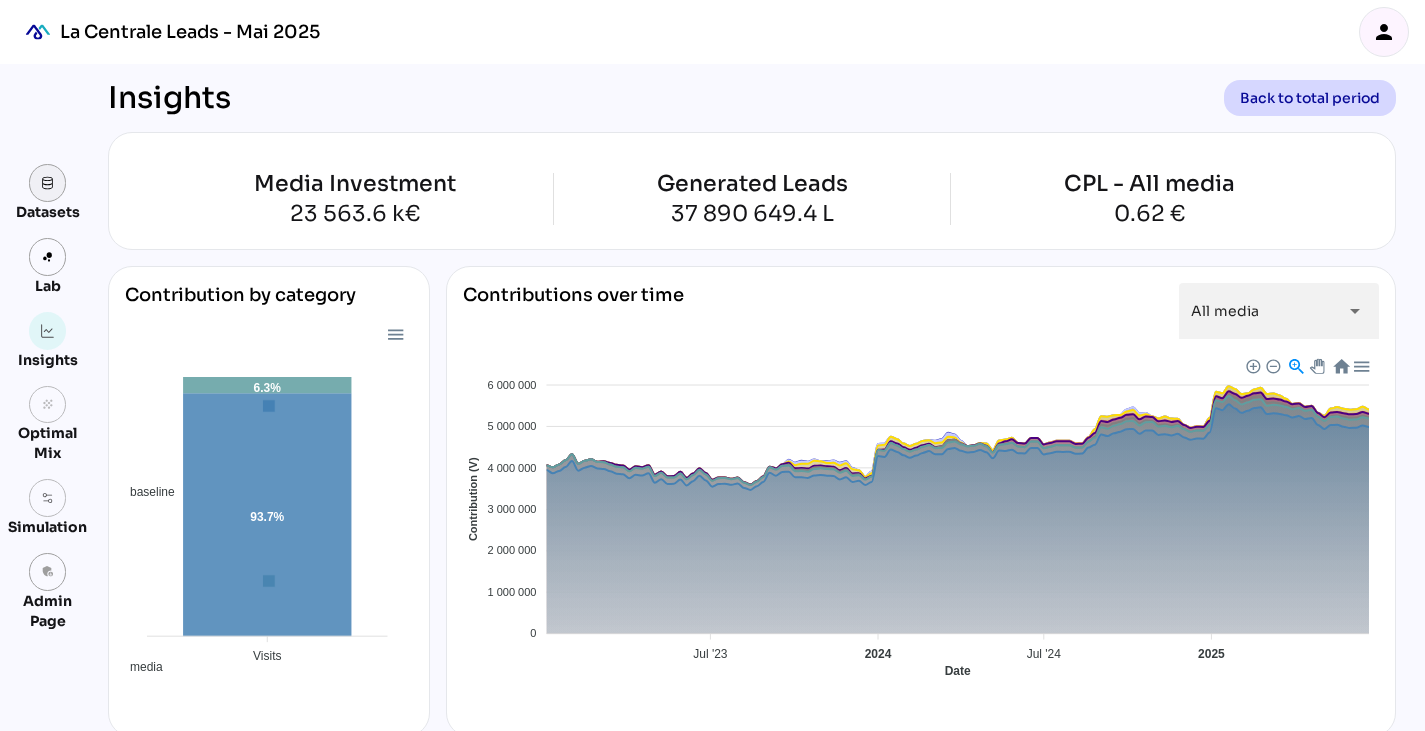 click at bounding box center [48, 183] 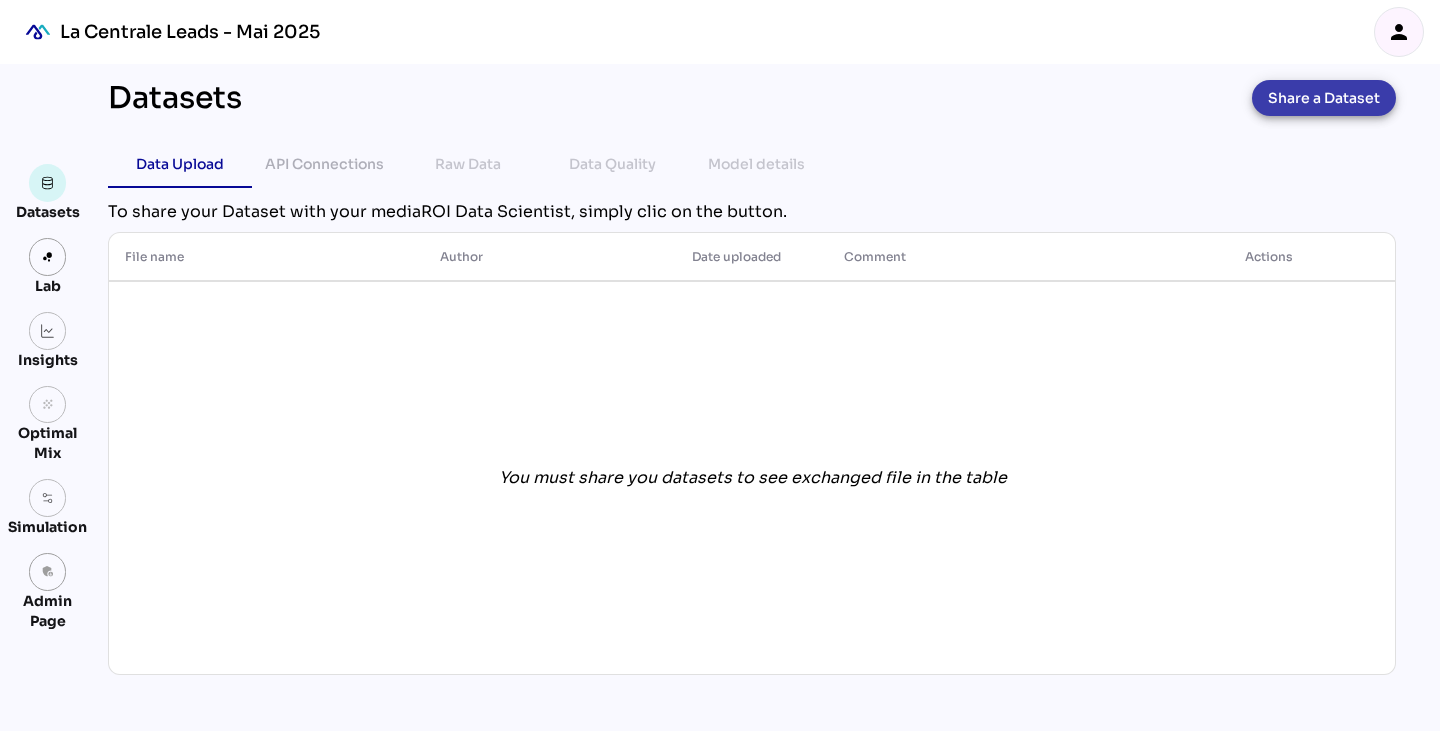 click on "Share a Dataset" at bounding box center [1324, 98] 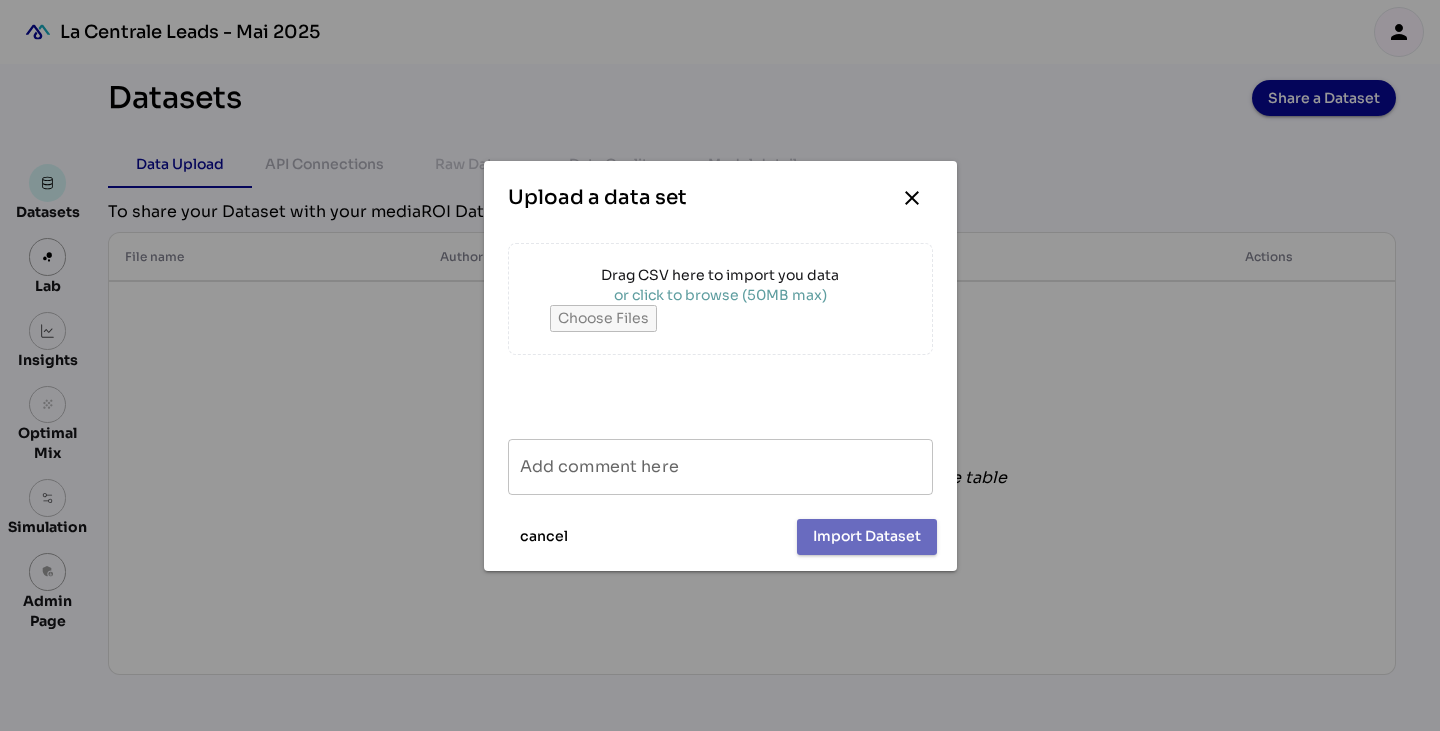 click on "or click to browse (50MB max)" at bounding box center [720, 295] 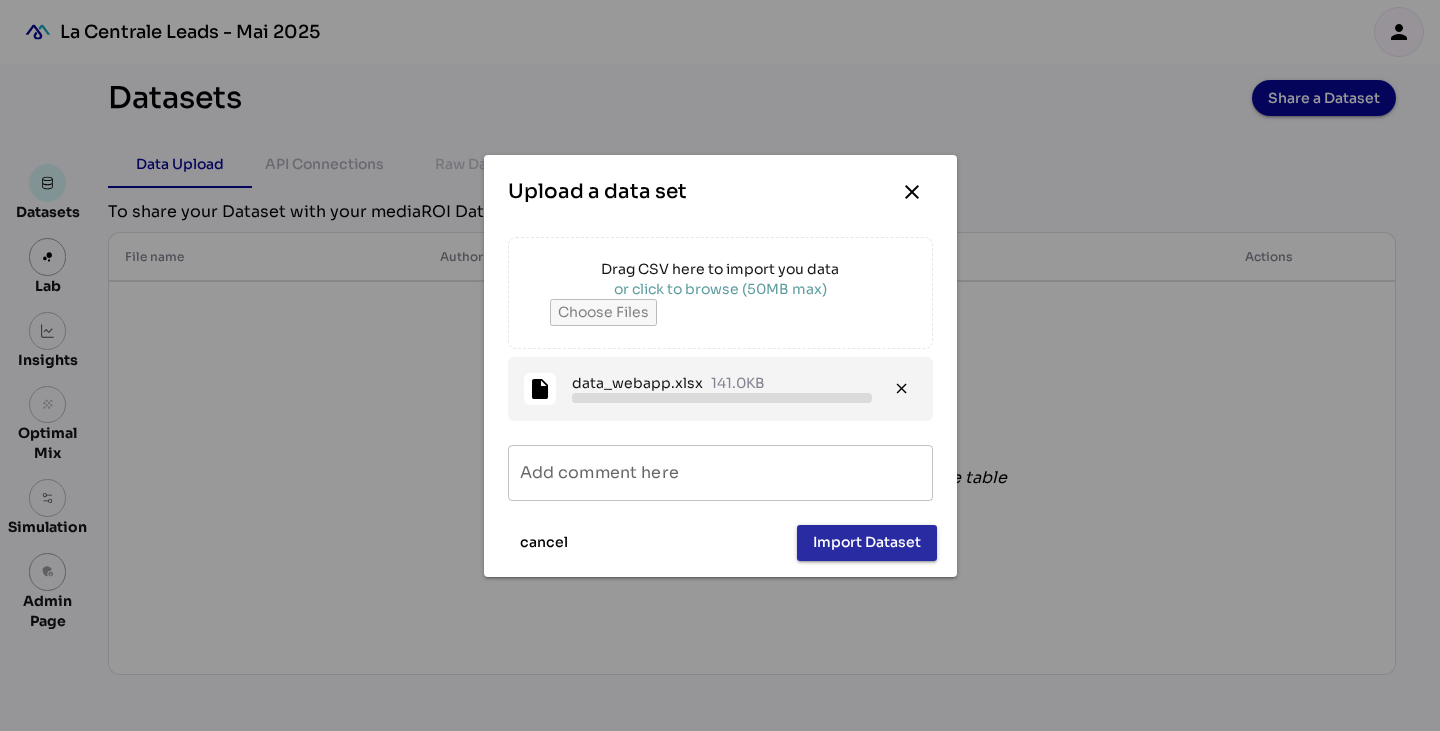 click on "Import Dataset" at bounding box center [867, 542] 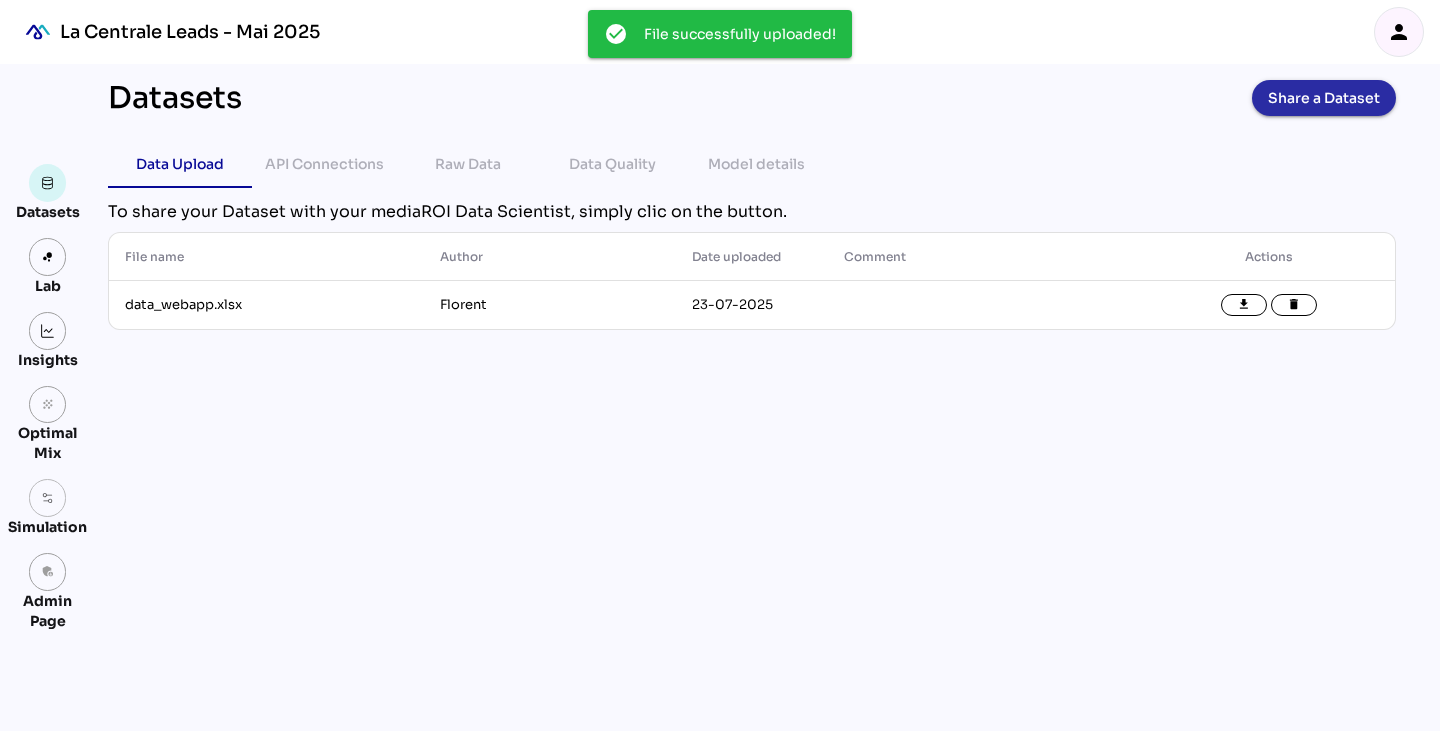 click on "Share a Dataset" at bounding box center (1324, 98) 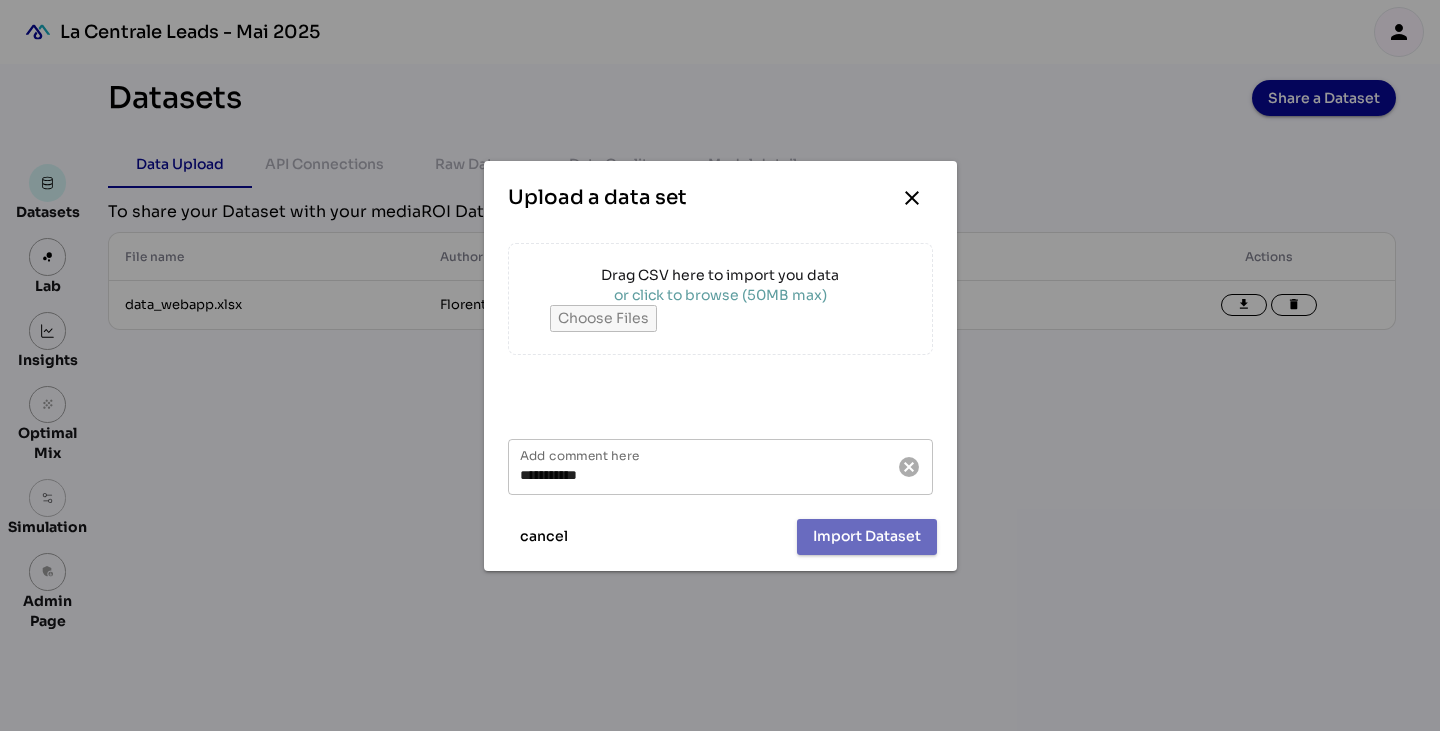 click at bounding box center [720, 318] 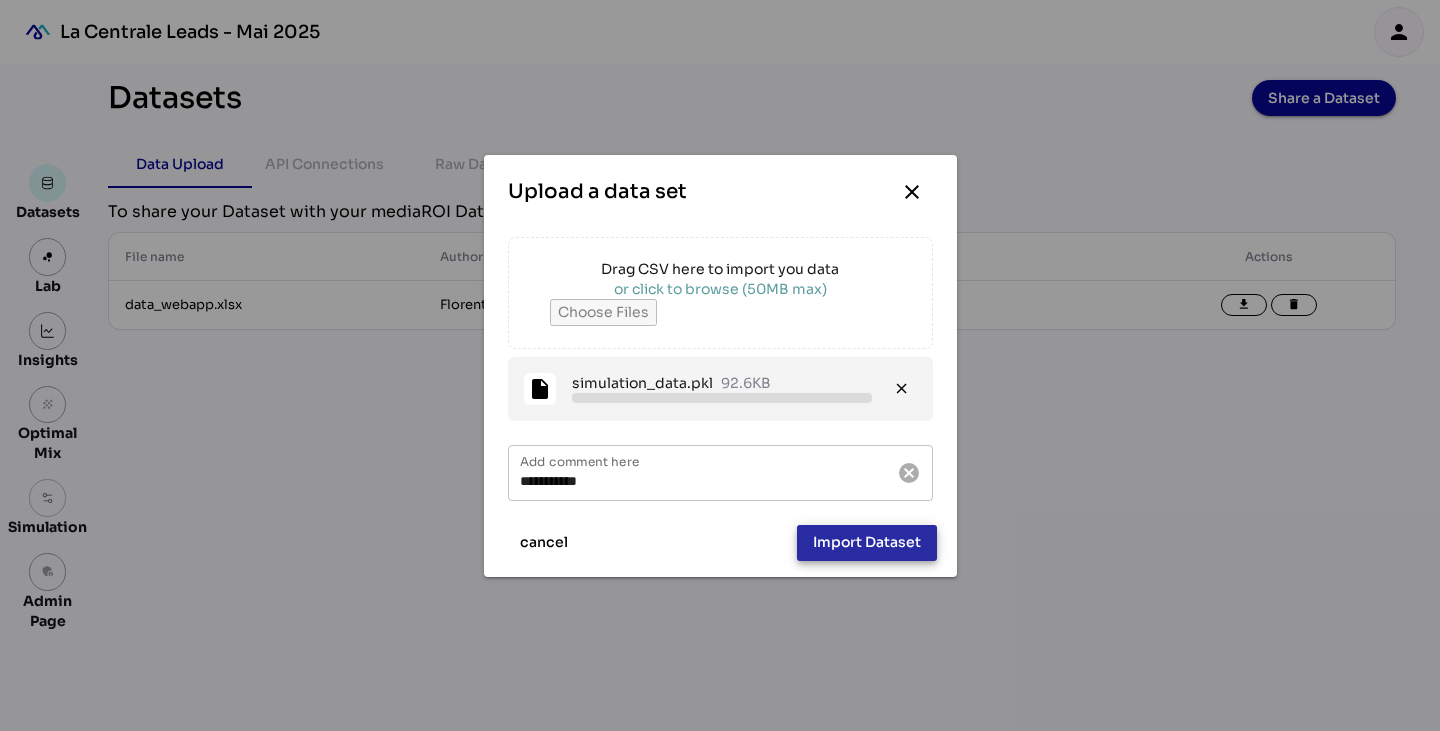 click on "Import Dataset" at bounding box center [867, 542] 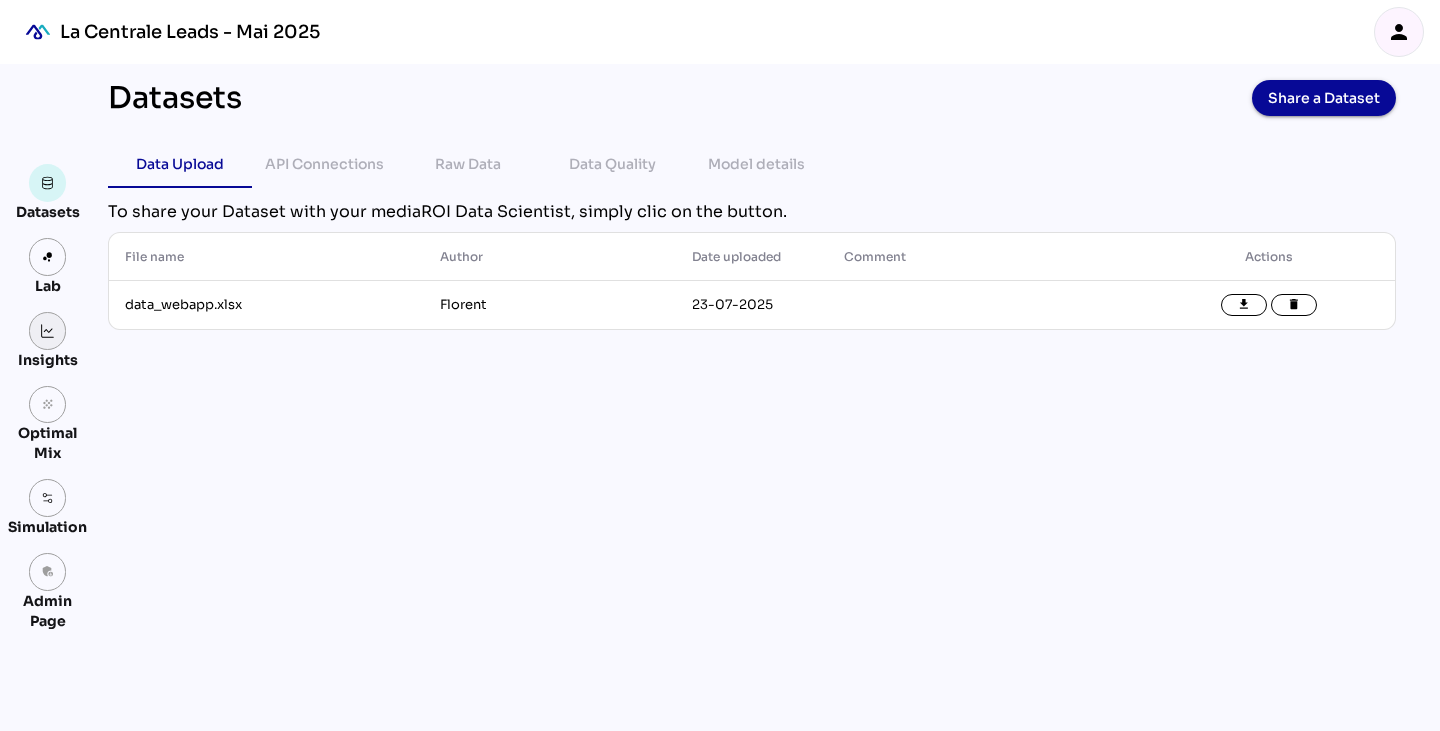 click at bounding box center [48, 331] 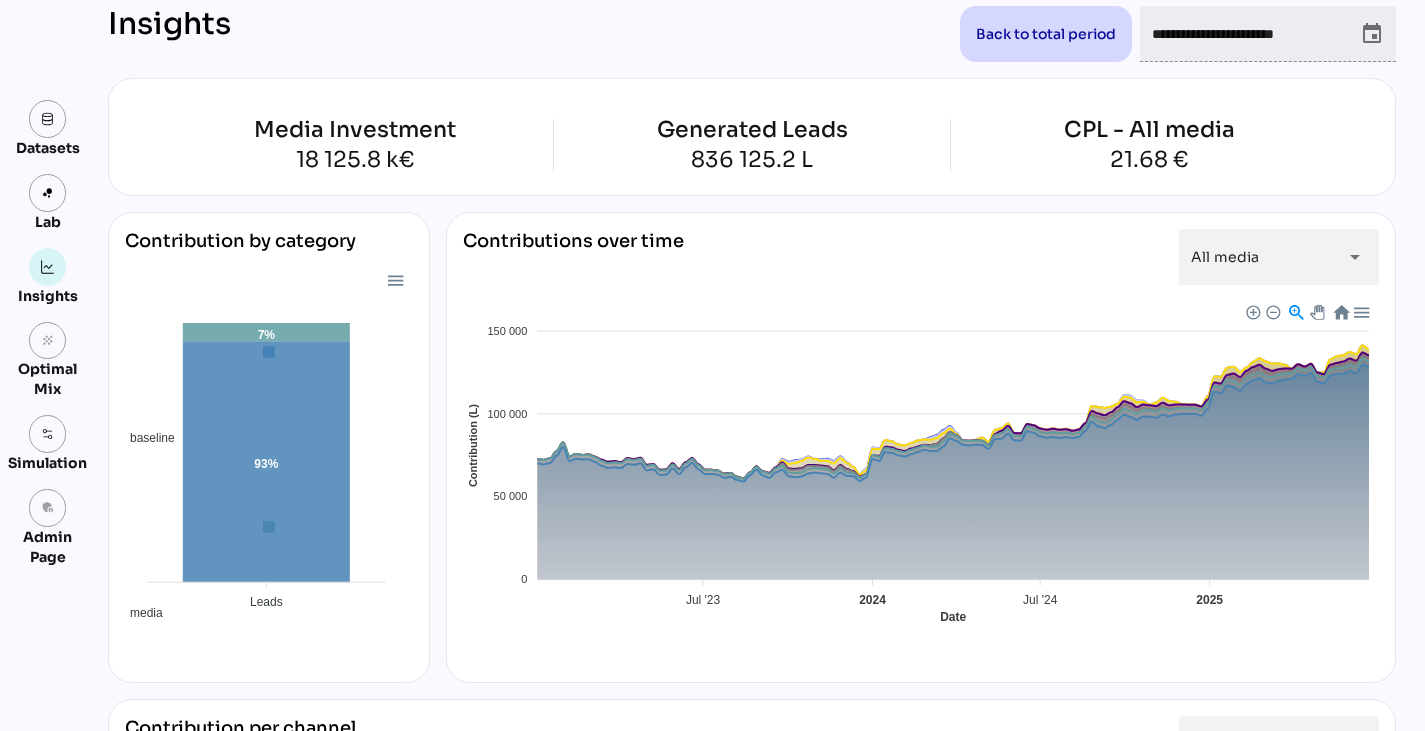scroll, scrollTop: 0, scrollLeft: 0, axis: both 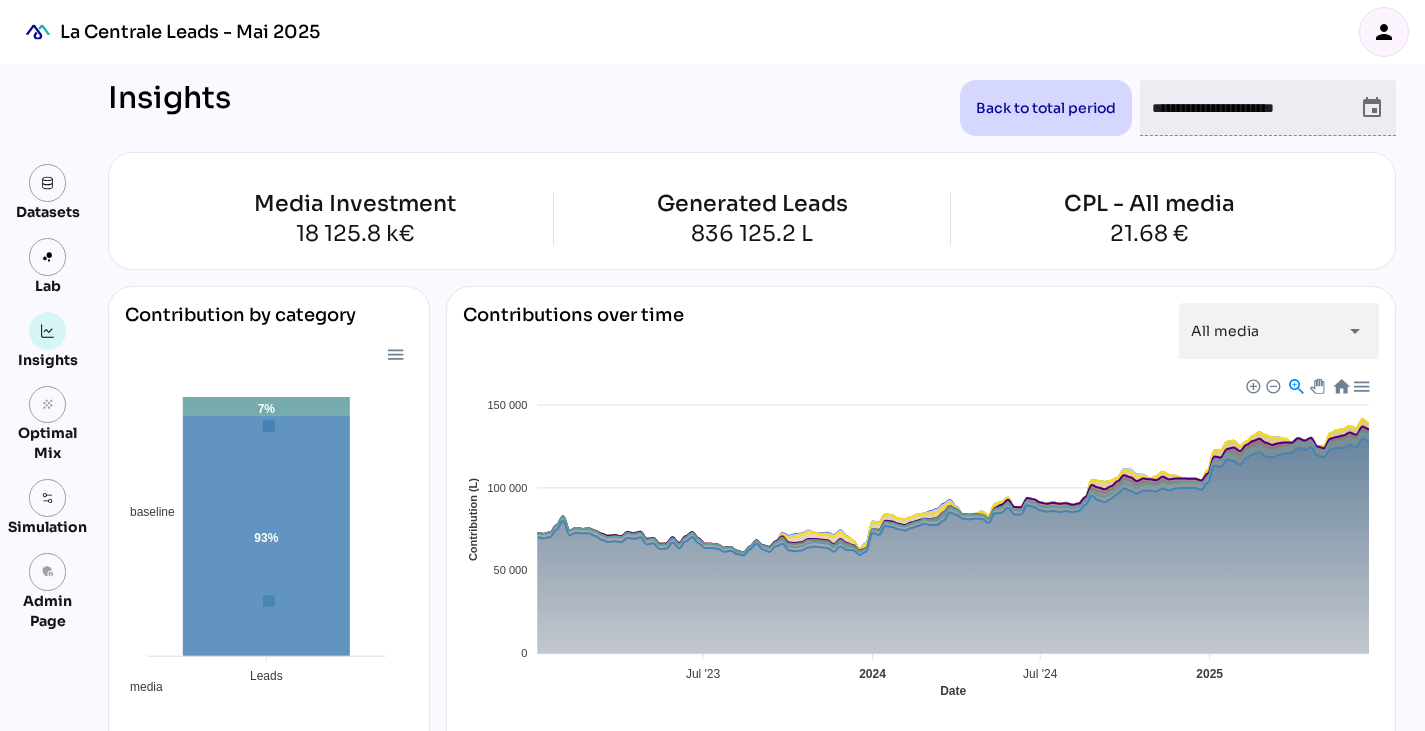 click on "person" at bounding box center (1384, 32) 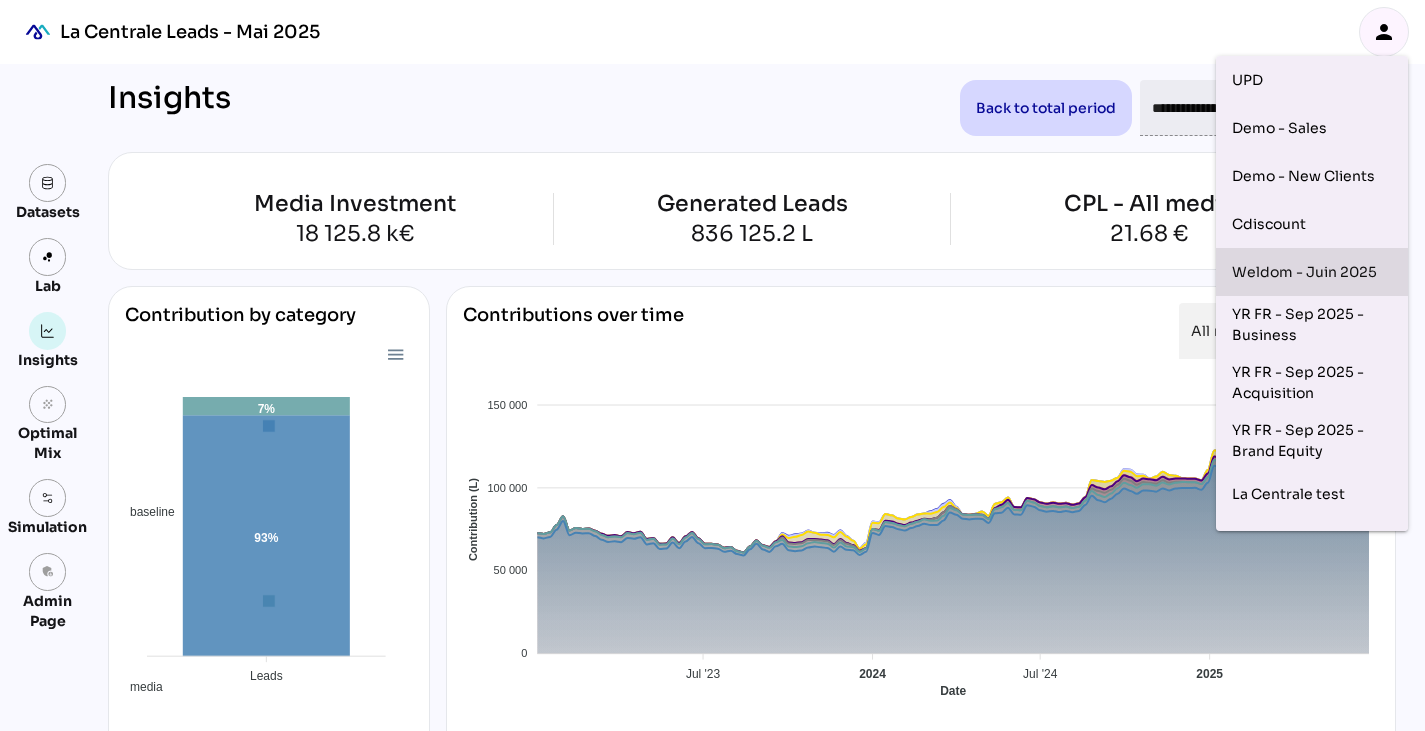 scroll, scrollTop: 205, scrollLeft: 0, axis: vertical 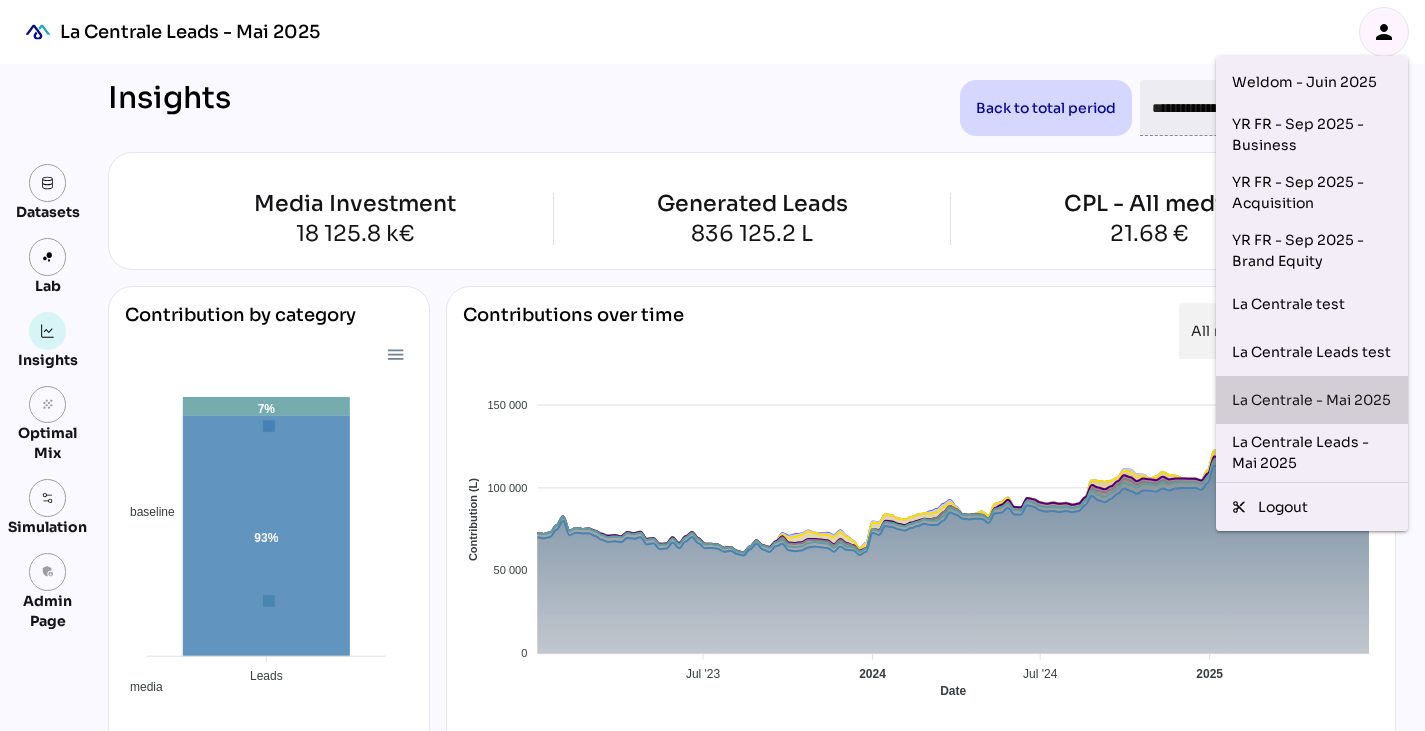 click on "La Centrale - Mai 2025" at bounding box center (1312, 400) 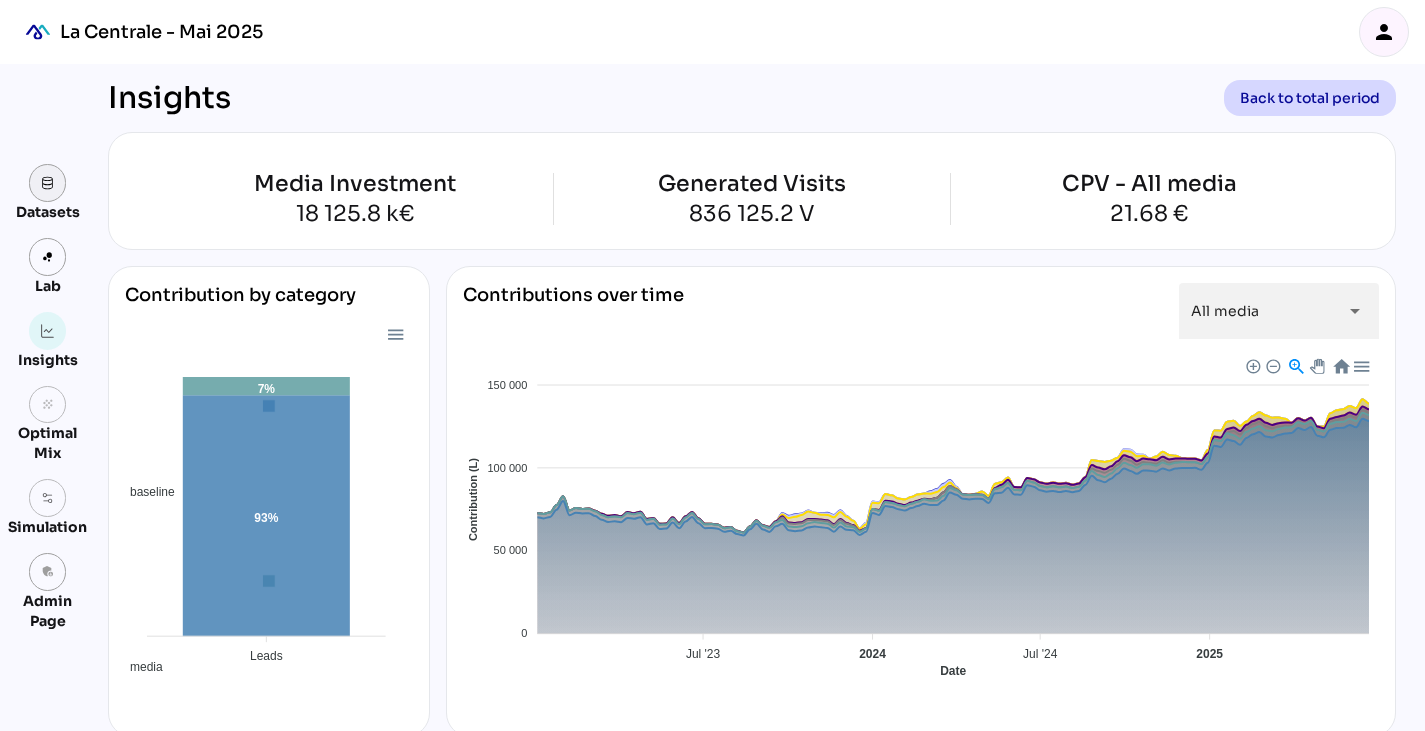 click at bounding box center (48, 183) 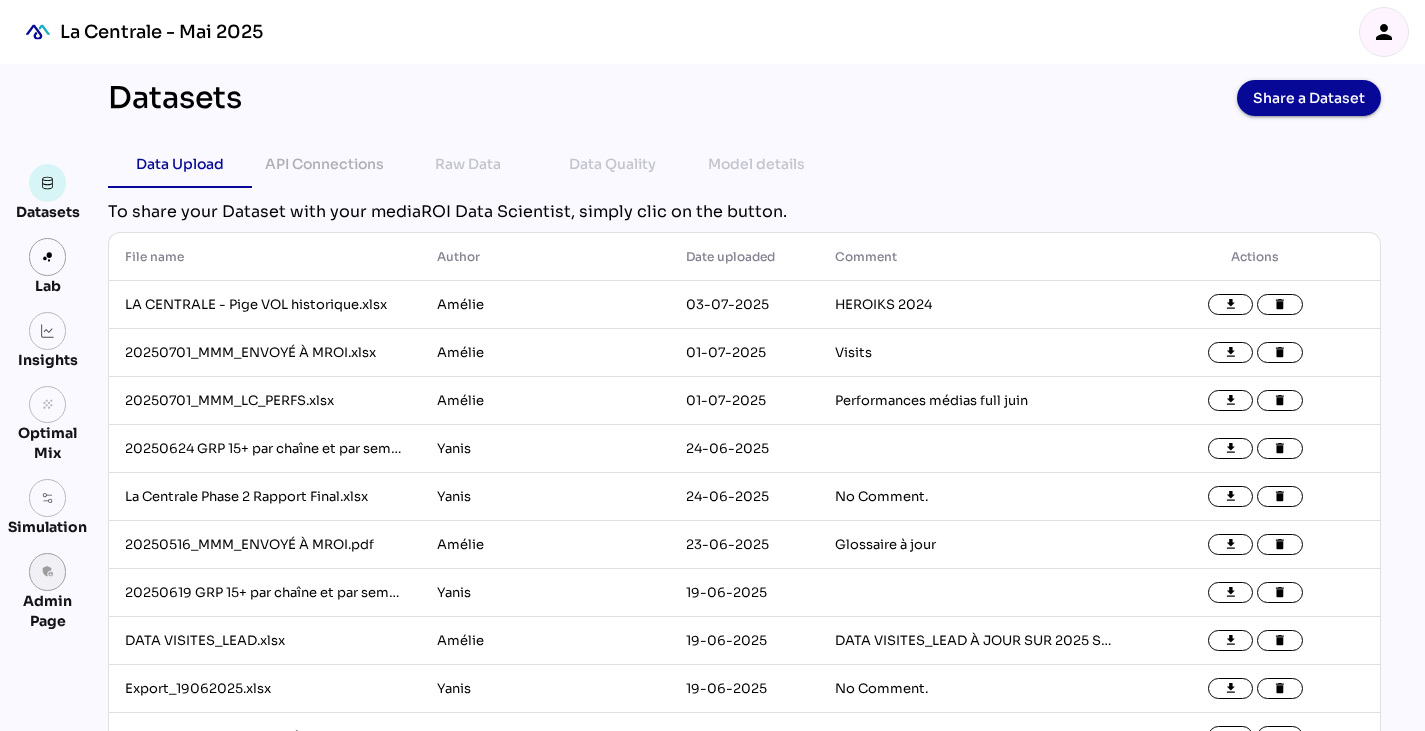 click on "admin_panel_settings" at bounding box center (48, 572) 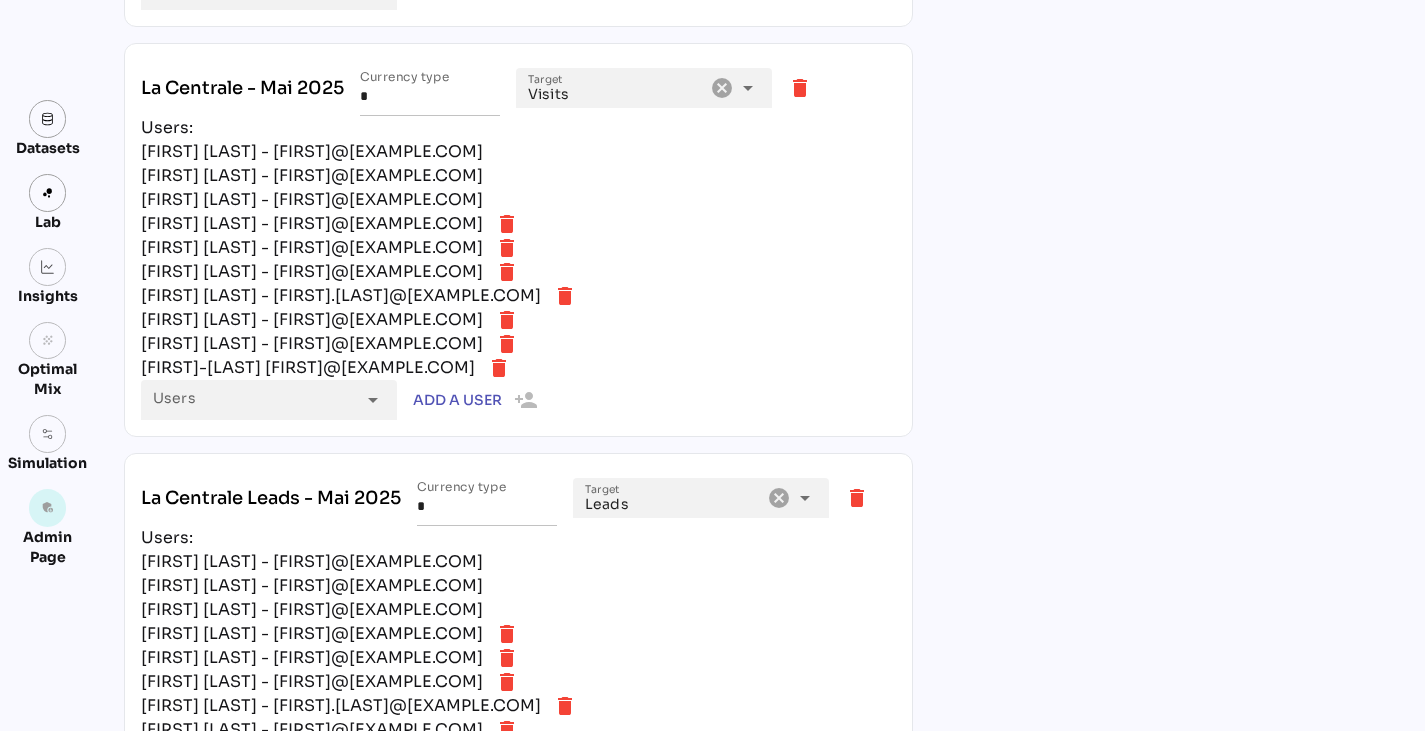 scroll, scrollTop: 4026, scrollLeft: 0, axis: vertical 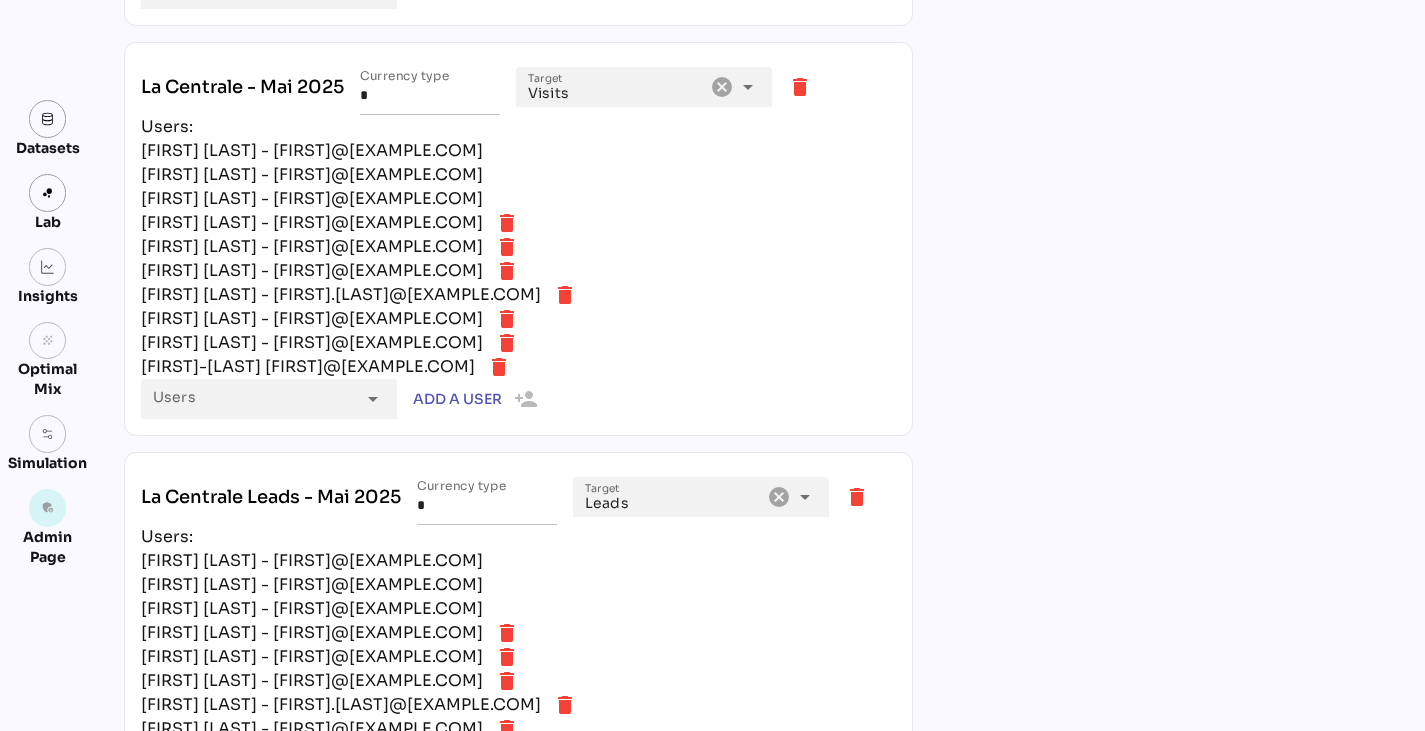 click on "delete" at bounding box center [507, 319] 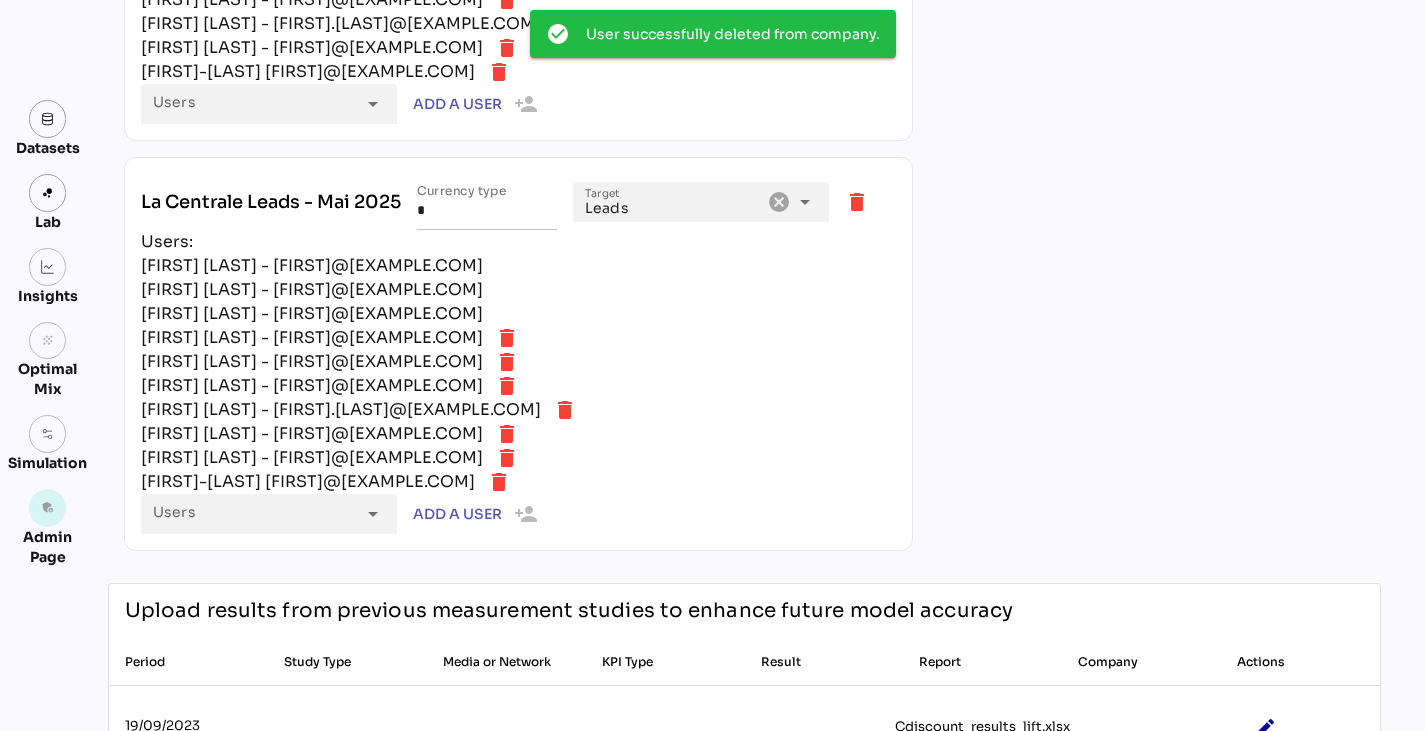 scroll, scrollTop: 4298, scrollLeft: 0, axis: vertical 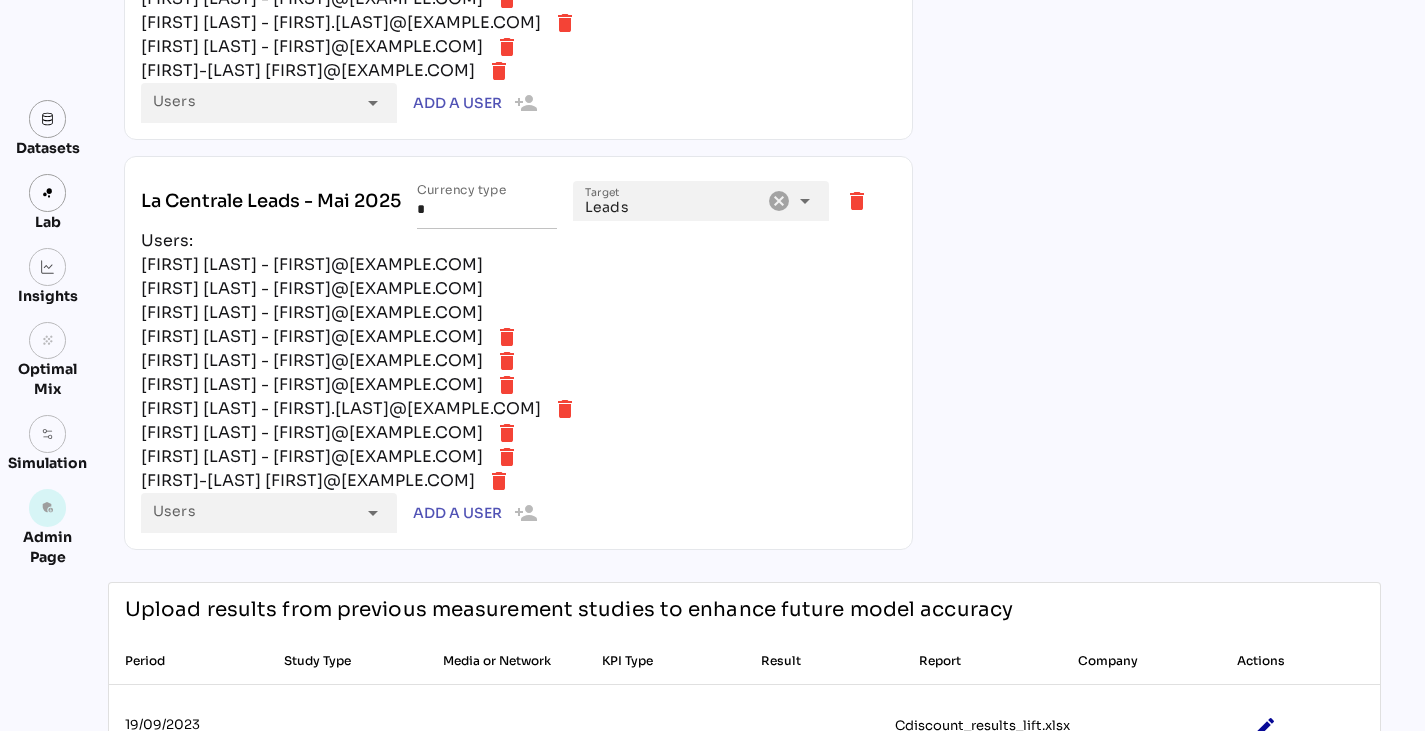 click on "delete" at bounding box center (507, 433) 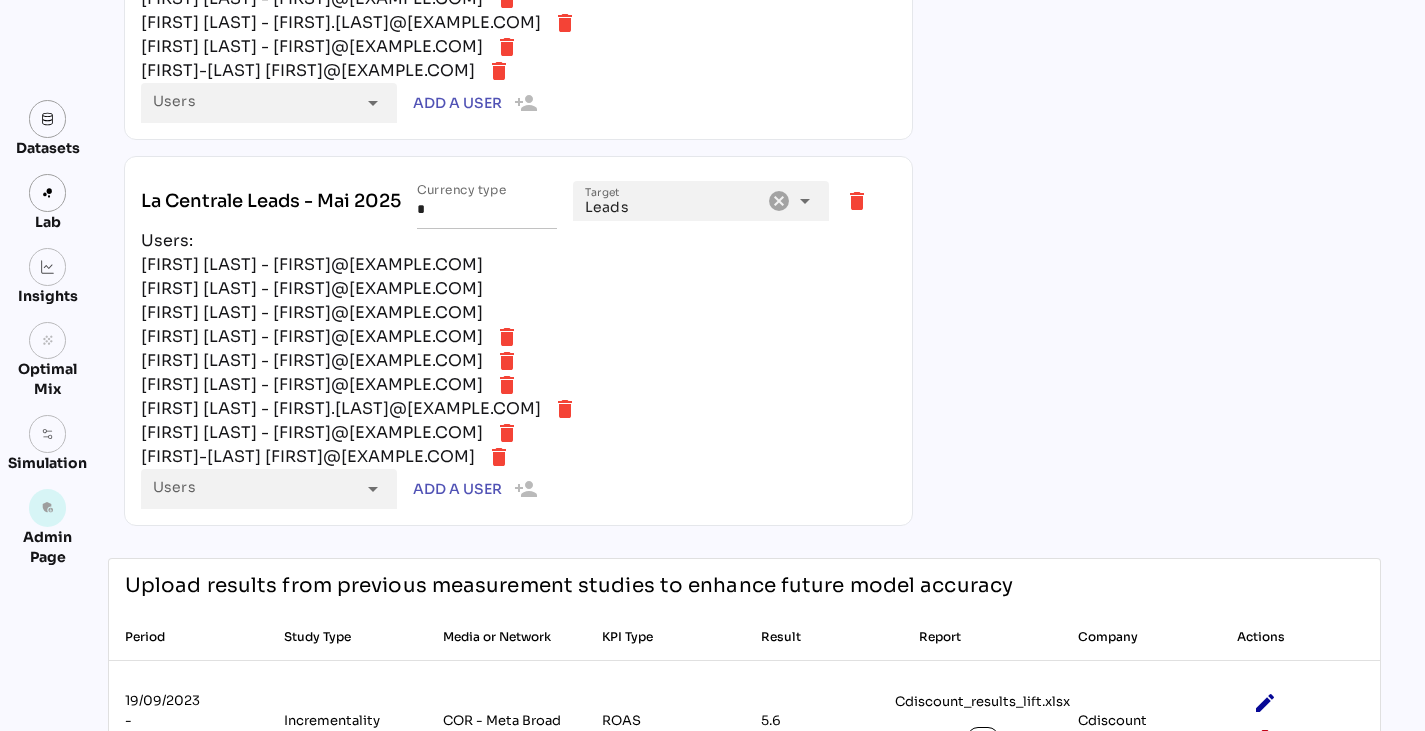 click on "**********" at bounding box center [737, -1558] 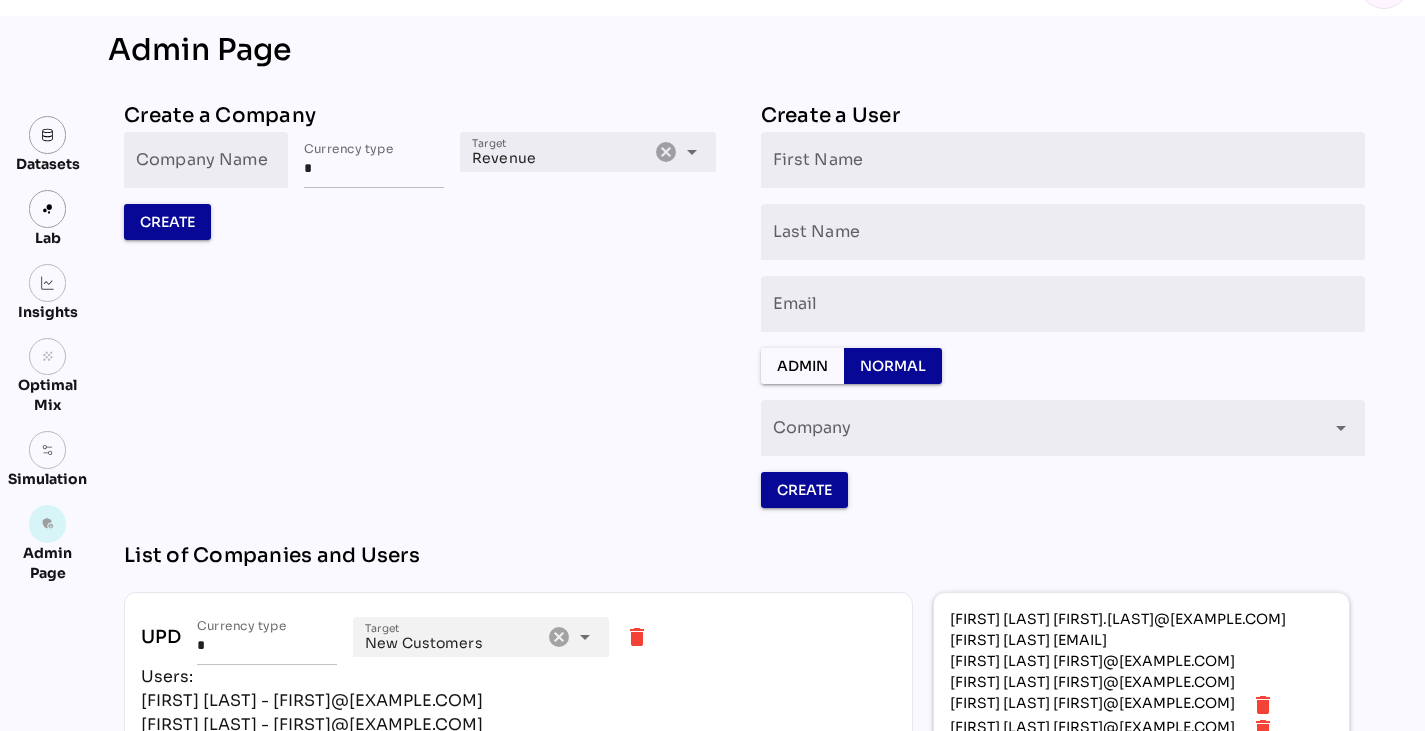 scroll, scrollTop: 0, scrollLeft: 0, axis: both 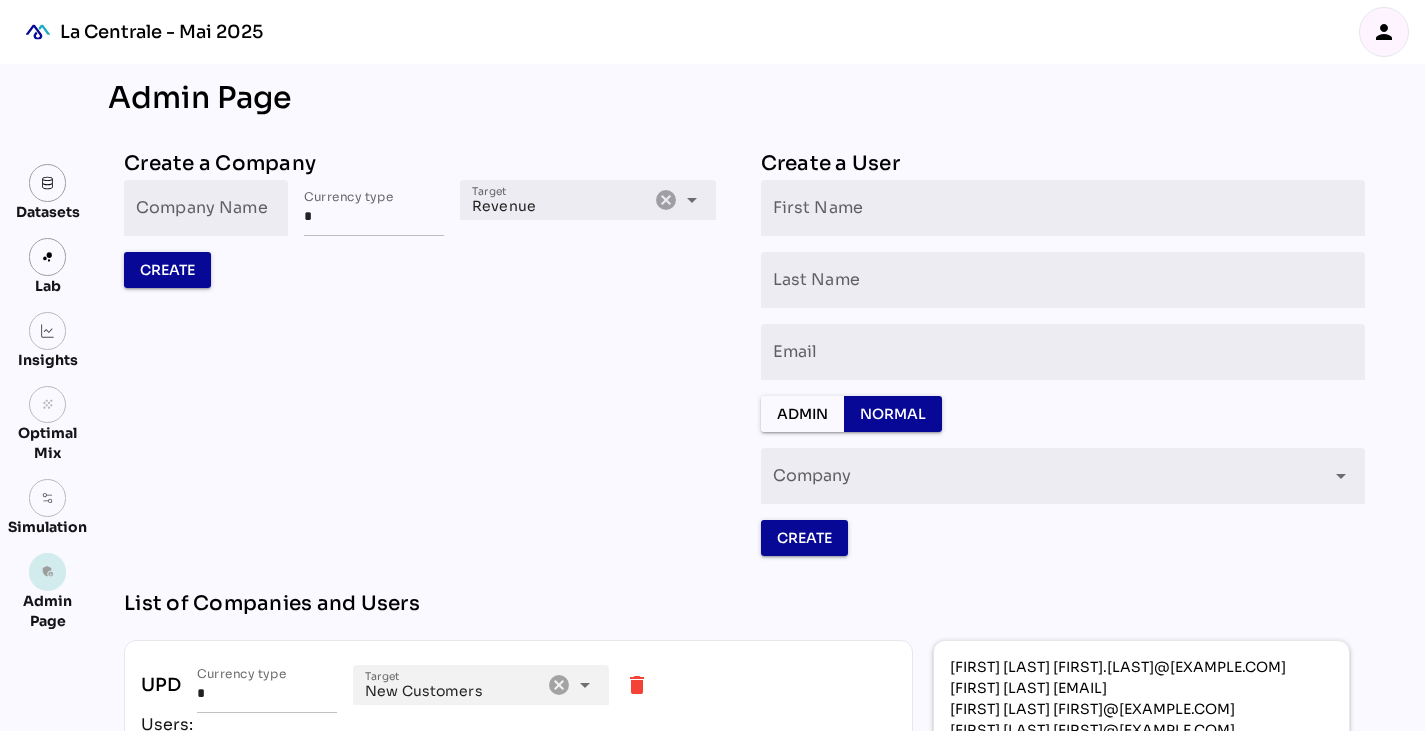 click on "admin_panel_settings" at bounding box center [48, 572] 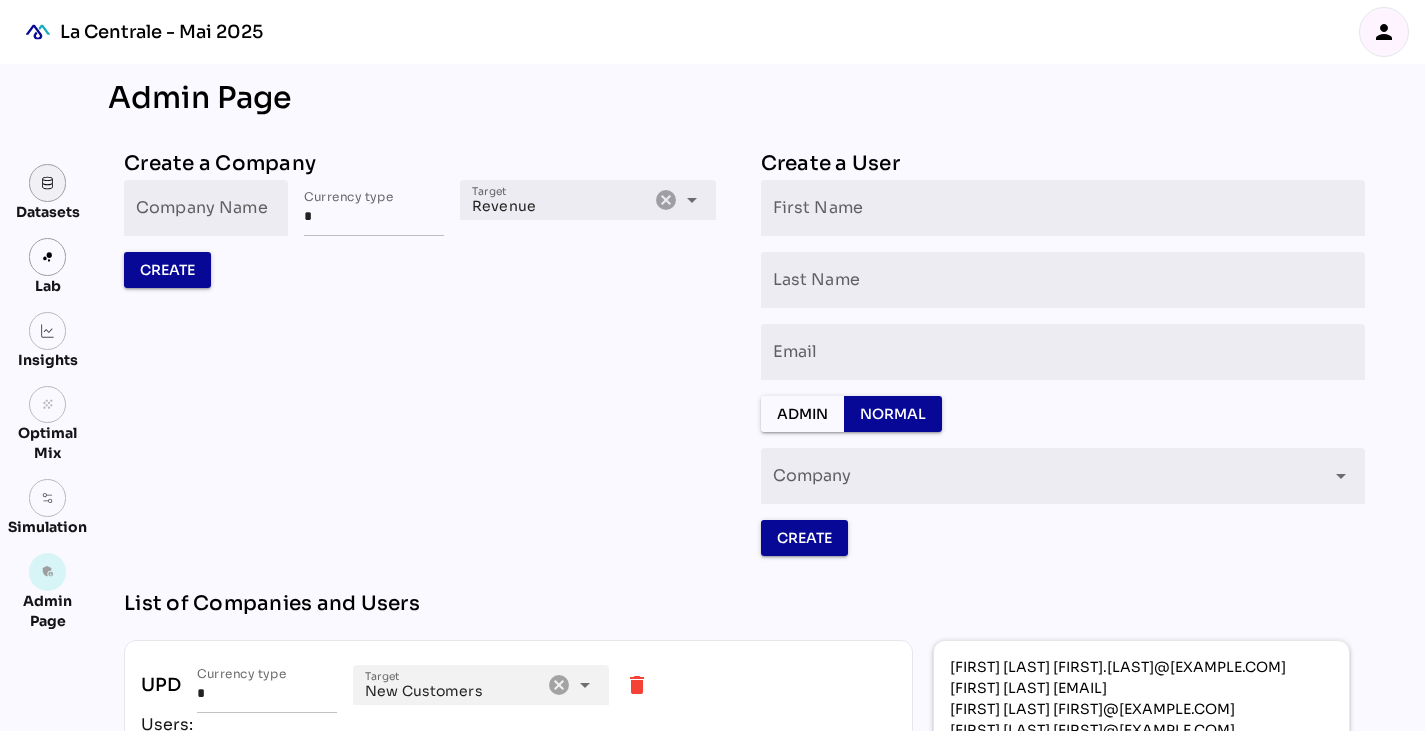 click at bounding box center (48, 183) 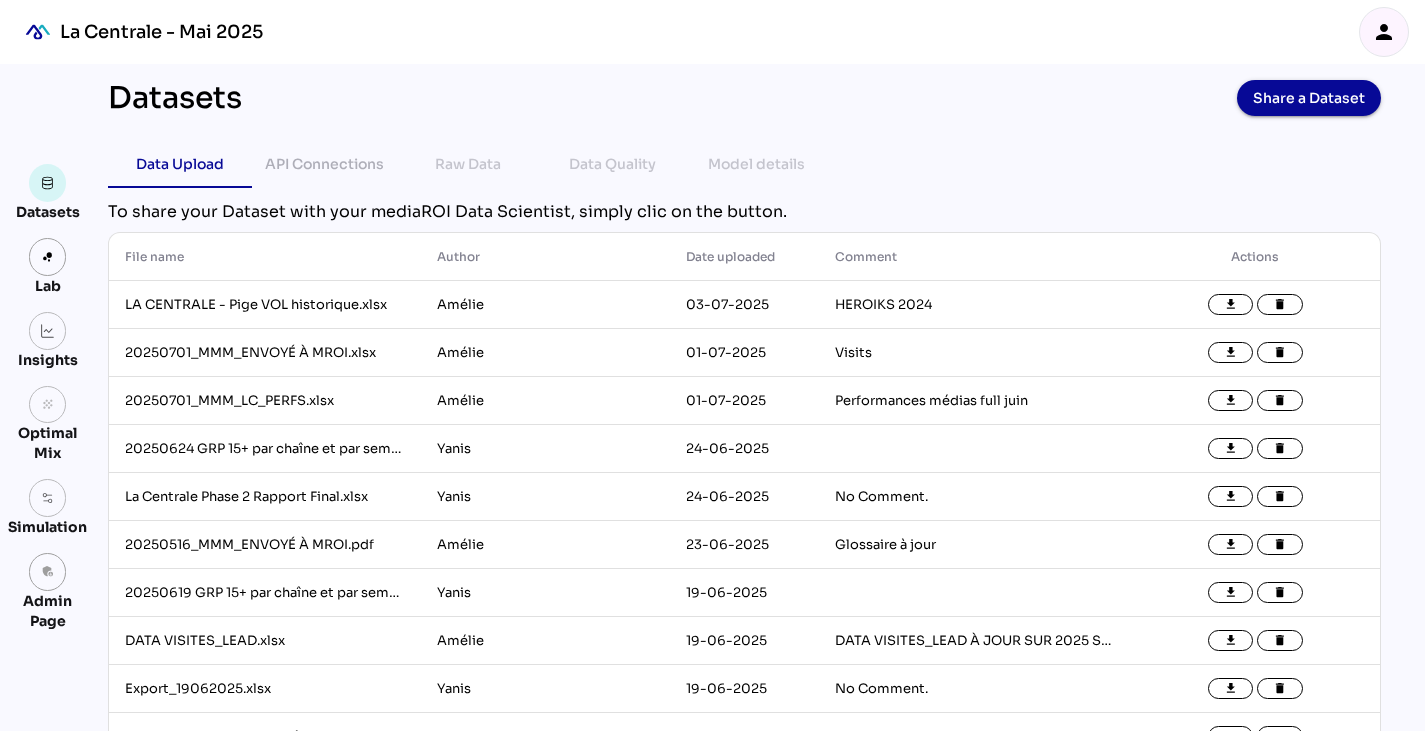 click on "person" at bounding box center (1384, 32) 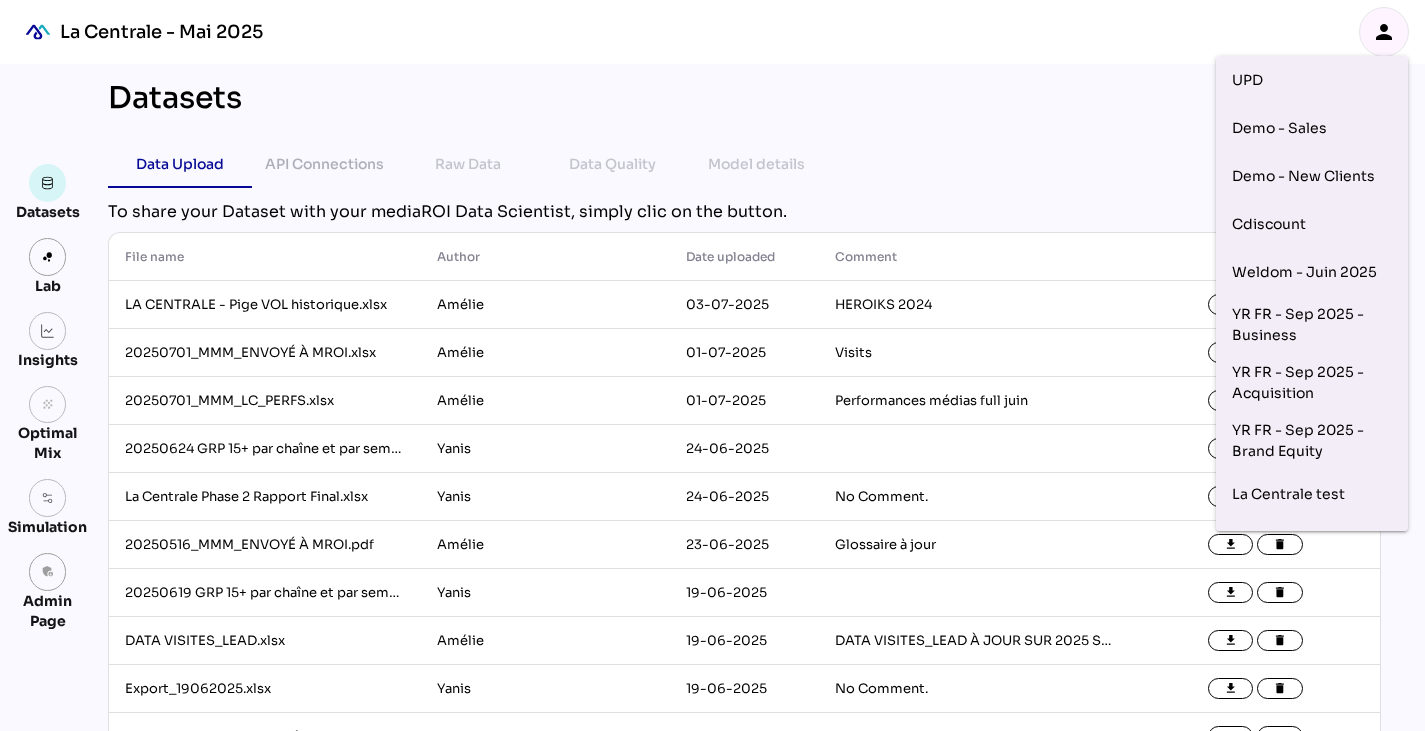 click on "Datasets Share a Dataset" 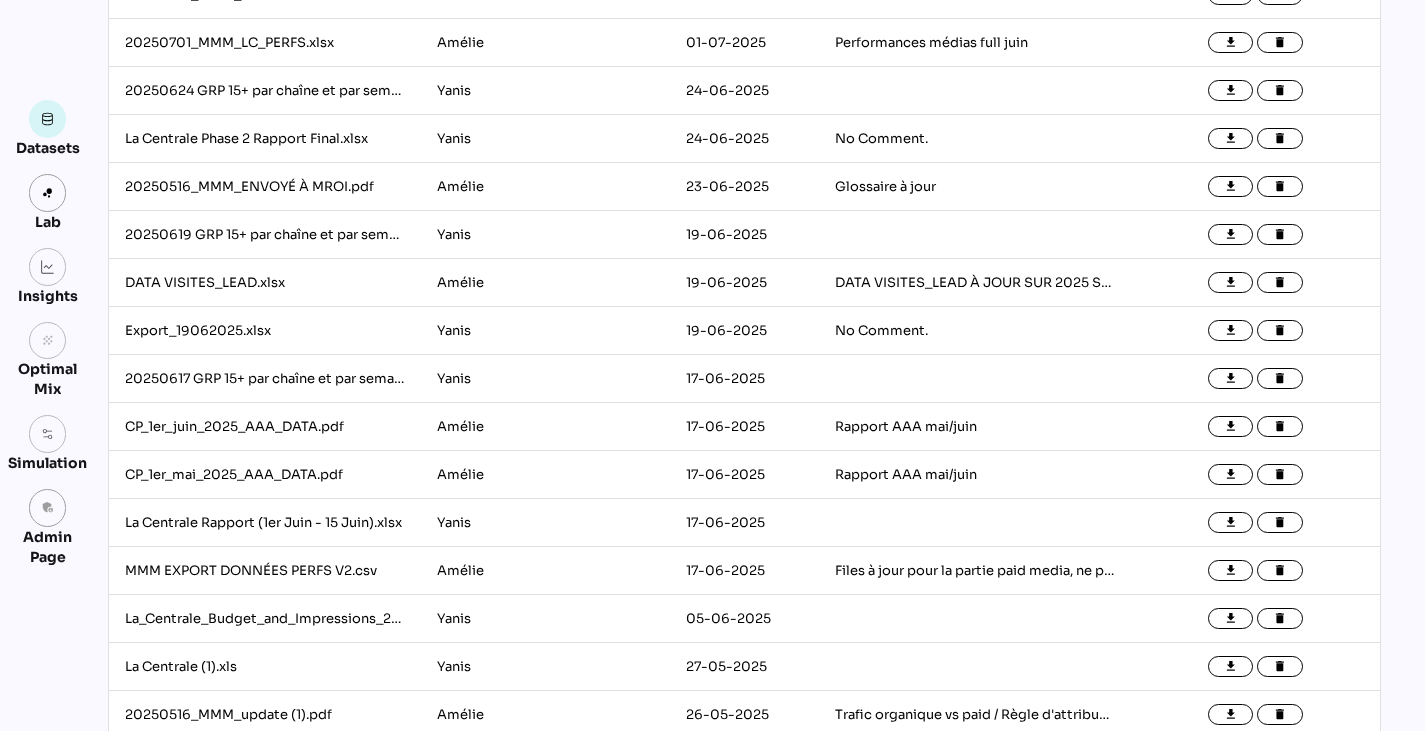 scroll, scrollTop: 0, scrollLeft: 0, axis: both 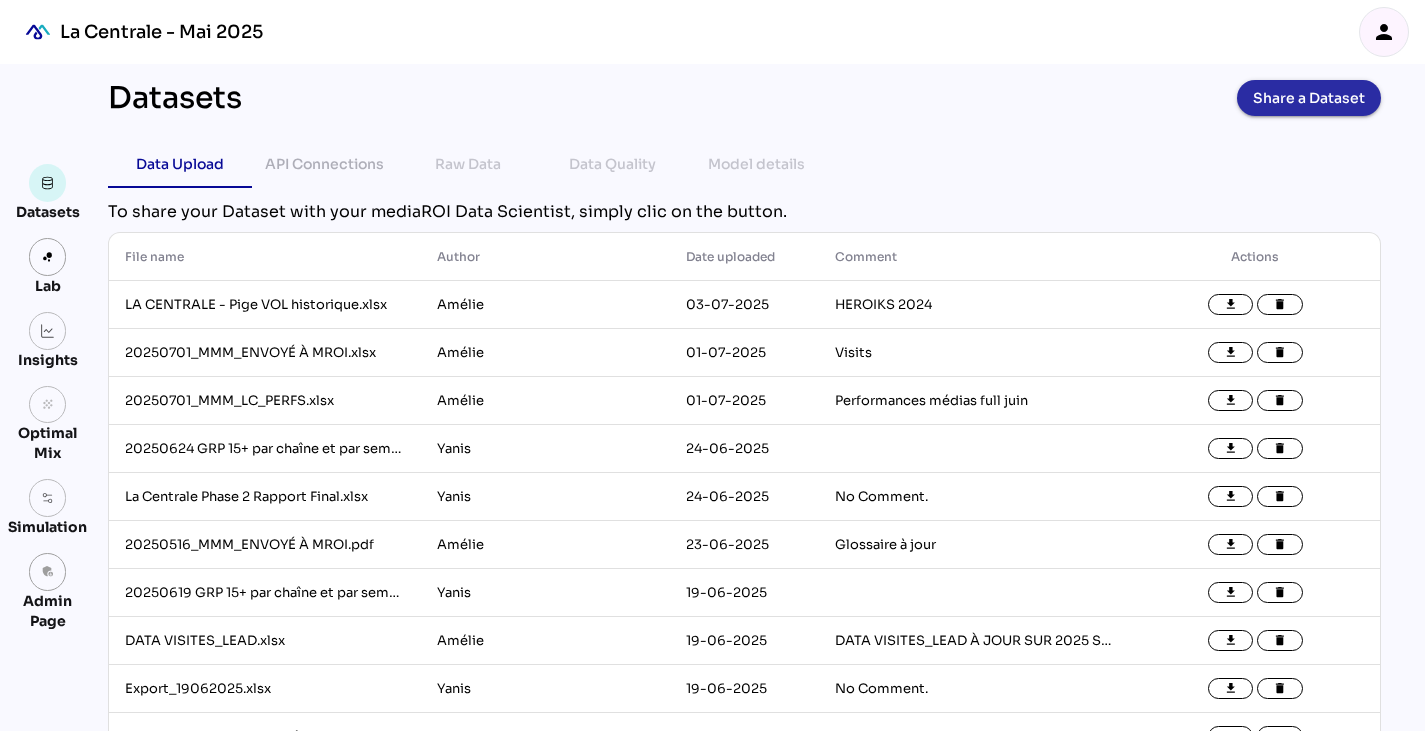 click on "Share a Dataset" at bounding box center (1309, 98) 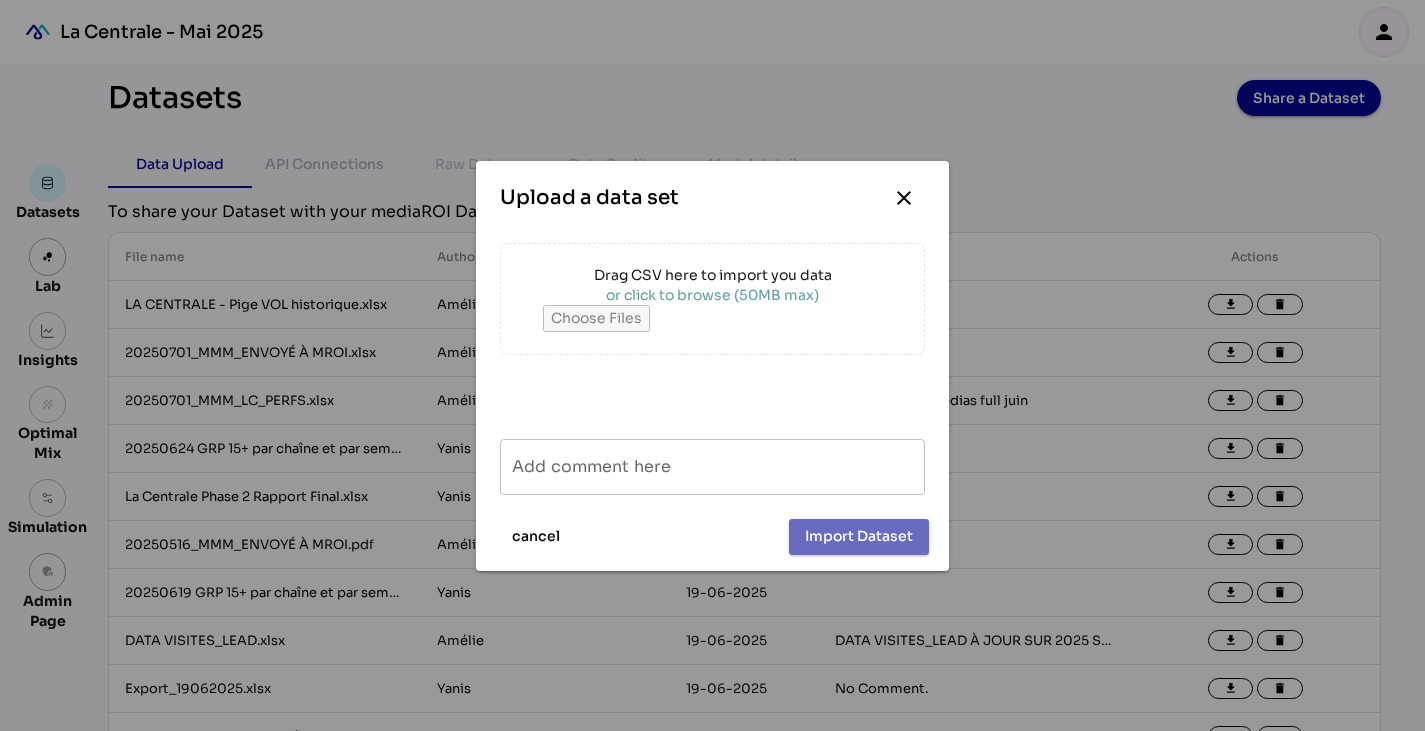 click on "or click to browse (50MB max)" at bounding box center (713, 295) 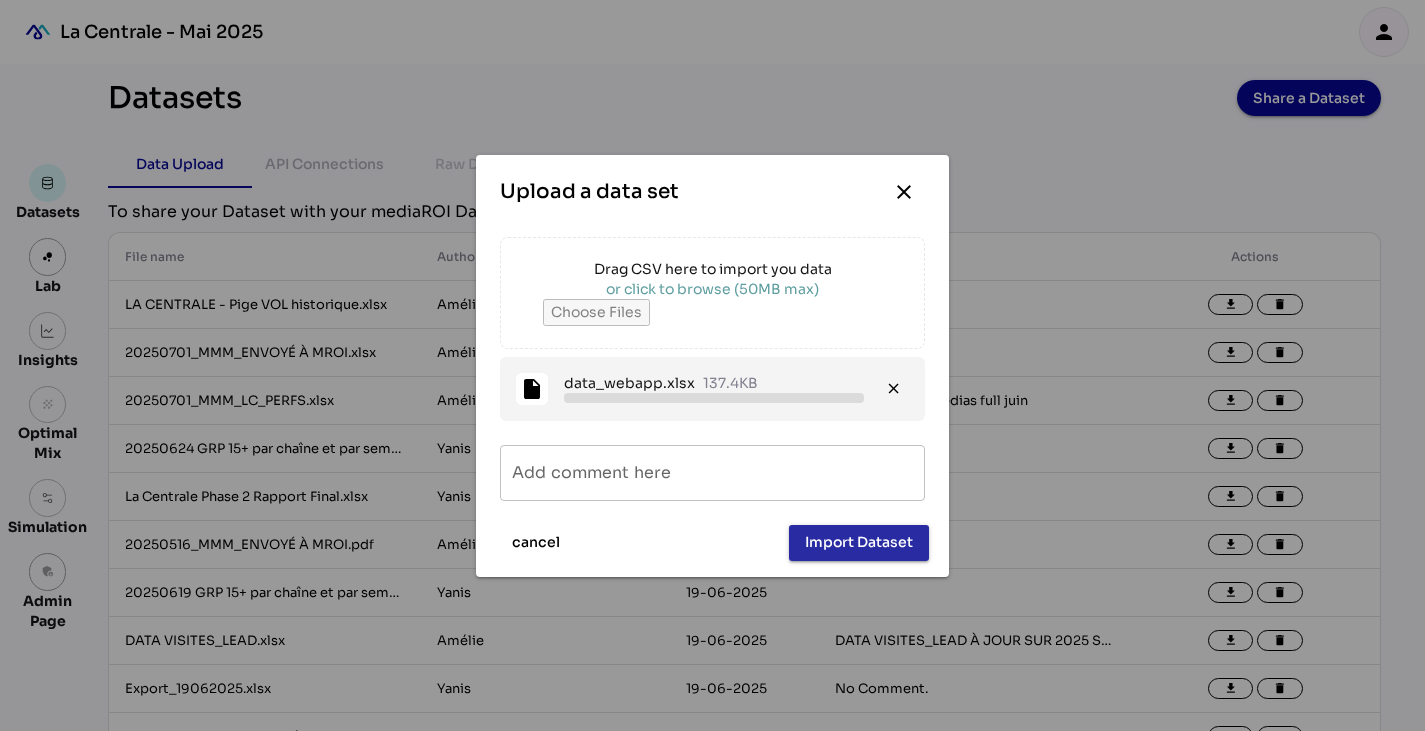 click on "Import Dataset" at bounding box center (859, 542) 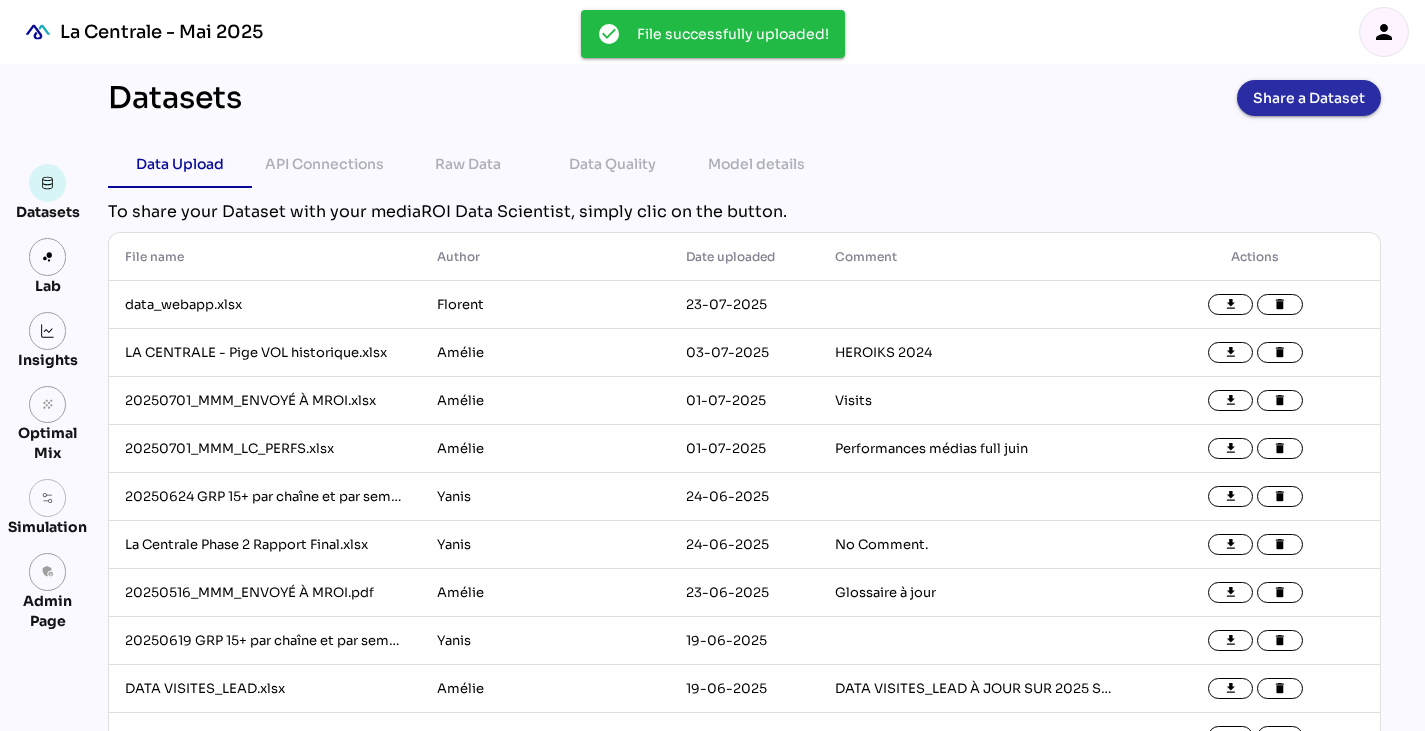 click on "Share a Dataset" at bounding box center (1309, 98) 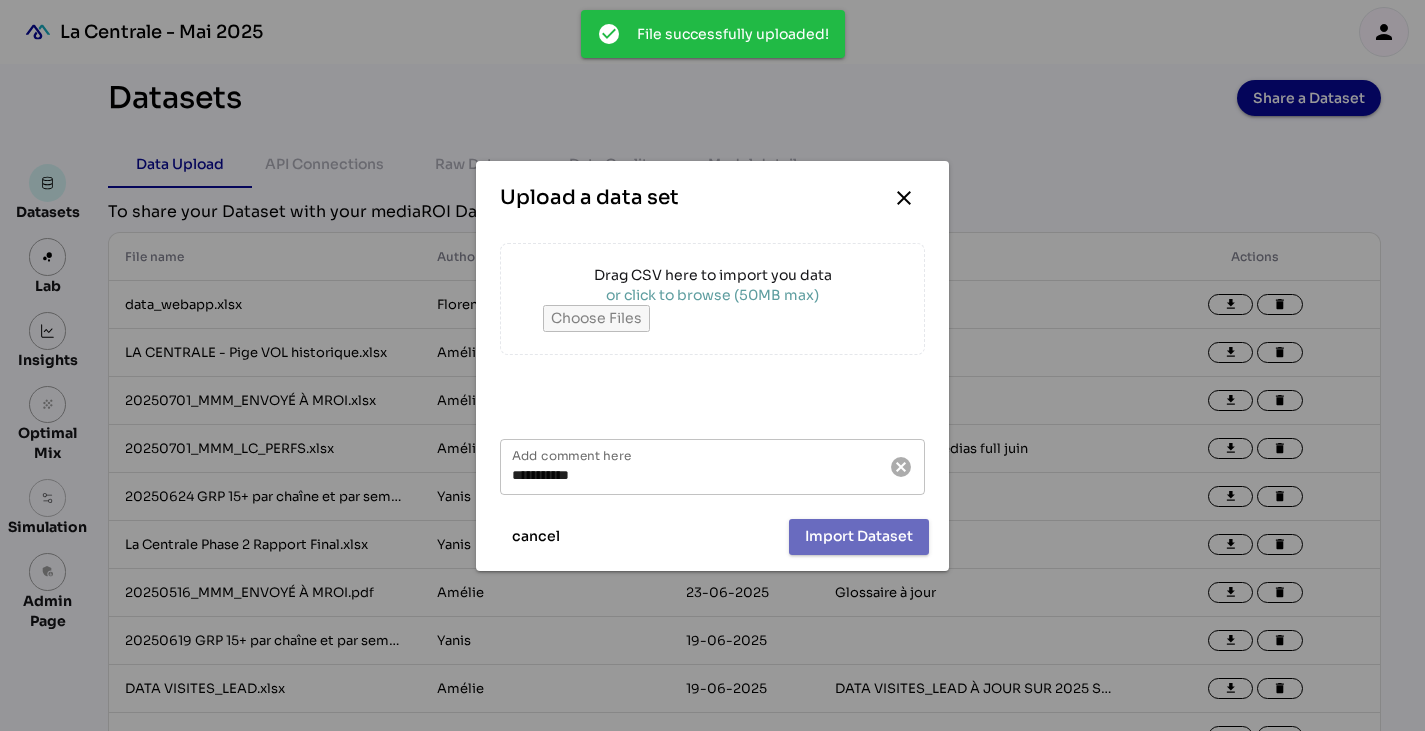 click on "Drag CSV here to import you data" at bounding box center [713, 275] 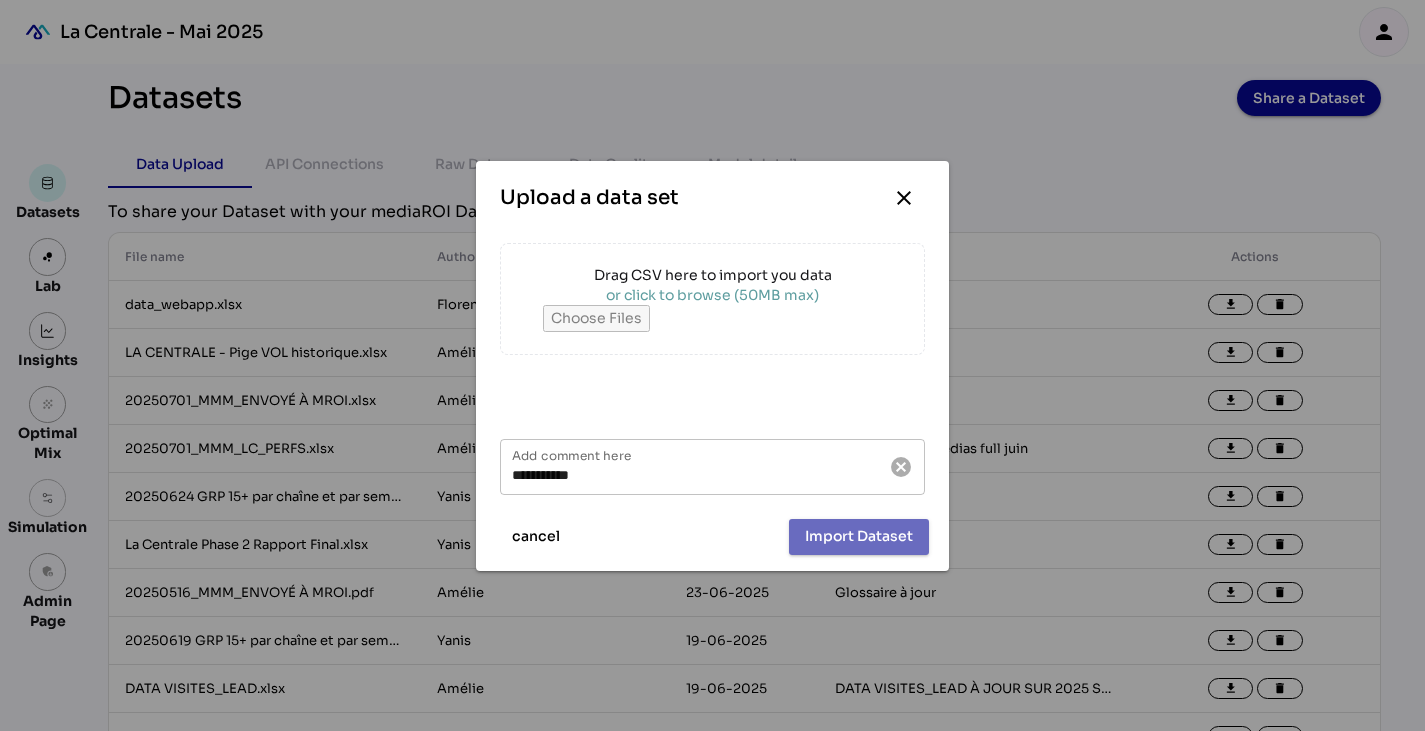 type on "**********" 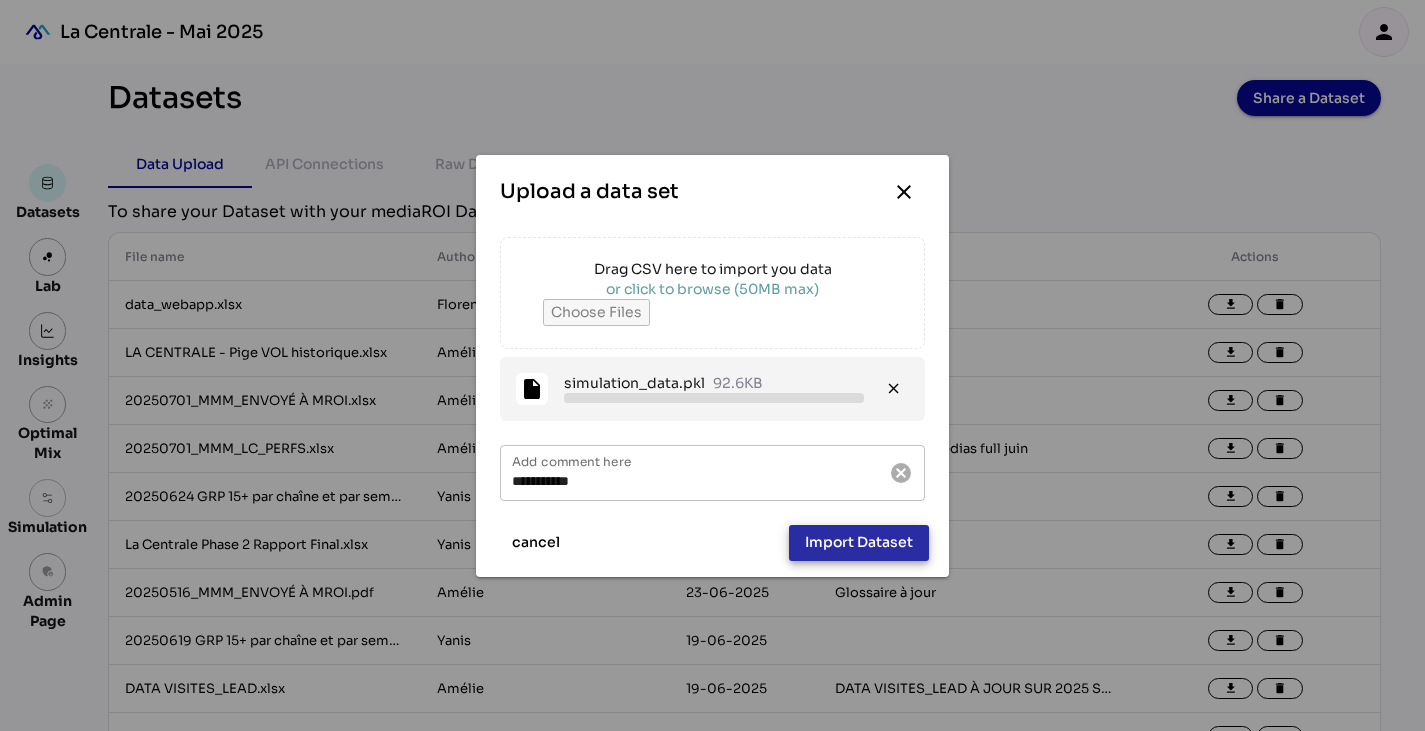 click on "Import Dataset" at bounding box center (859, 542) 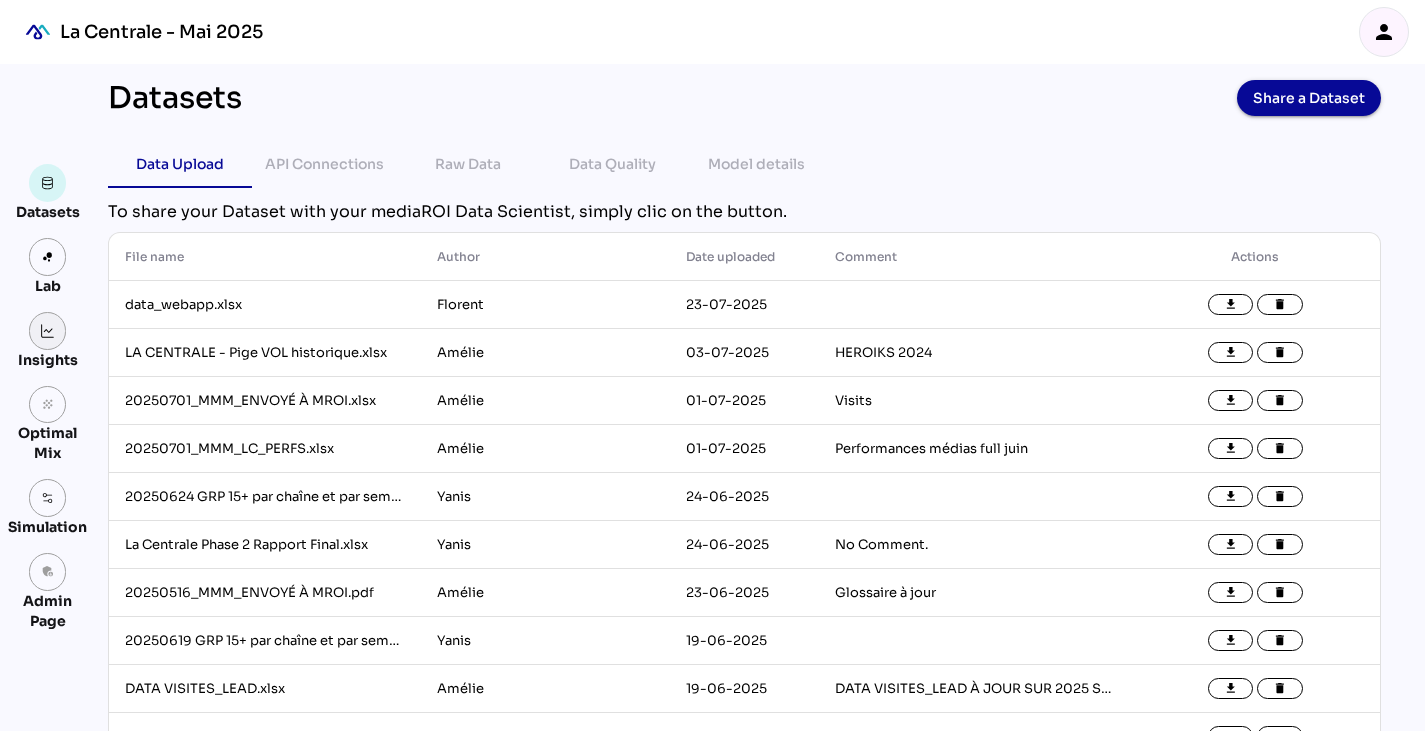 click at bounding box center [48, 331] 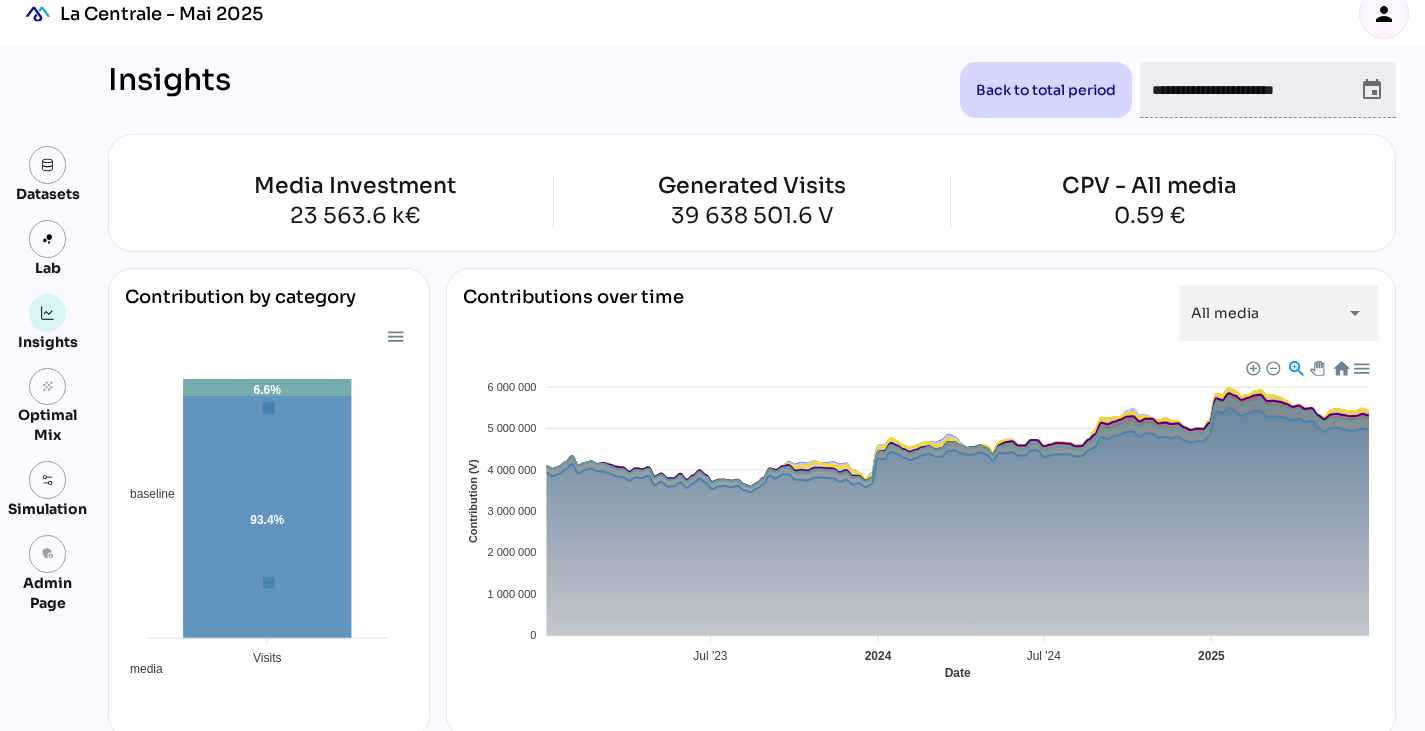 scroll, scrollTop: 0, scrollLeft: 0, axis: both 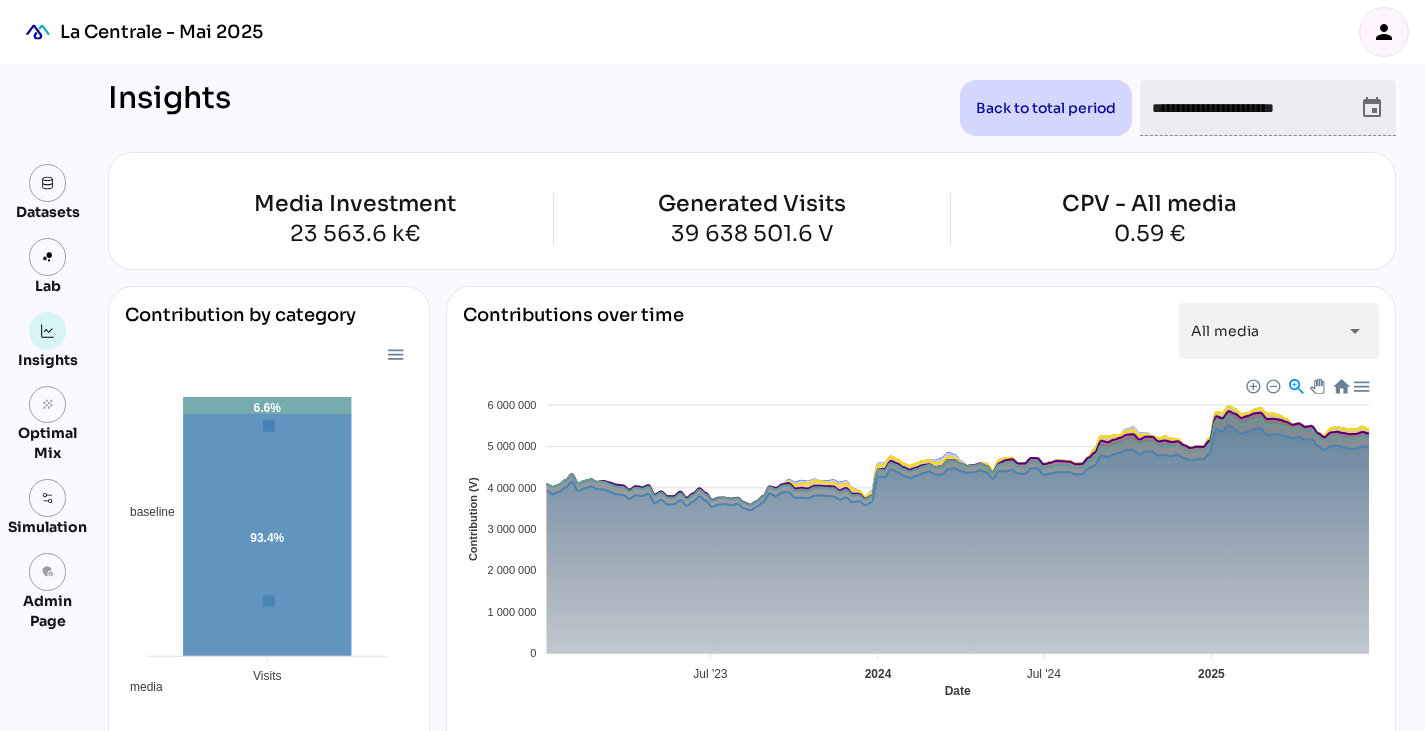 click on "person" at bounding box center (1384, 32) 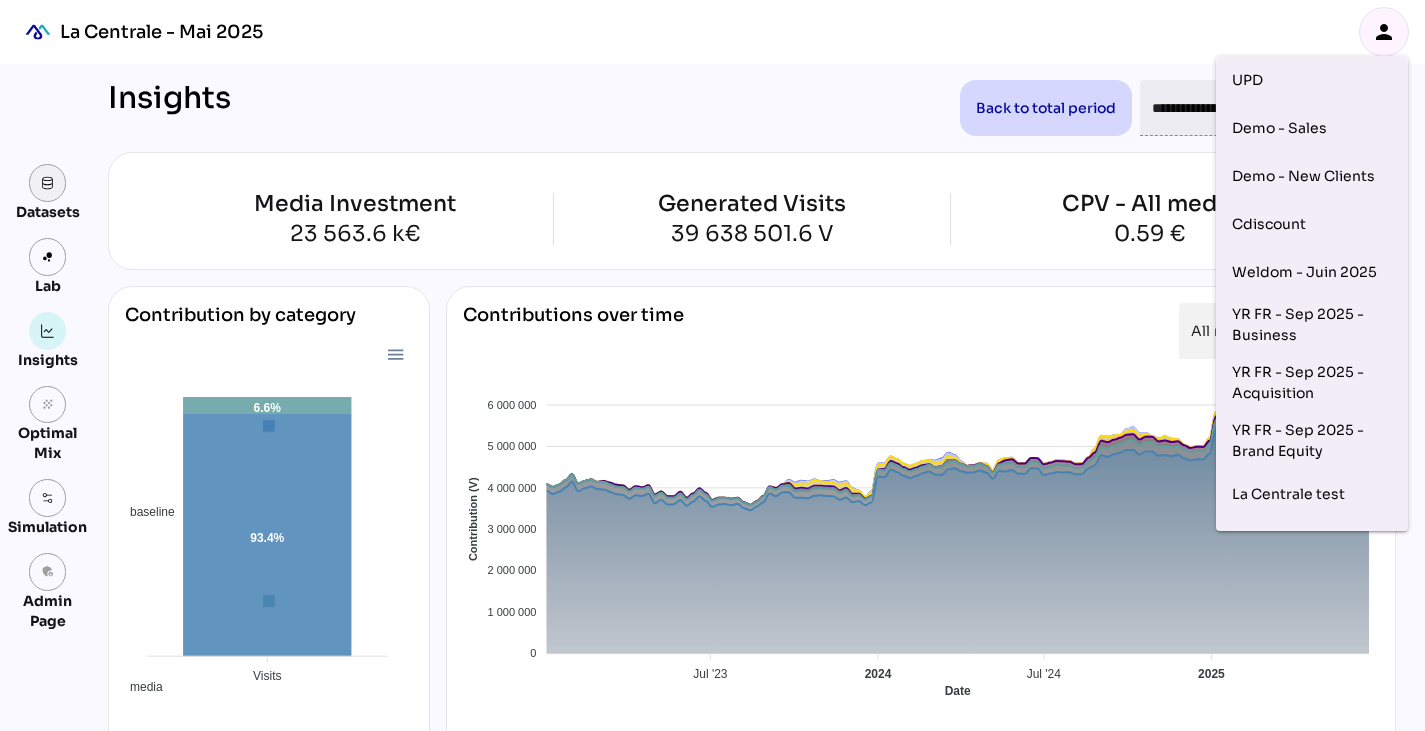 click at bounding box center (48, 183) 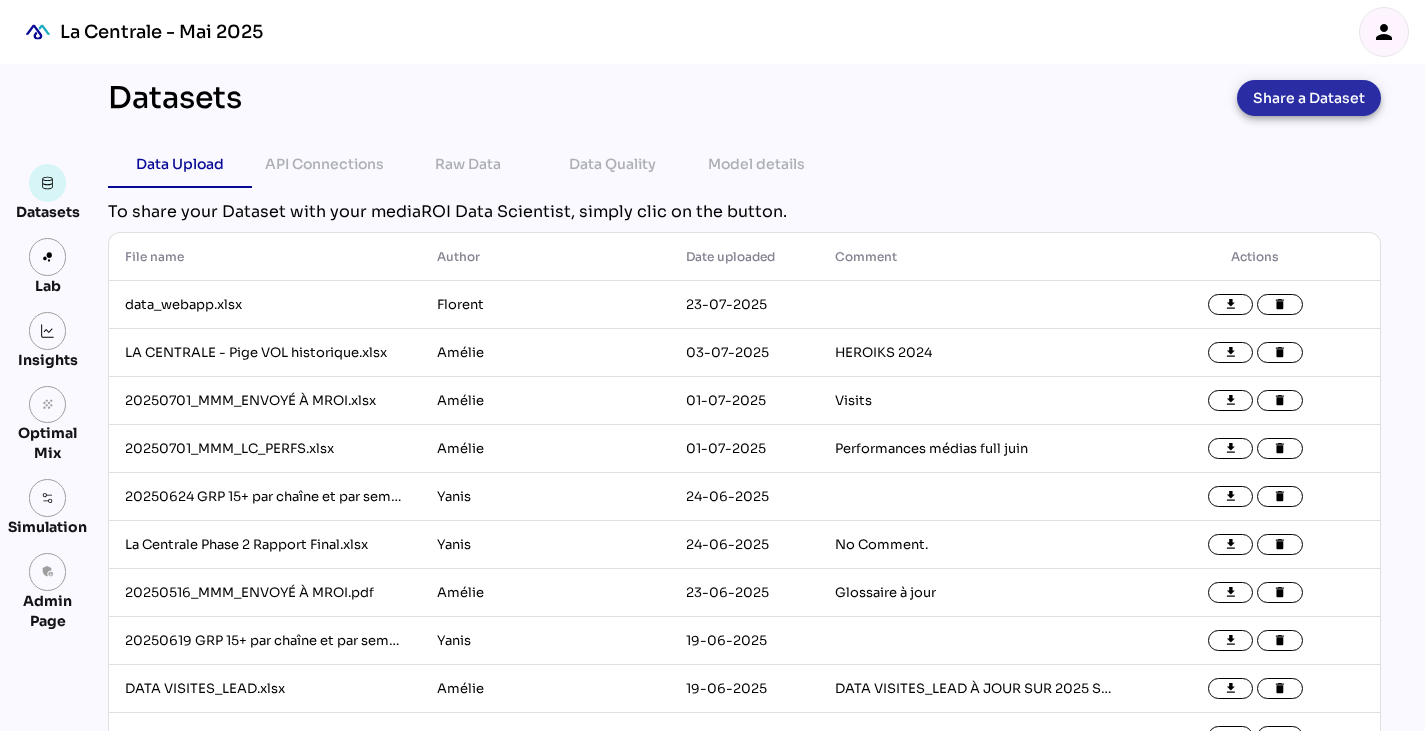 click on "Share a Dataset" at bounding box center (1309, 98) 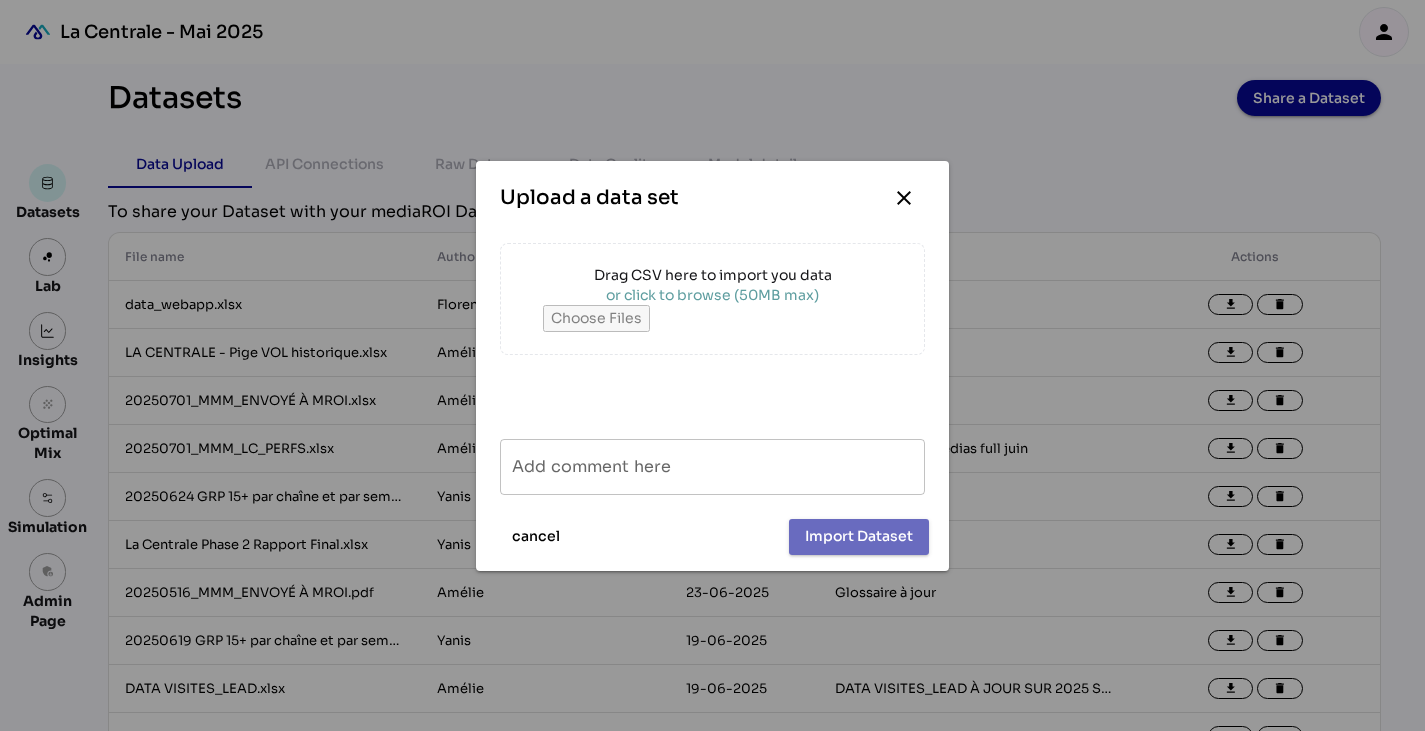 click on "Drag CSV here to import you data" at bounding box center (713, 275) 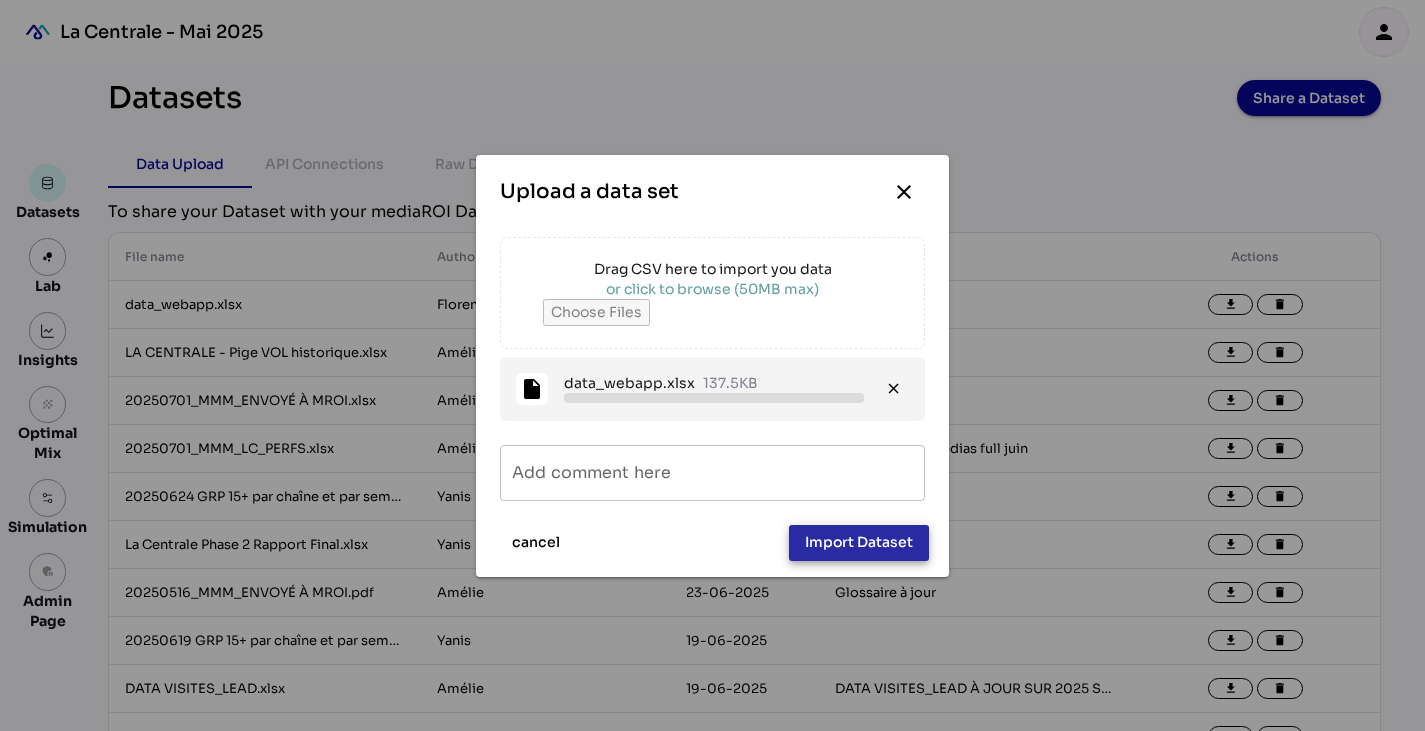click on "Import Dataset" at bounding box center (859, 542) 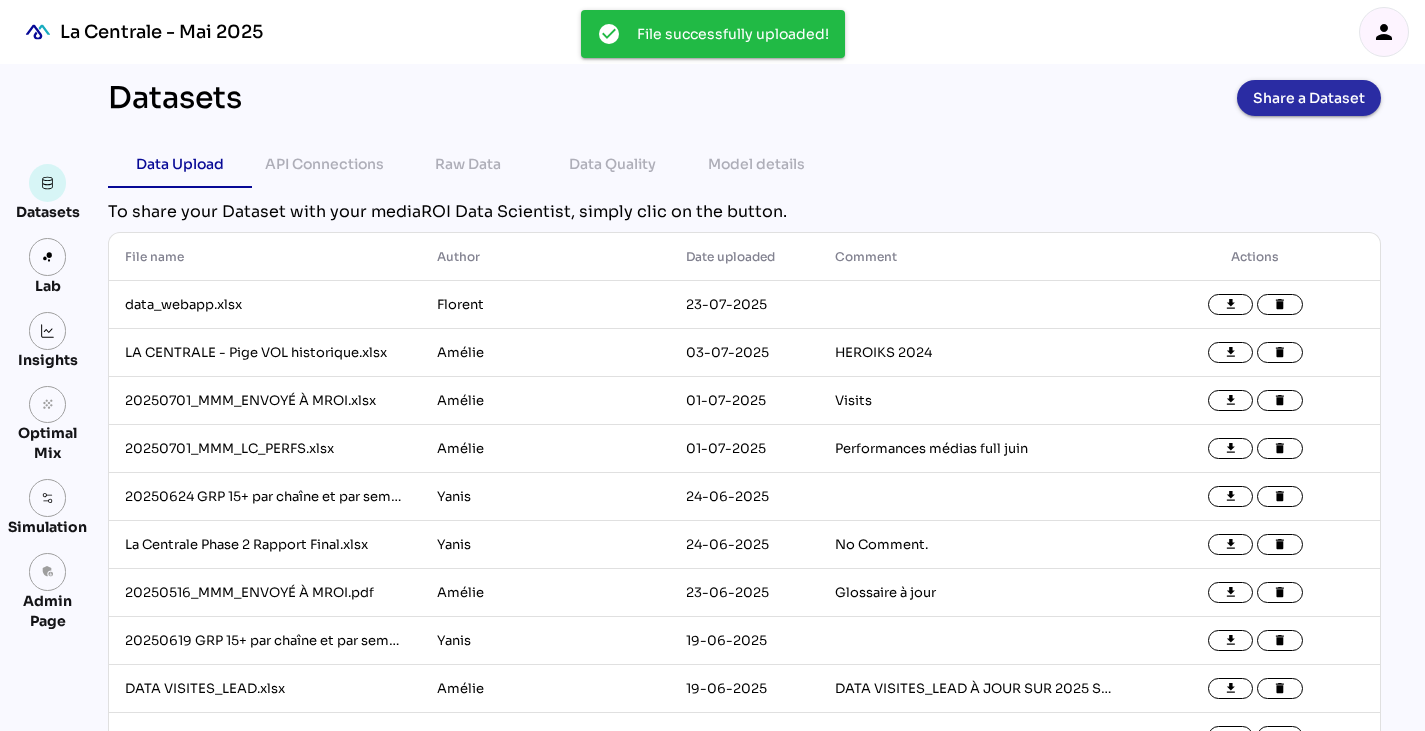 click on "Share a Dataset" at bounding box center (1309, 98) 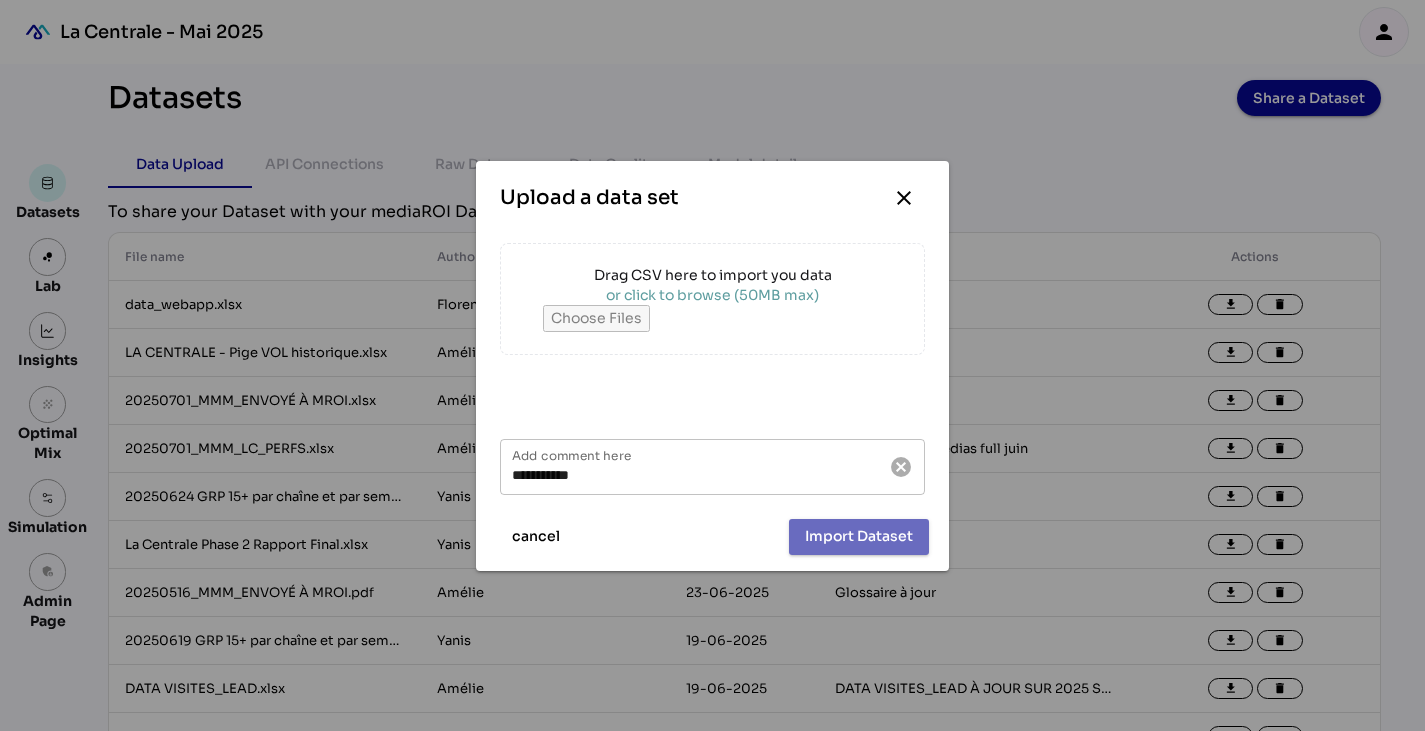 click on "or click to browse (50MB max)" at bounding box center [713, 295] 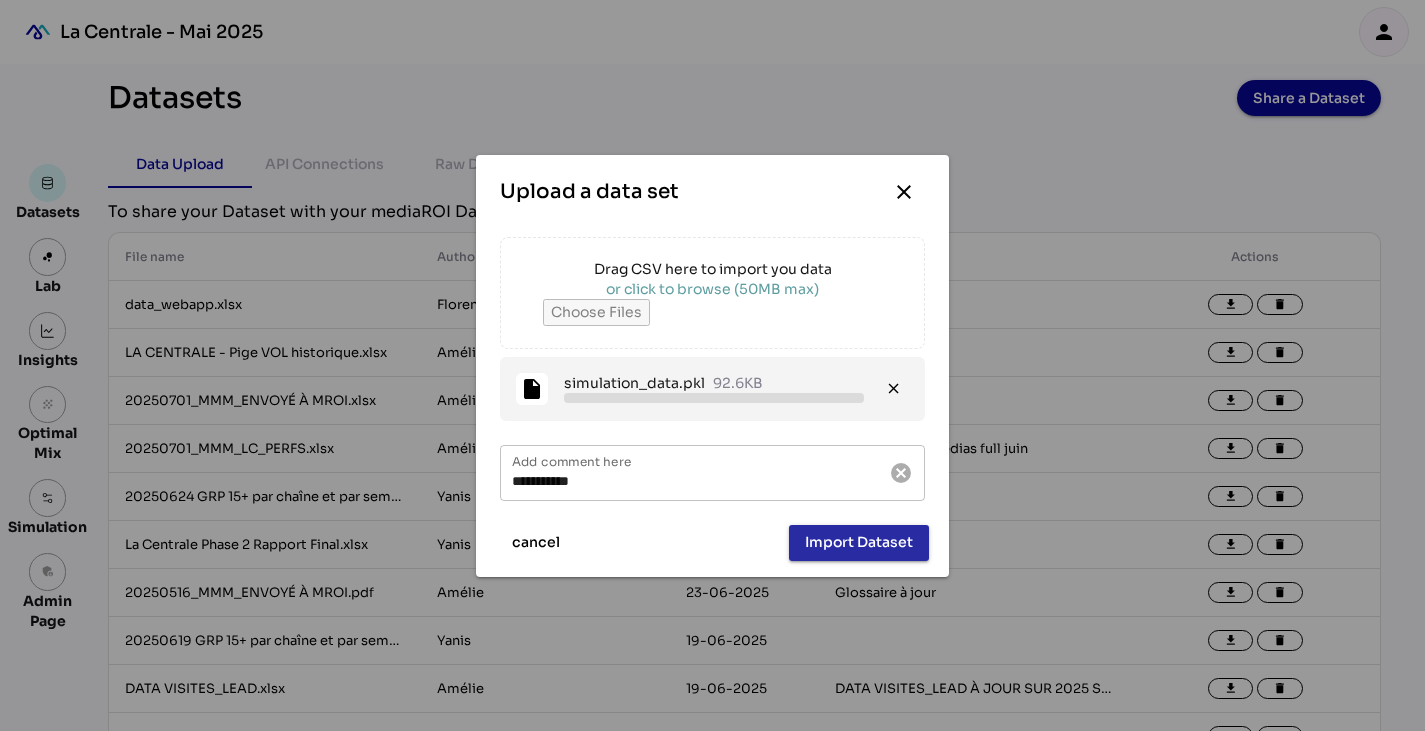 click on "Import Dataset" at bounding box center [859, 542] 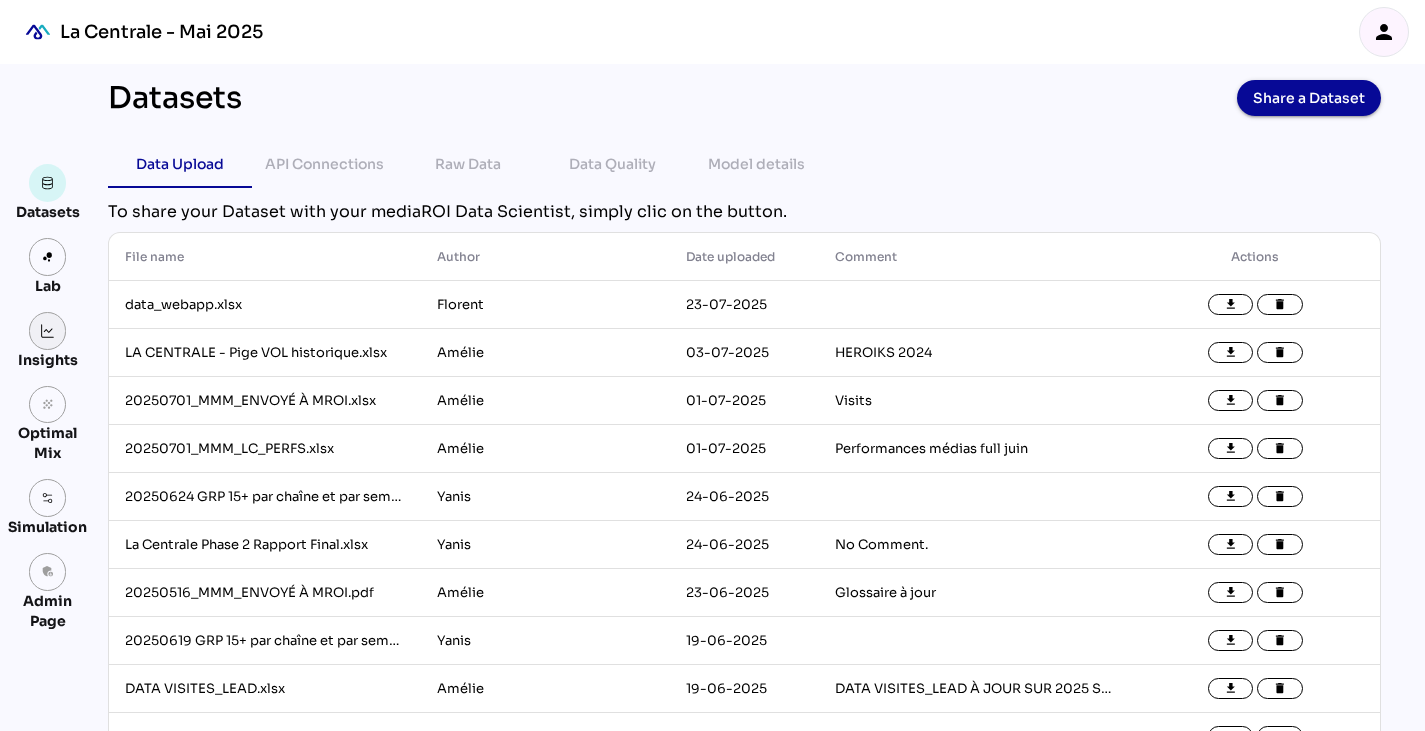 click at bounding box center [48, 331] 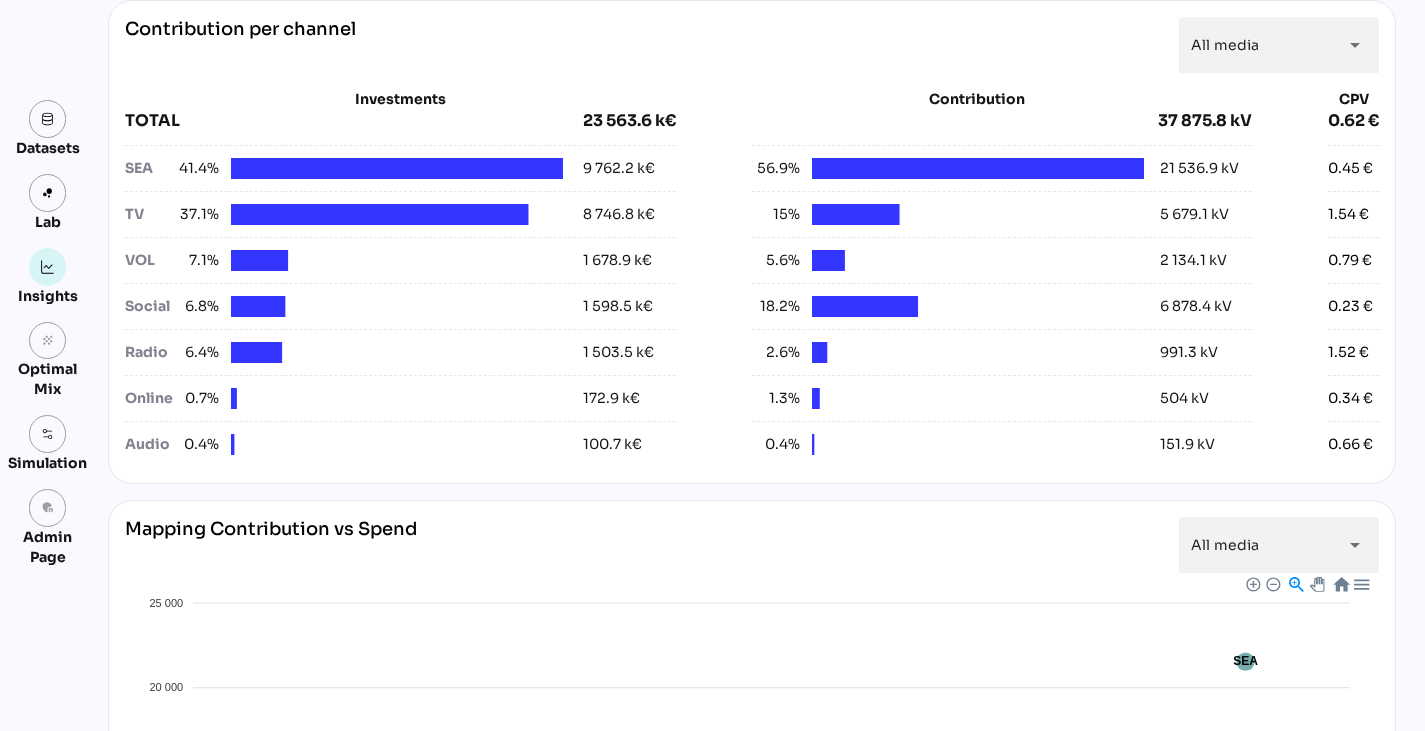 scroll, scrollTop: 772, scrollLeft: 0, axis: vertical 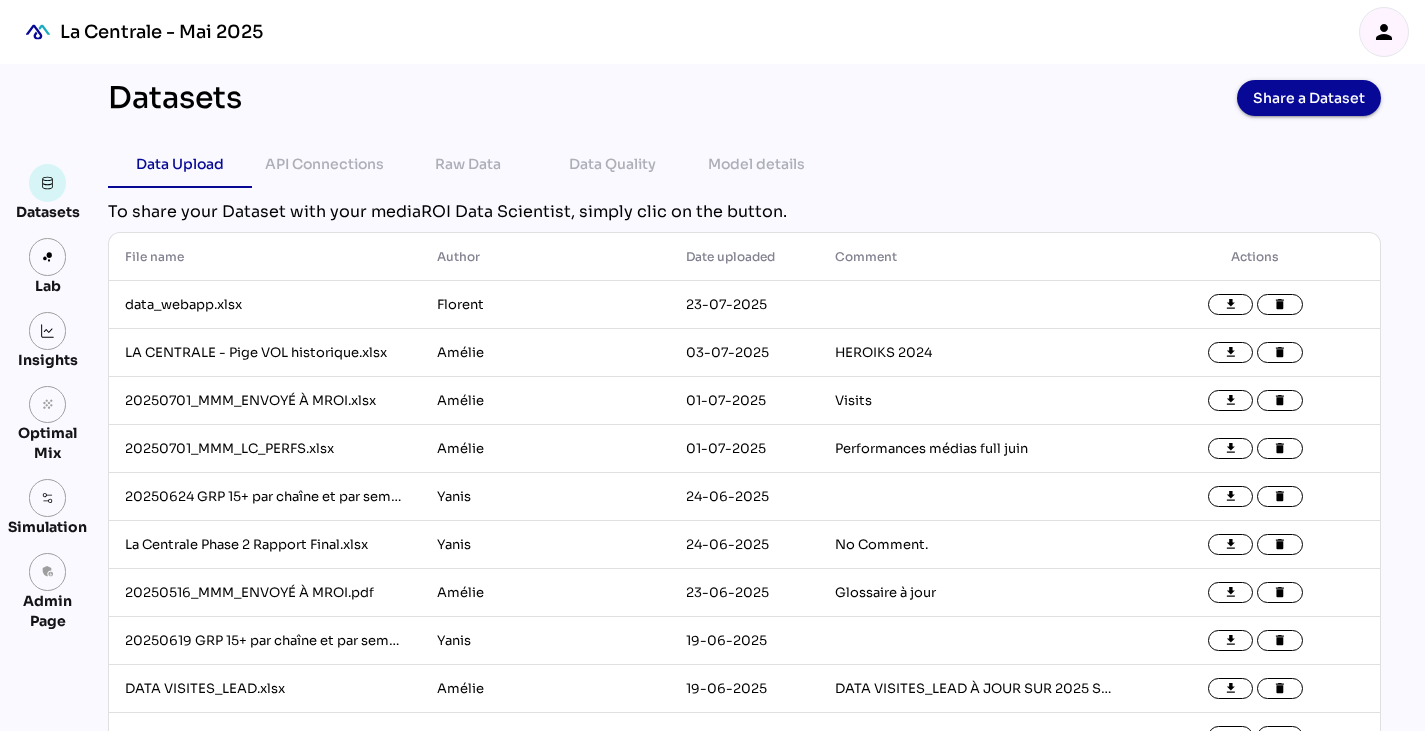 click on "person" at bounding box center [1384, 32] 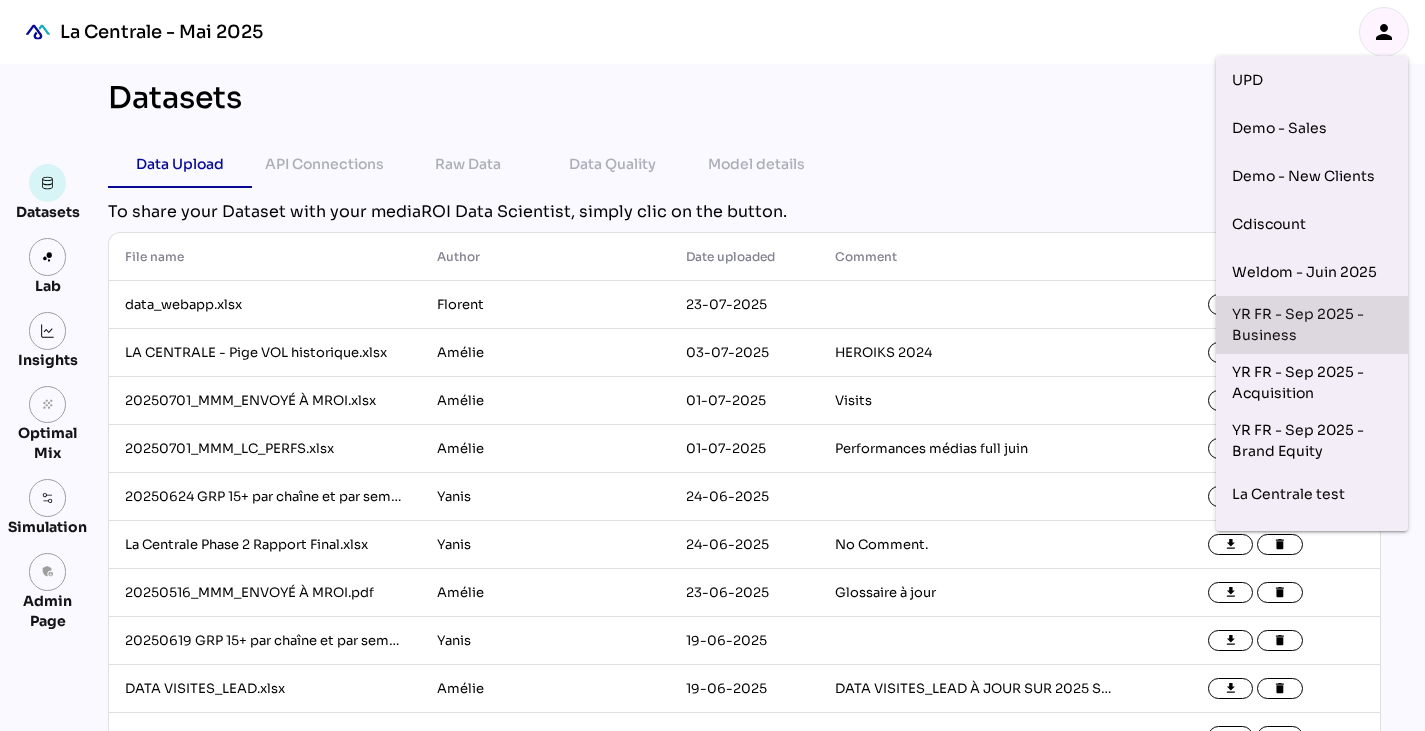 scroll, scrollTop: 205, scrollLeft: 0, axis: vertical 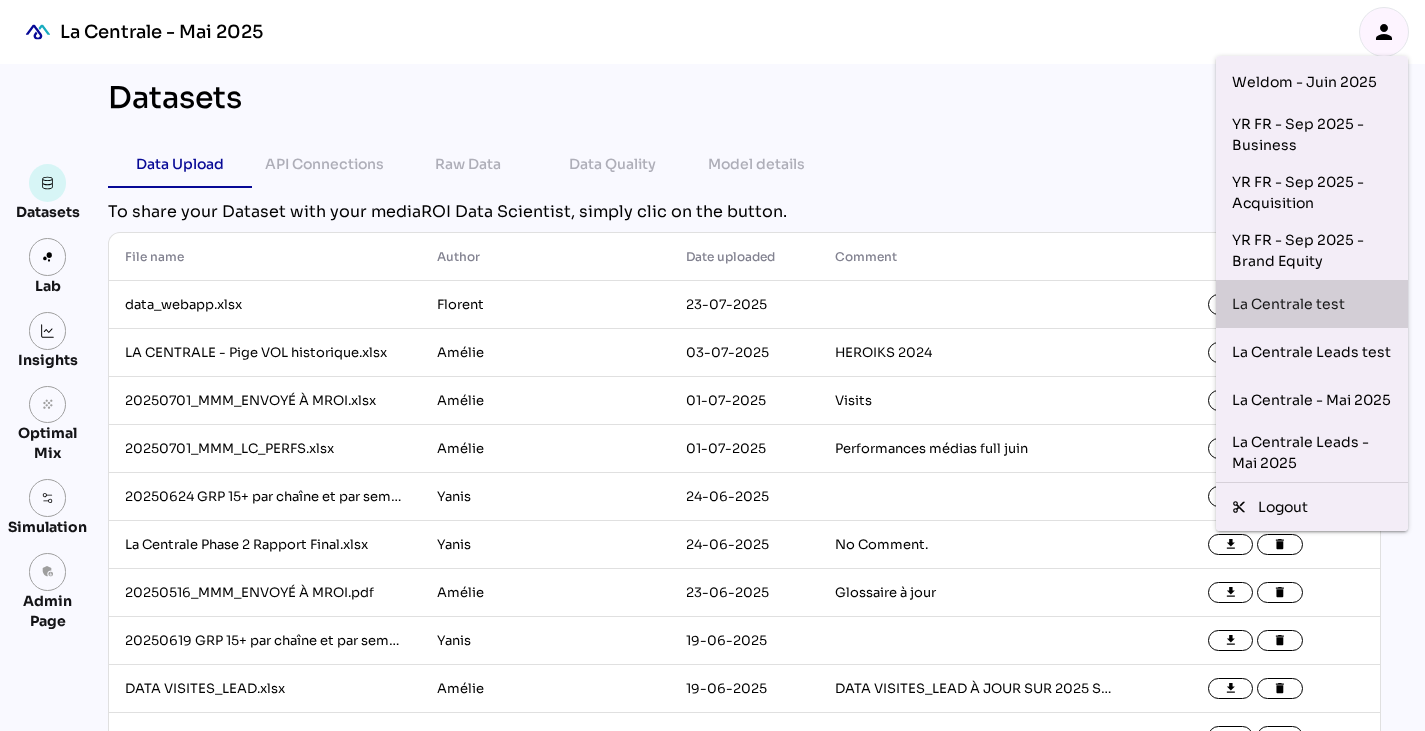 click on "La Centrale test" at bounding box center (1312, 304) 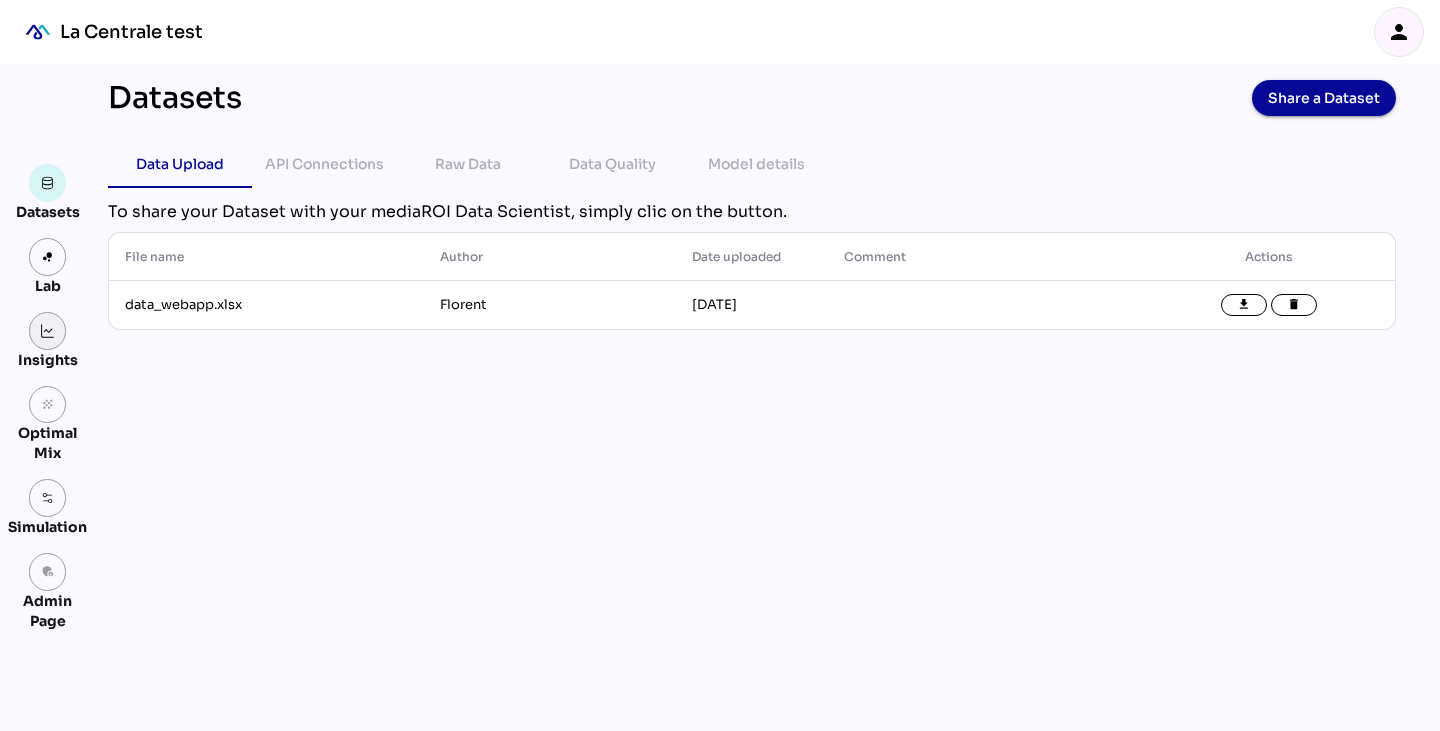 click at bounding box center (48, 331) 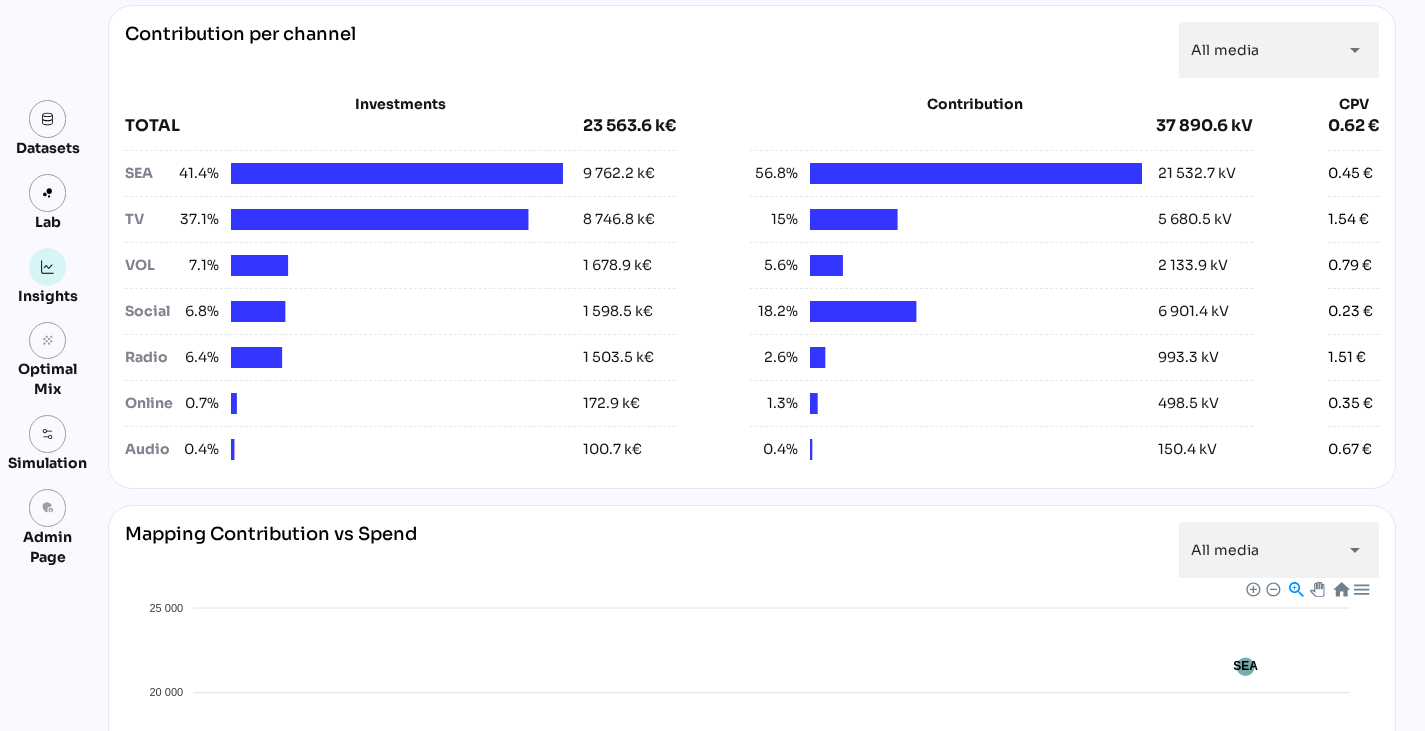 scroll, scrollTop: 769, scrollLeft: 0, axis: vertical 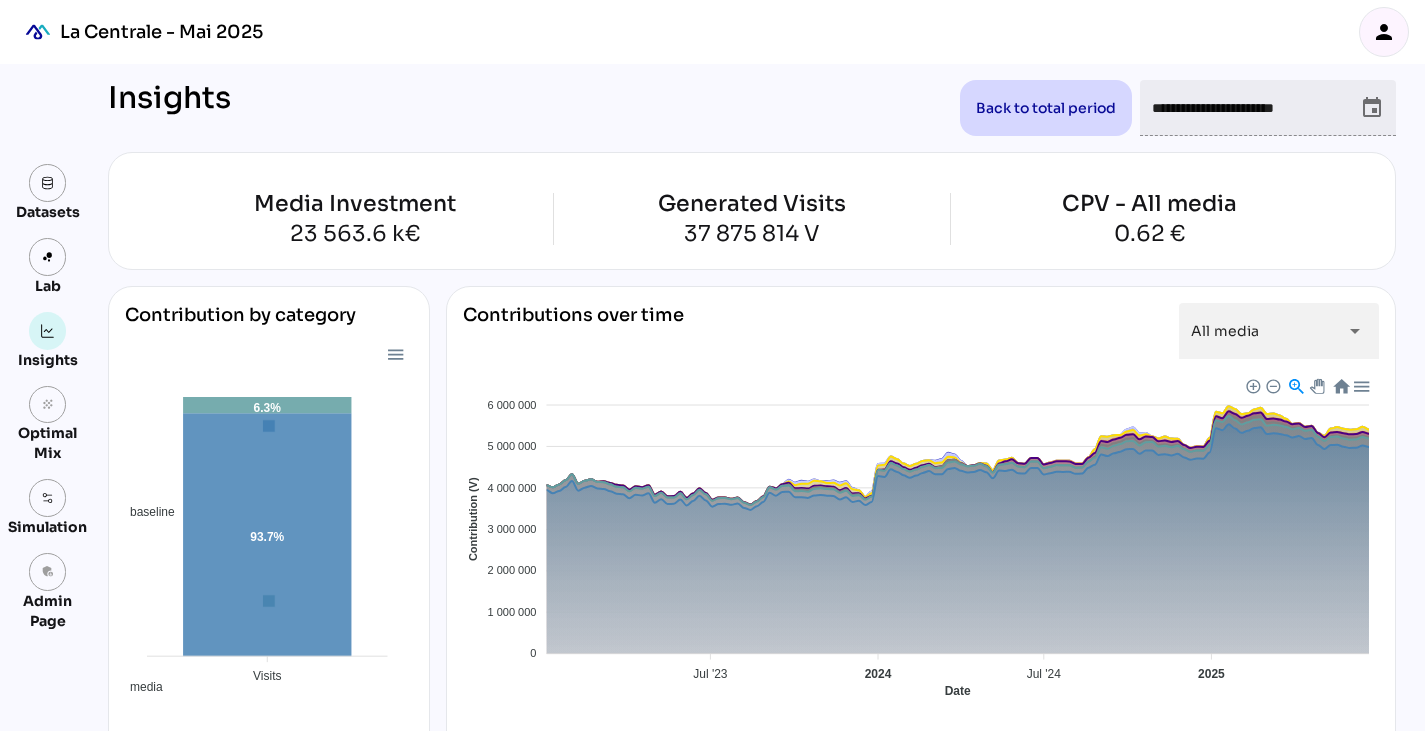 click on "person" at bounding box center [1384, 32] 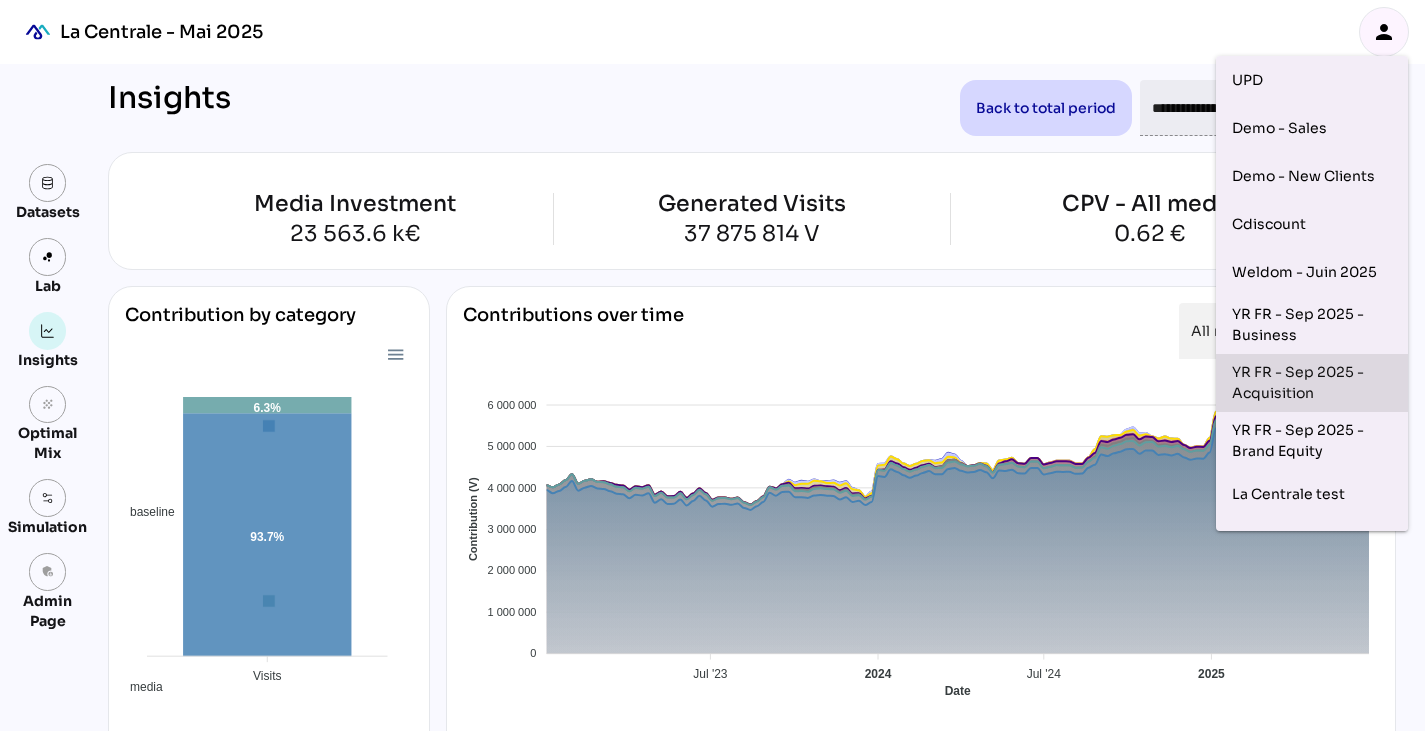 scroll, scrollTop: 205, scrollLeft: 0, axis: vertical 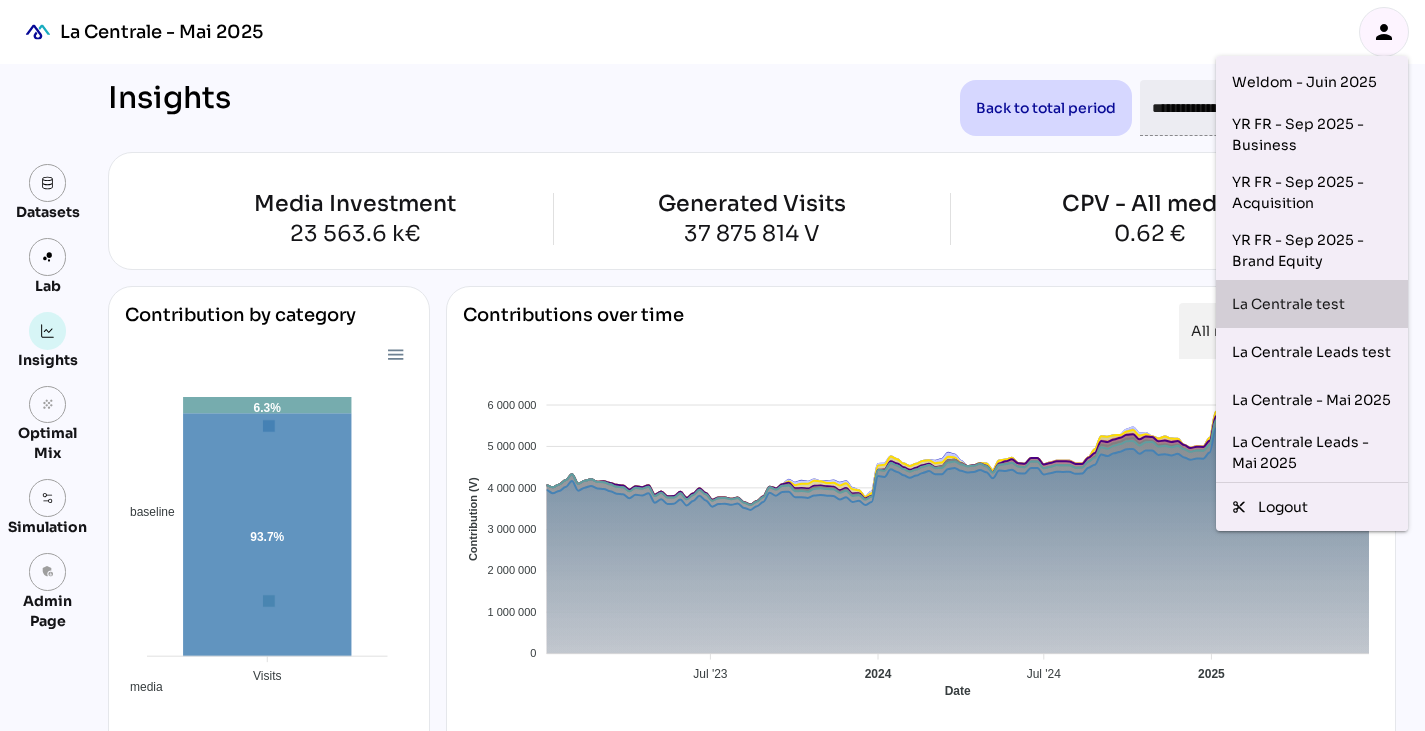 click on "La Centrale test" at bounding box center (1312, 304) 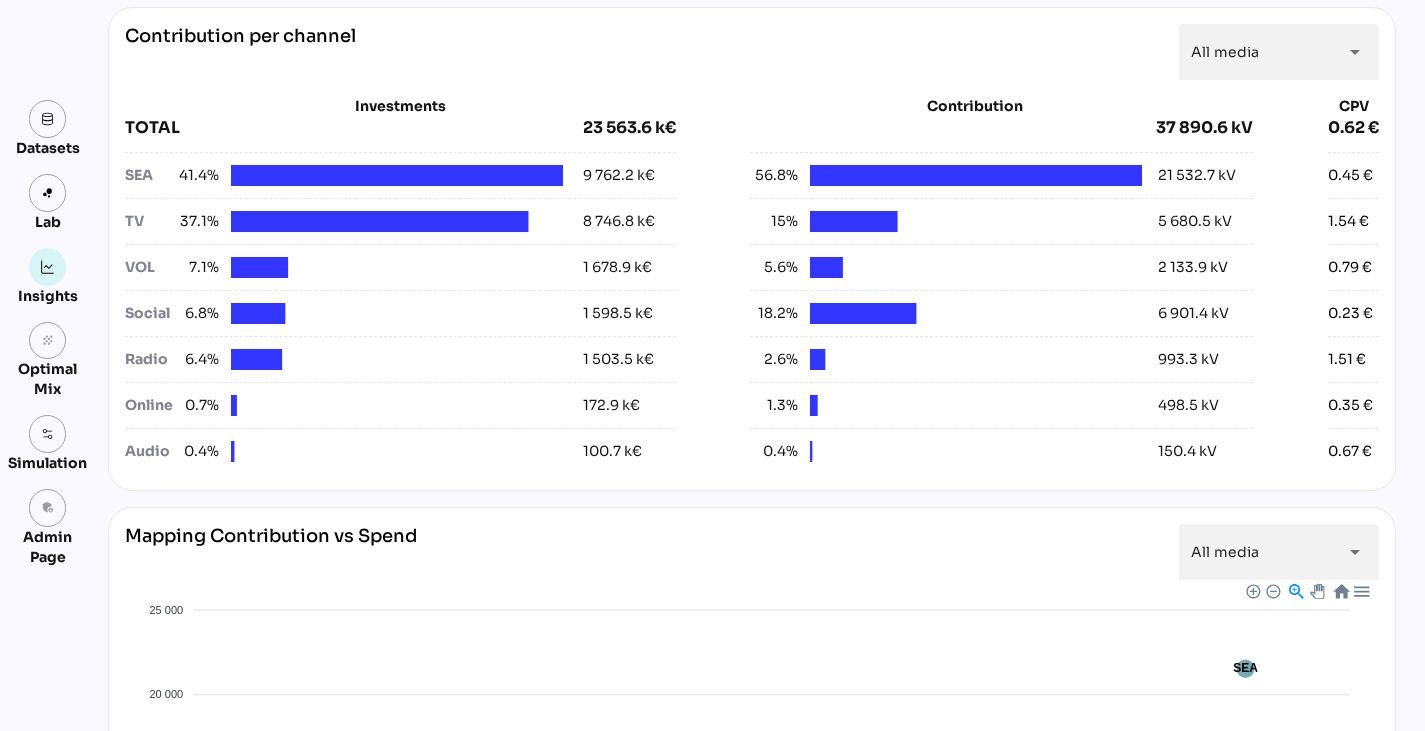 scroll, scrollTop: 768, scrollLeft: 0, axis: vertical 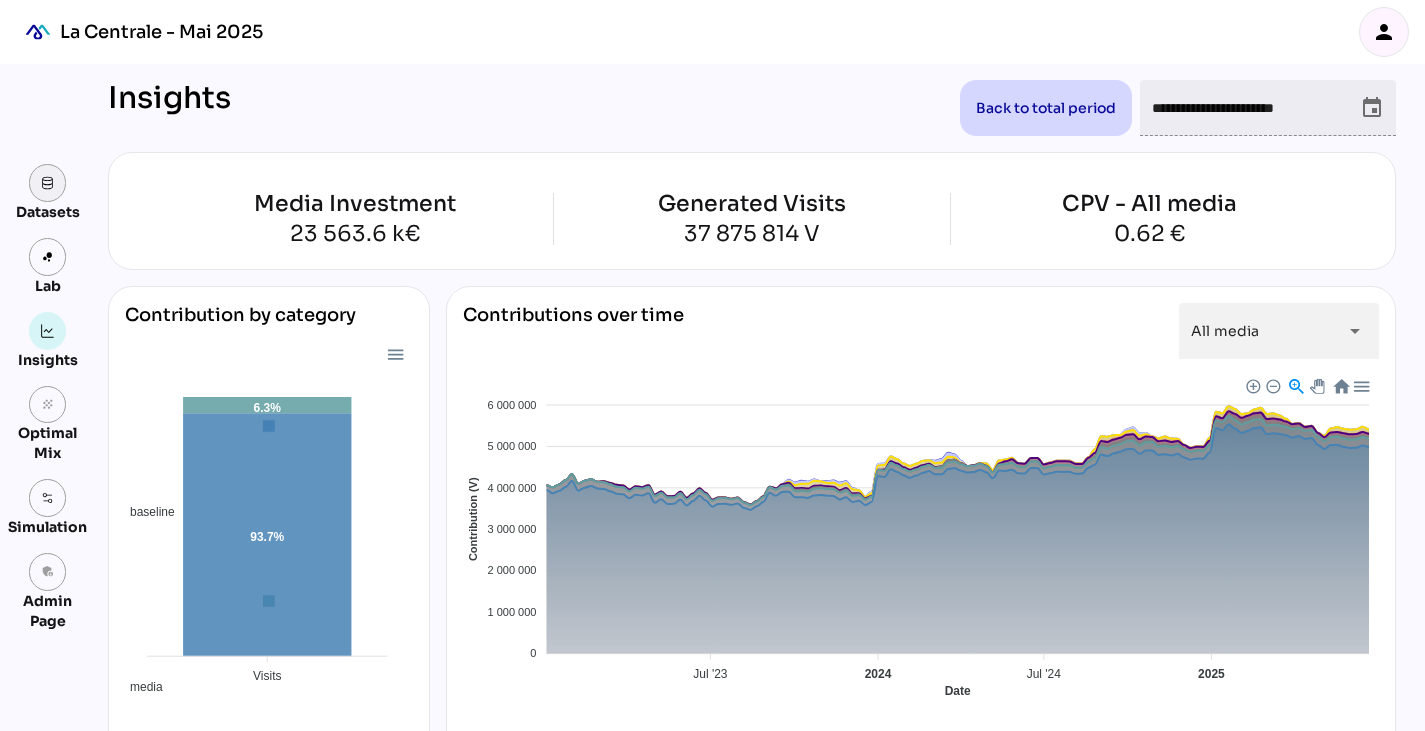 click at bounding box center (48, 183) 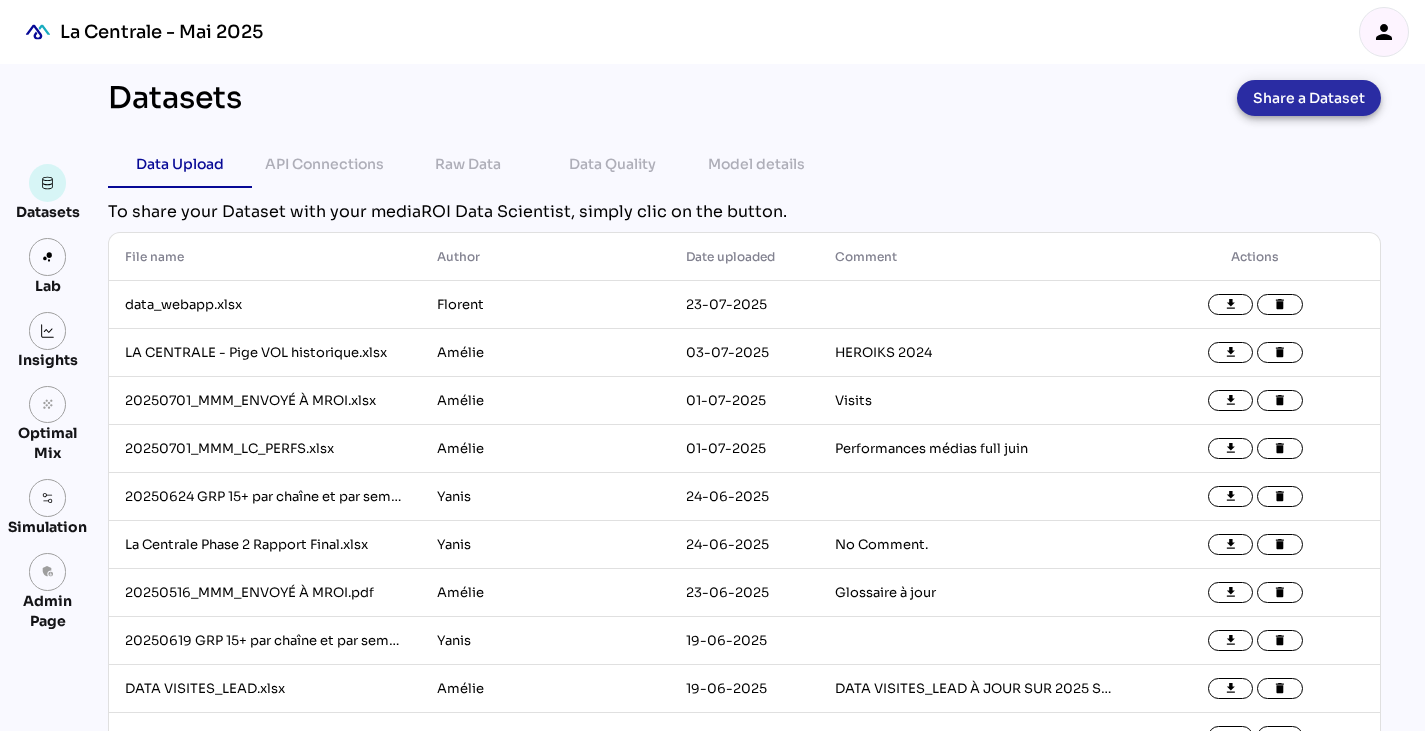 click on "Share a Dataset" at bounding box center (1309, 98) 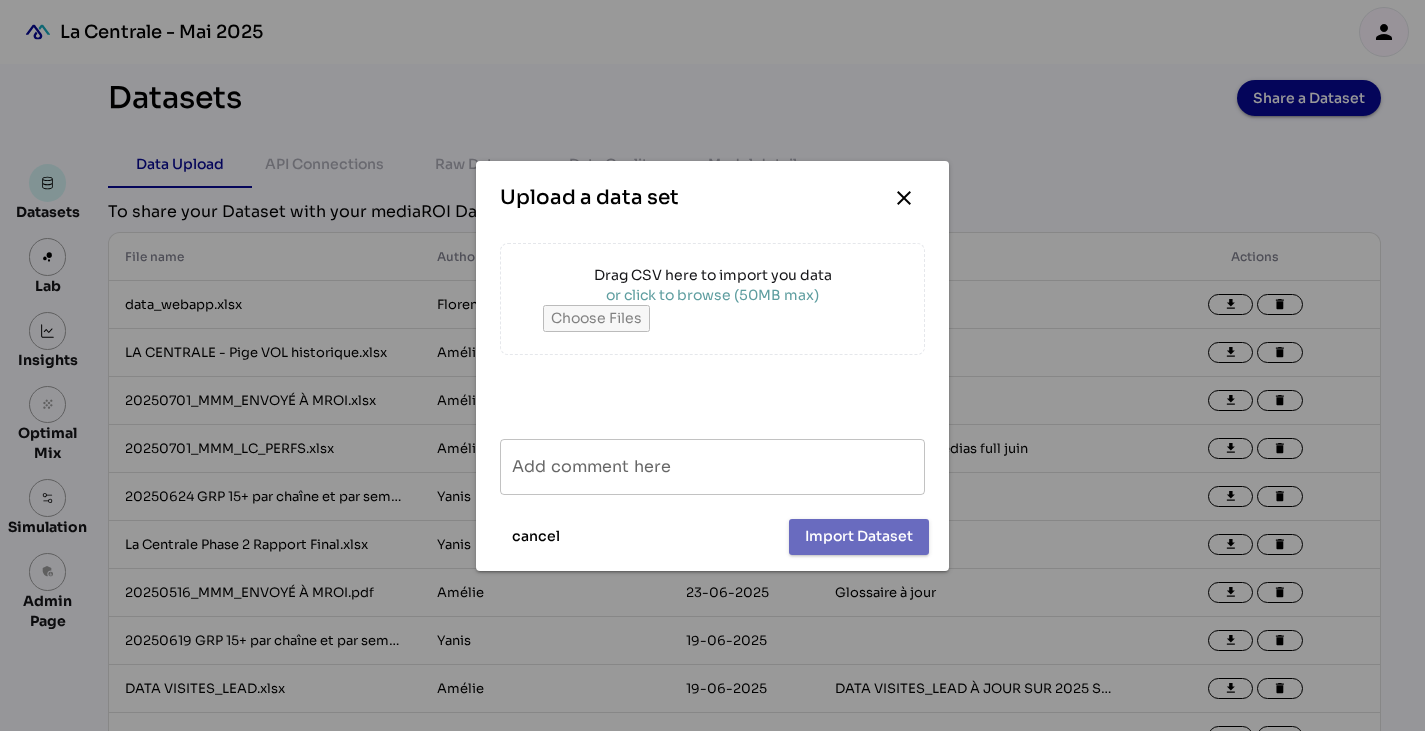 click at bounding box center [713, 318] 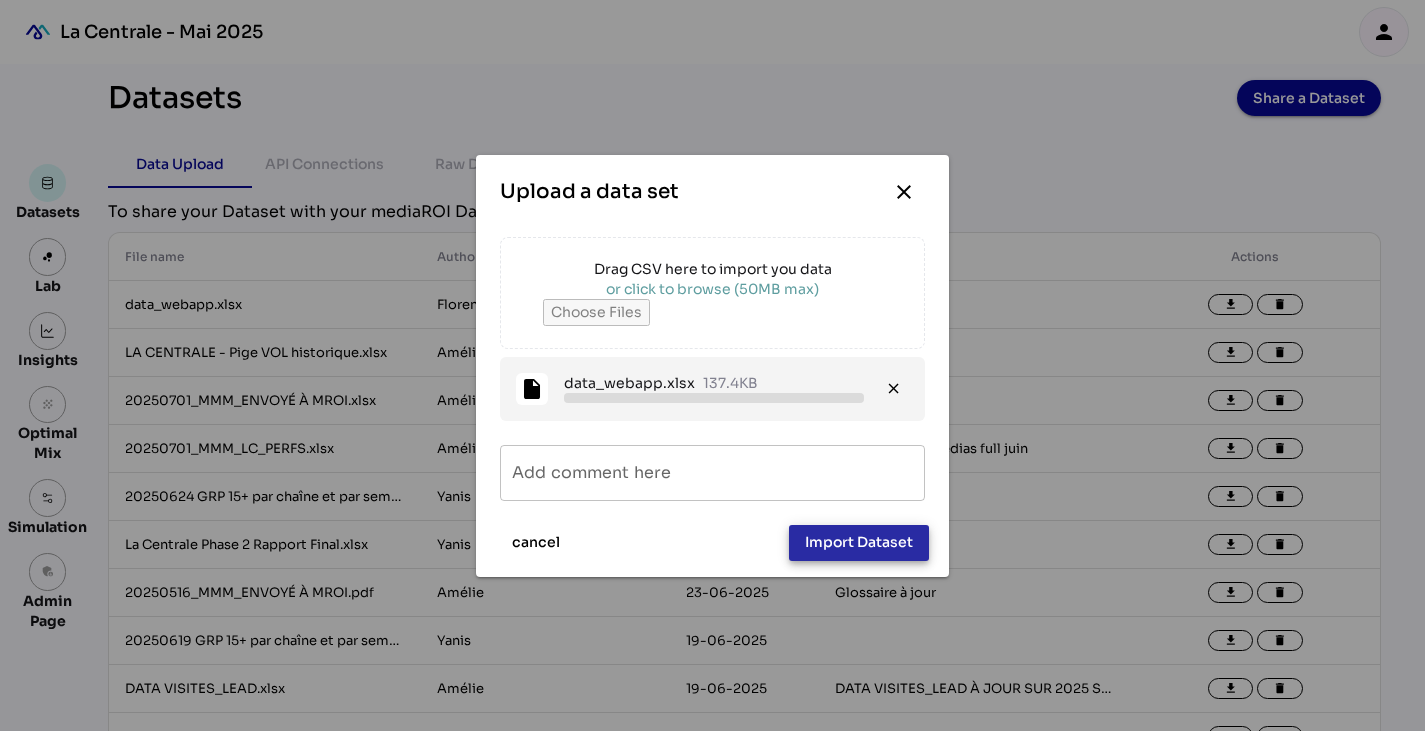 click on "Import Dataset" at bounding box center [859, 542] 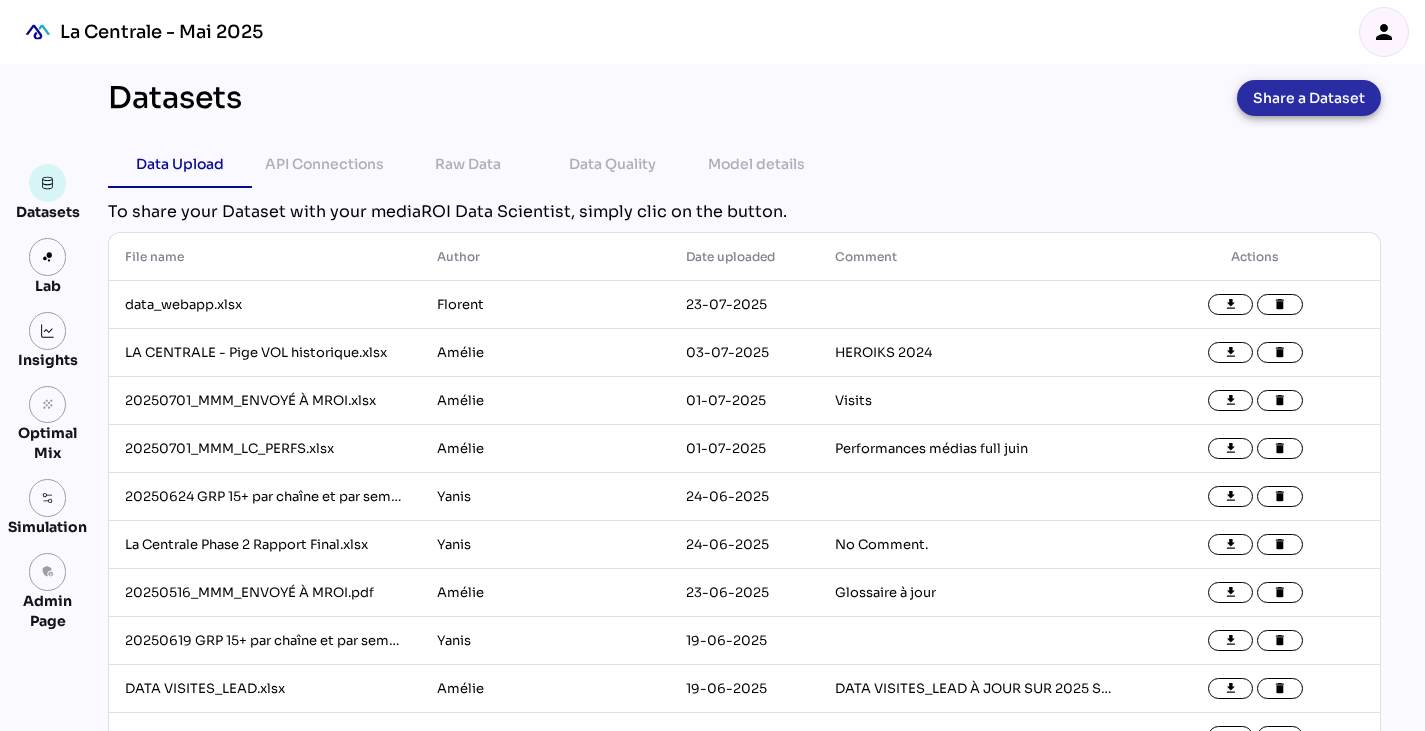 click on "Share a Dataset" at bounding box center (1309, 98) 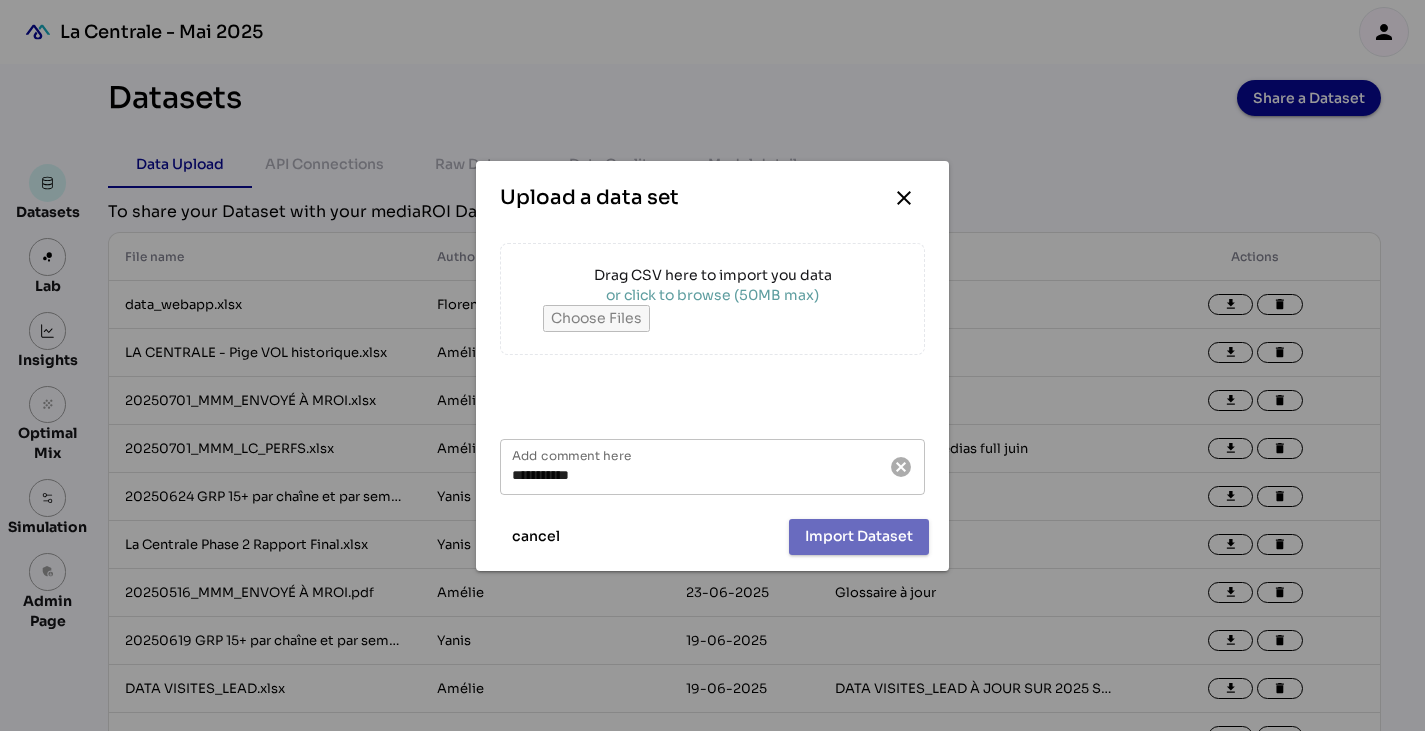 click on "Drag CSV here to import you data" at bounding box center (713, 275) 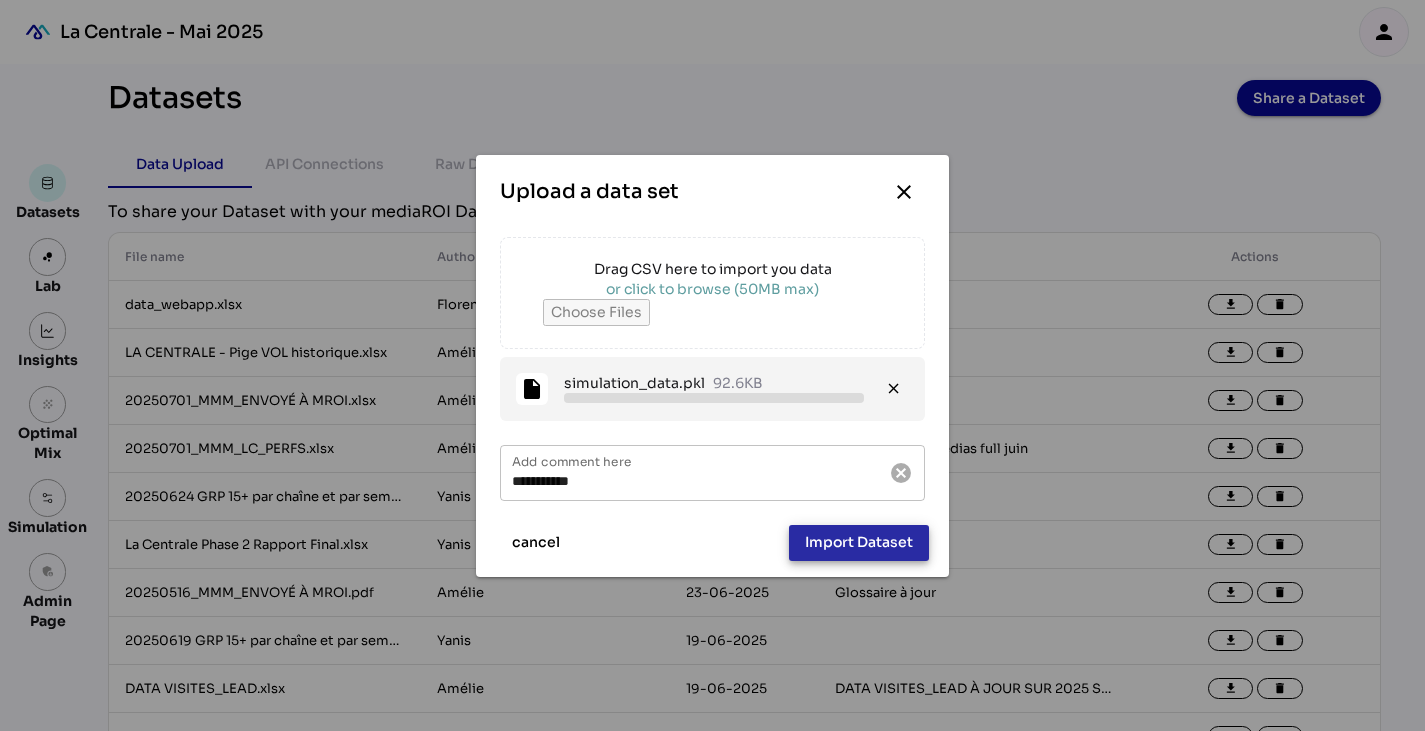 click on "Import Dataset" at bounding box center (859, 542) 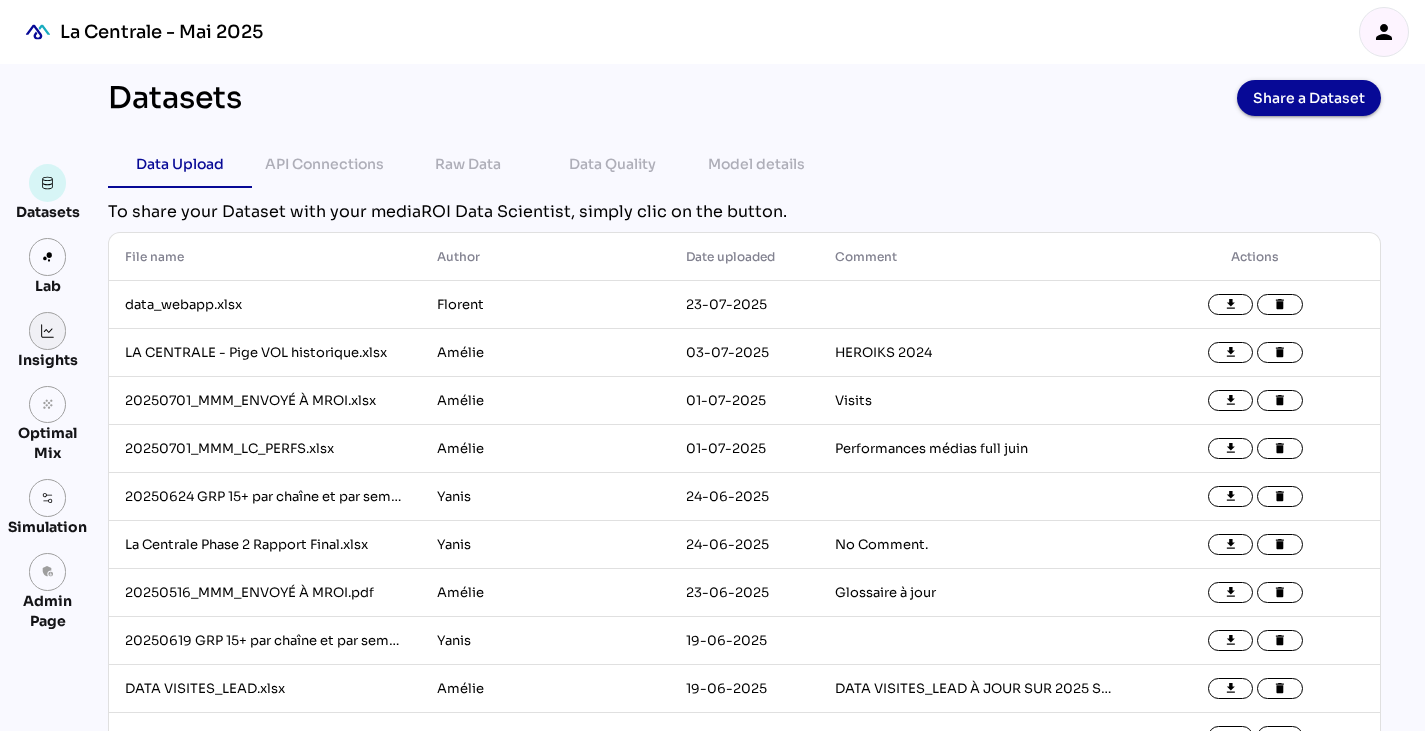 click at bounding box center [48, 331] 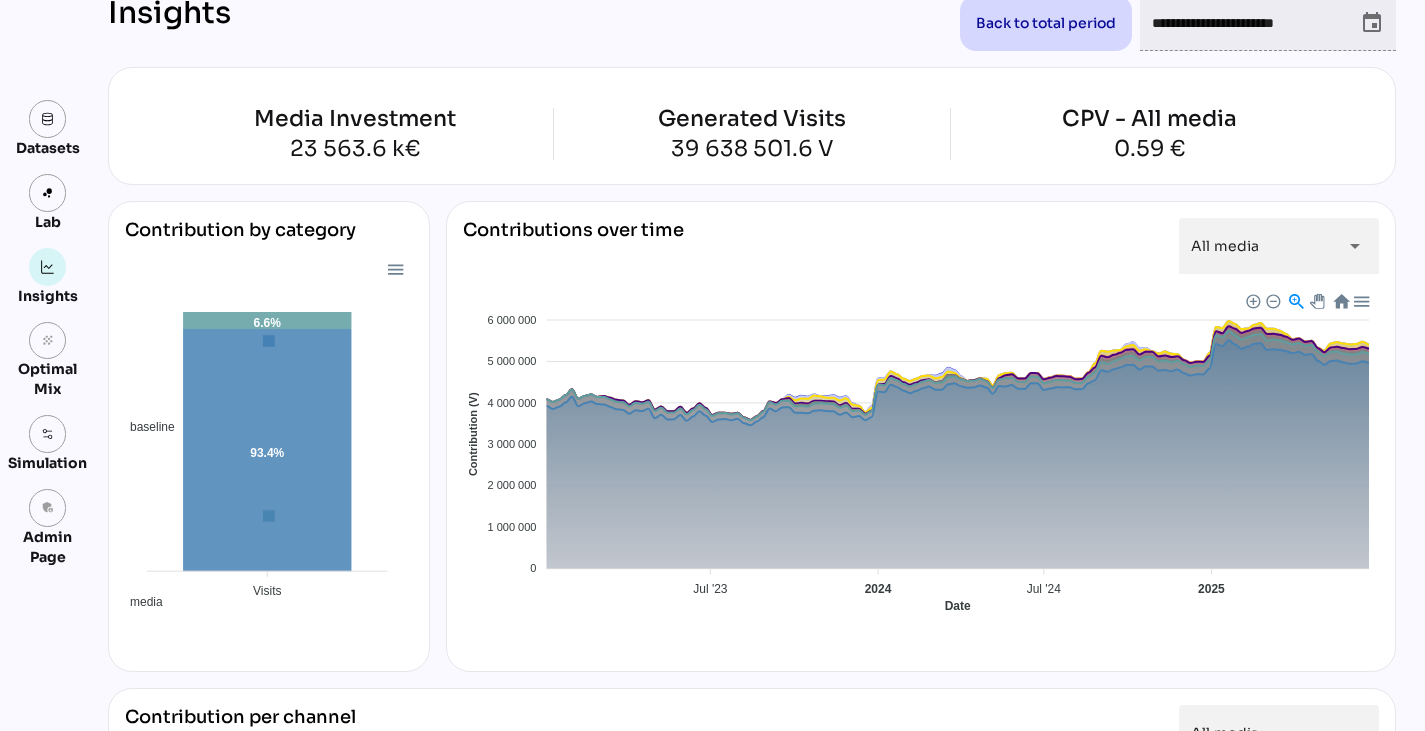 scroll, scrollTop: 0, scrollLeft: 0, axis: both 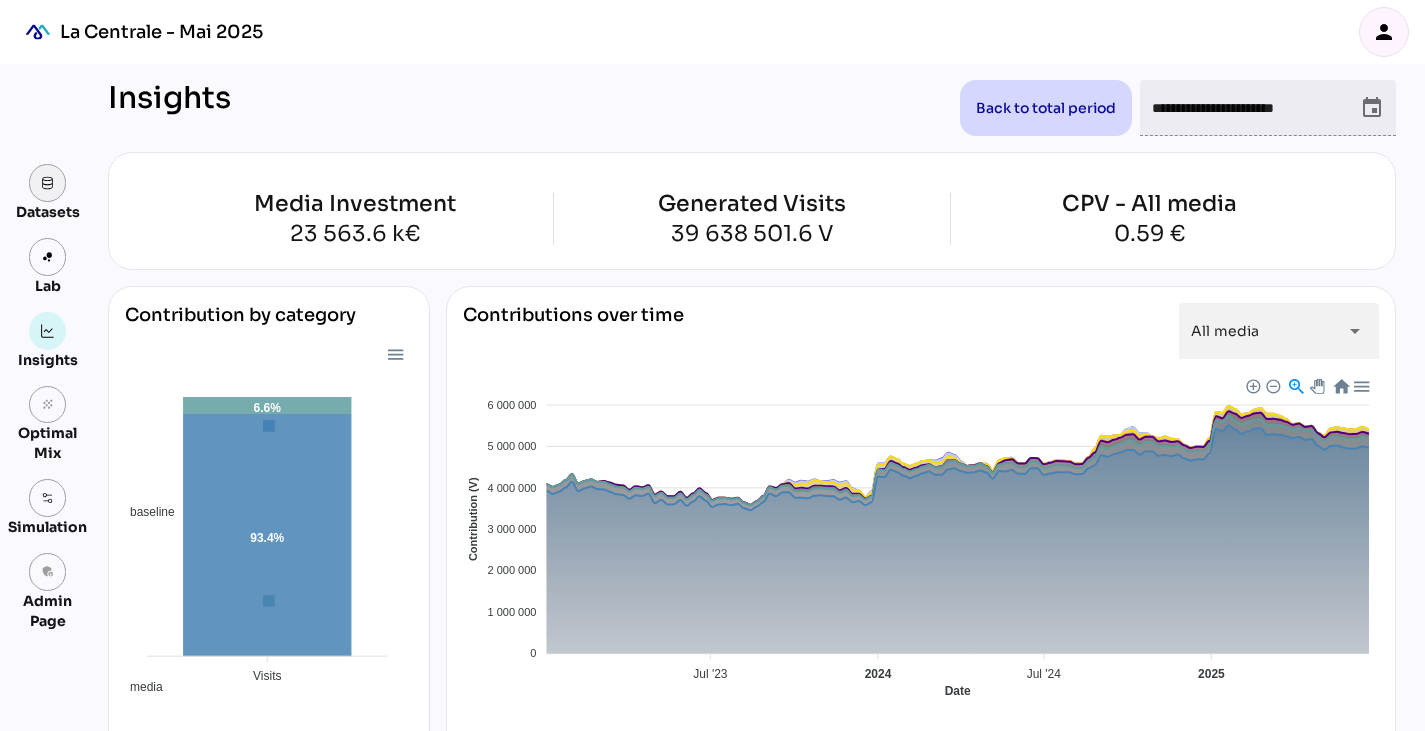 click at bounding box center [48, 183] 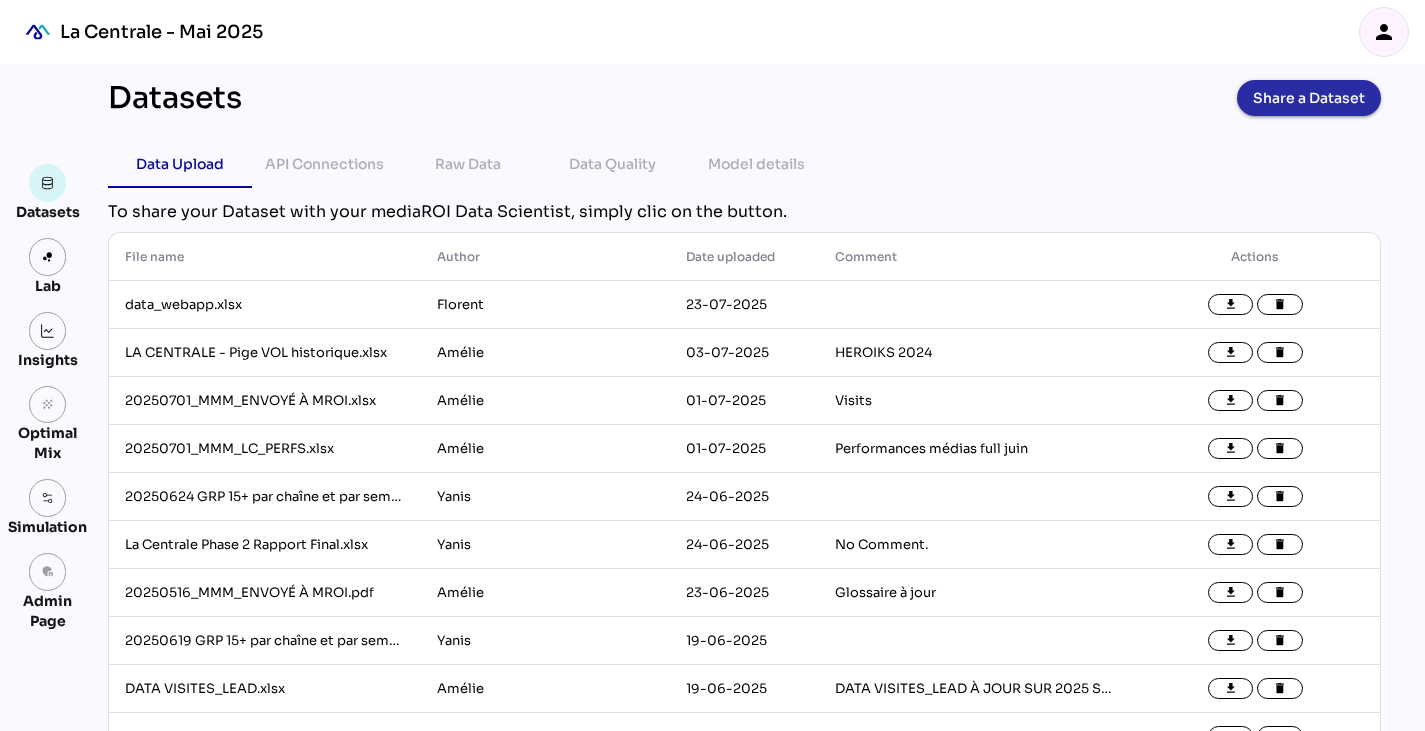 click on "Share a Dataset" at bounding box center (1309, 98) 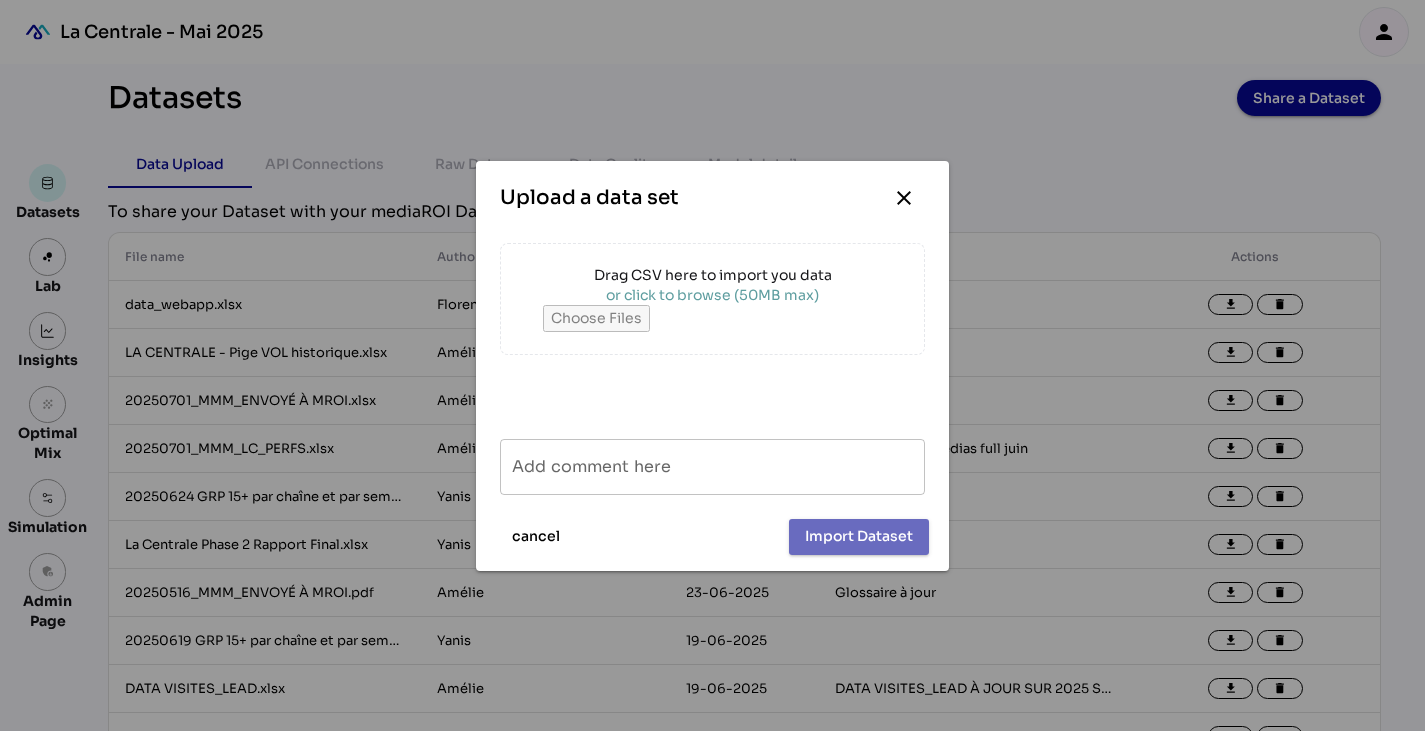 click on "or click to browse (50MB max)" at bounding box center [713, 295] 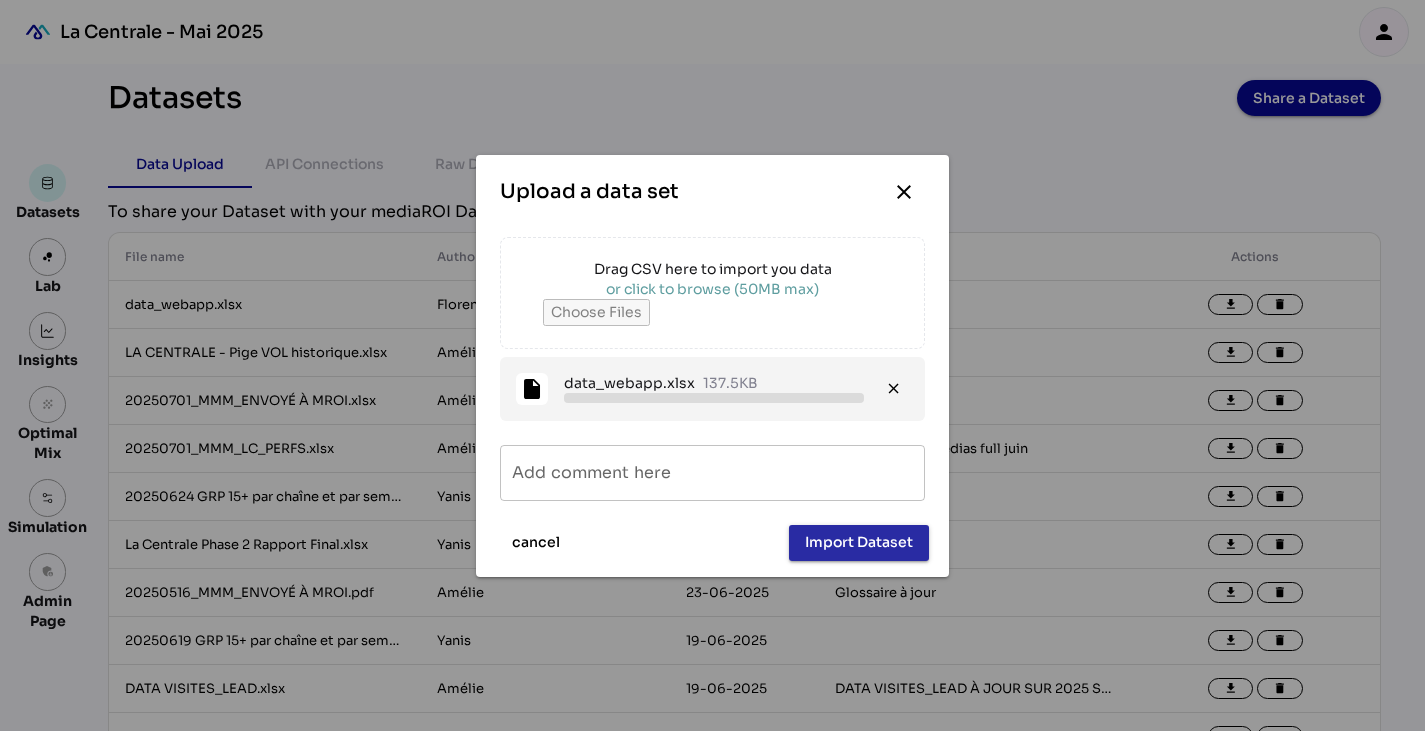 click on "Import Dataset" at bounding box center [859, 542] 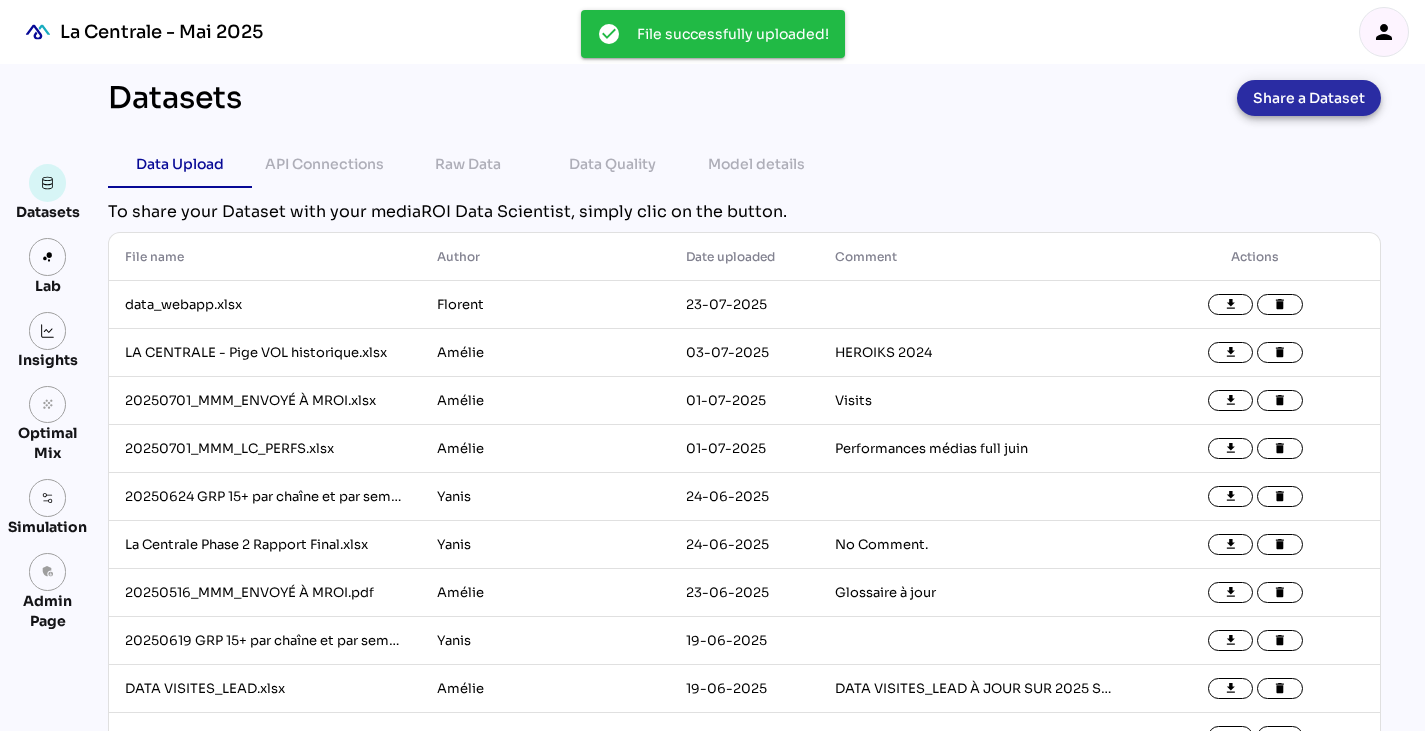click on "Share a Dataset" at bounding box center (1309, 98) 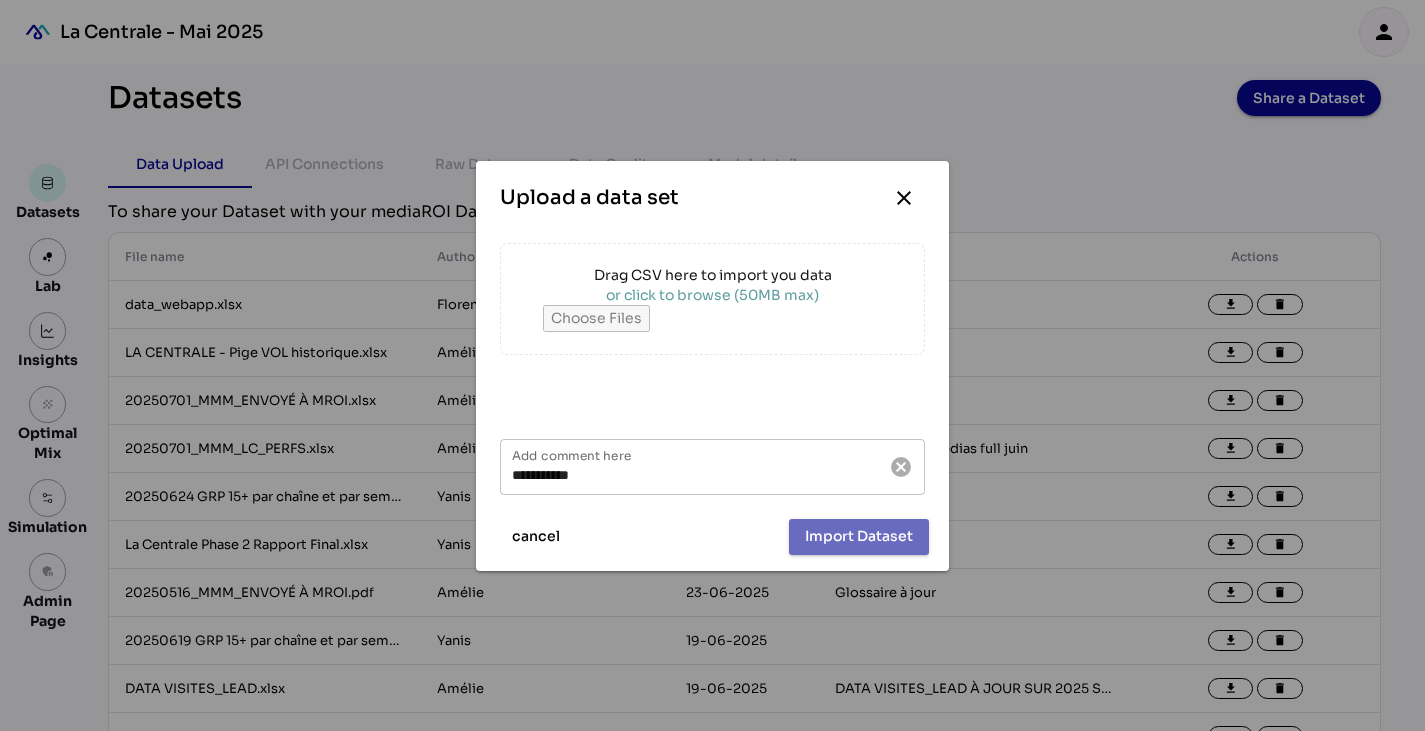 click at bounding box center (713, 318) 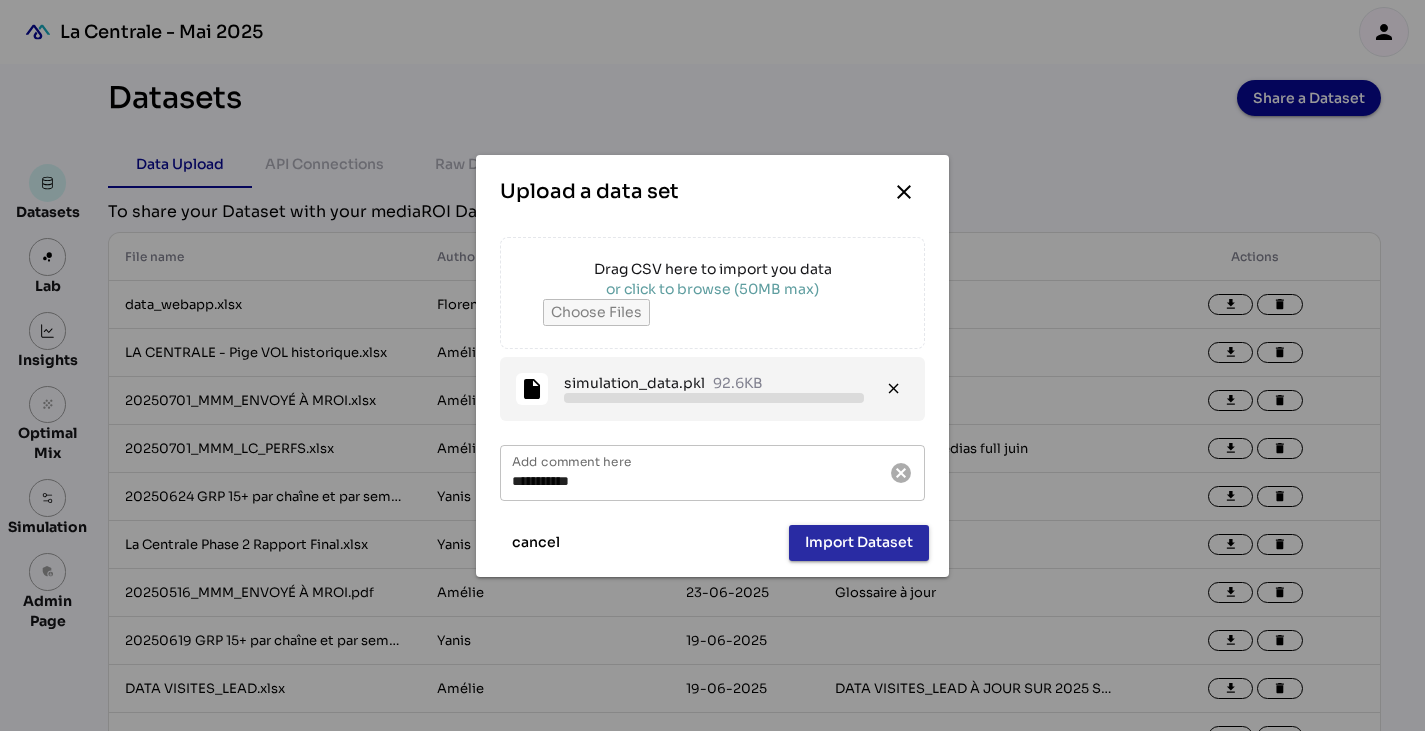 click on "Import Dataset" at bounding box center (859, 542) 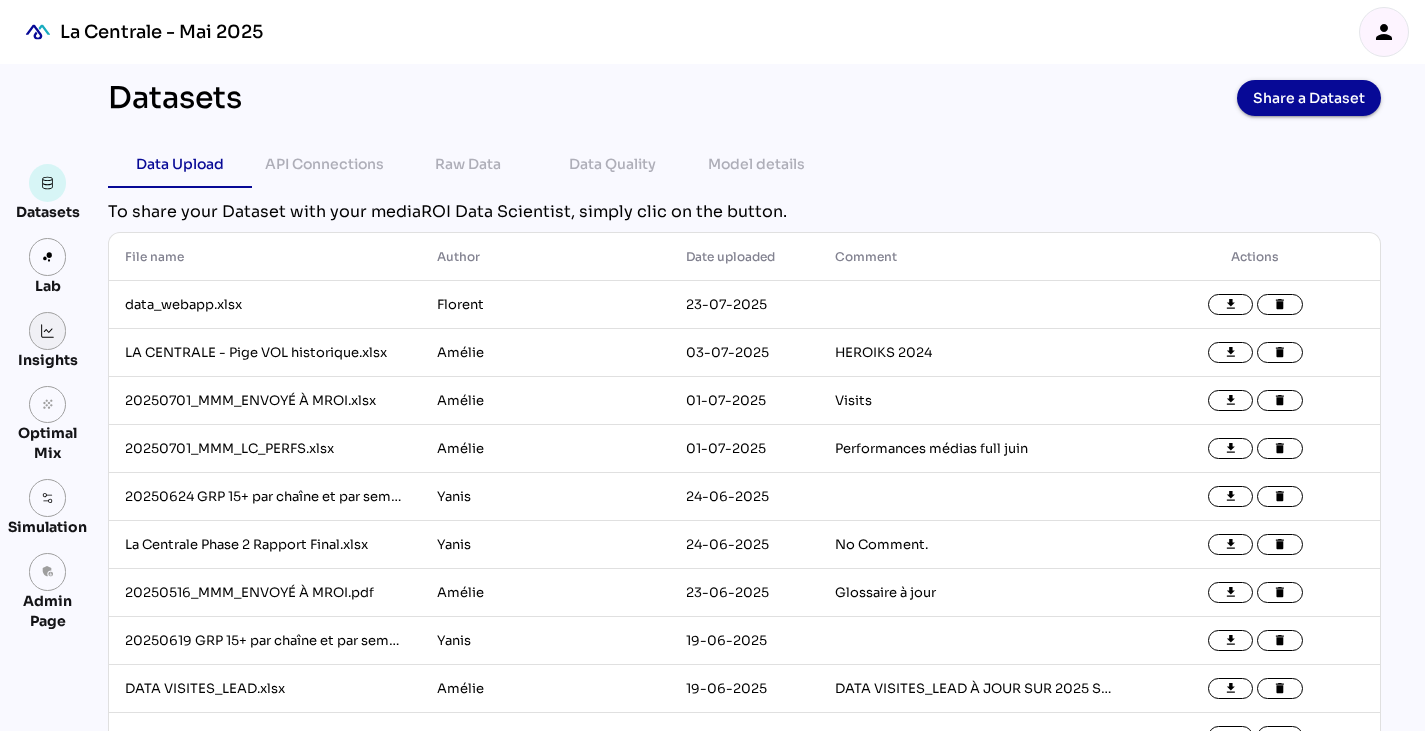 click at bounding box center [48, 331] 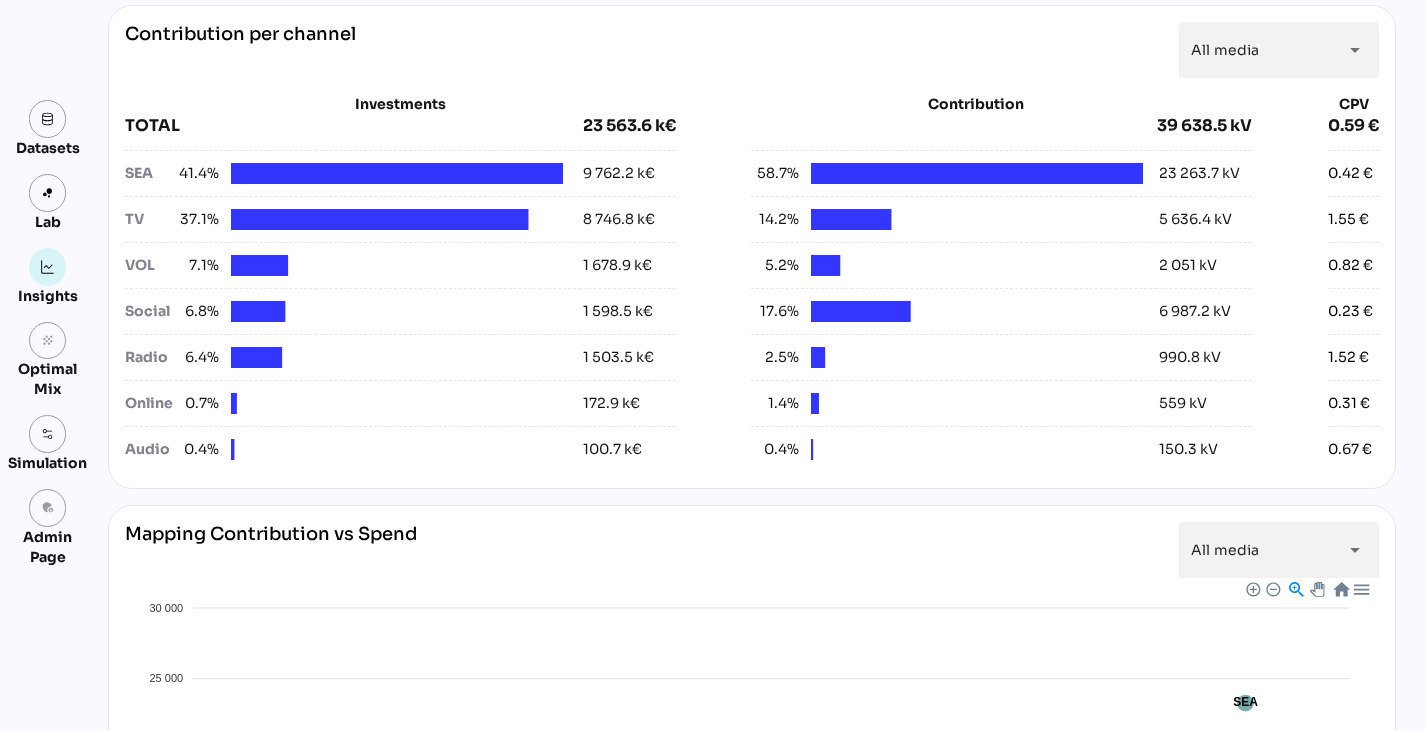 scroll, scrollTop: 771, scrollLeft: 0, axis: vertical 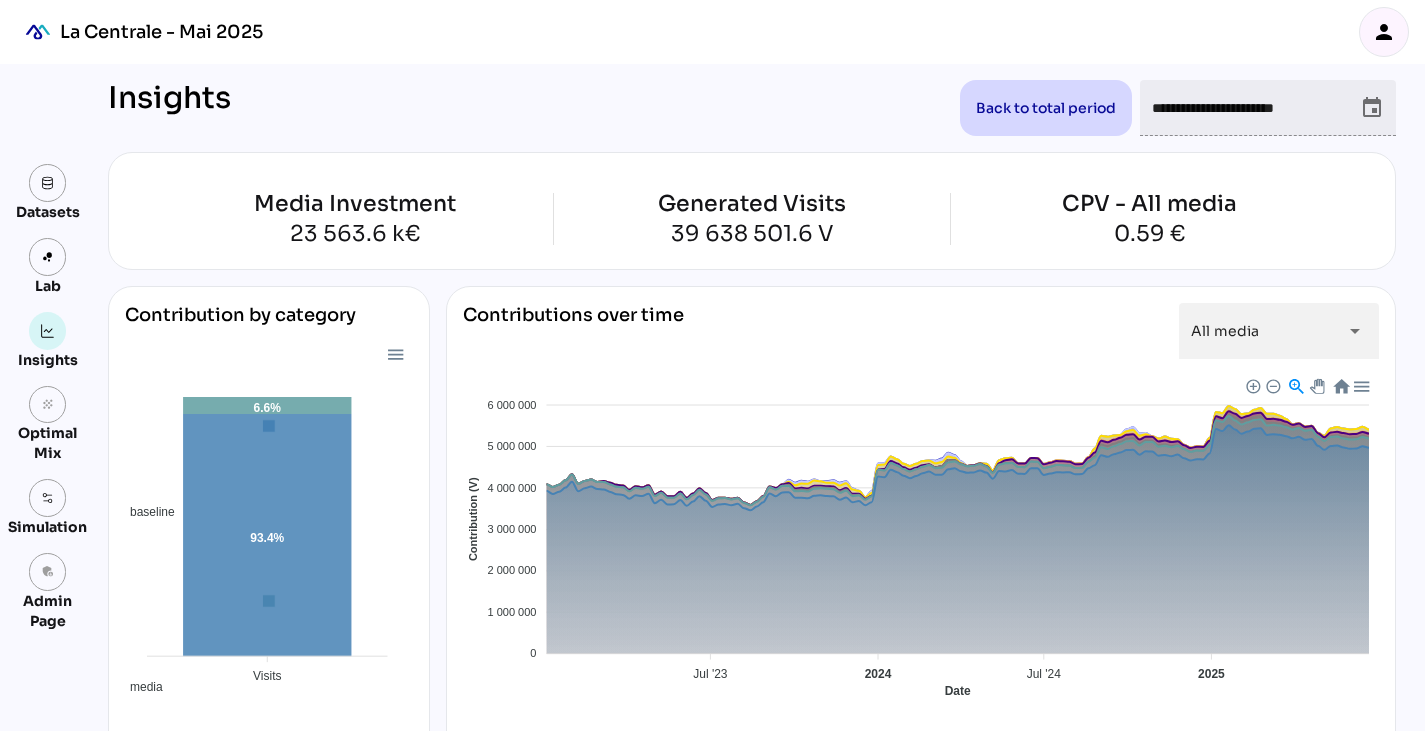 click on "person" at bounding box center (1384, 32) 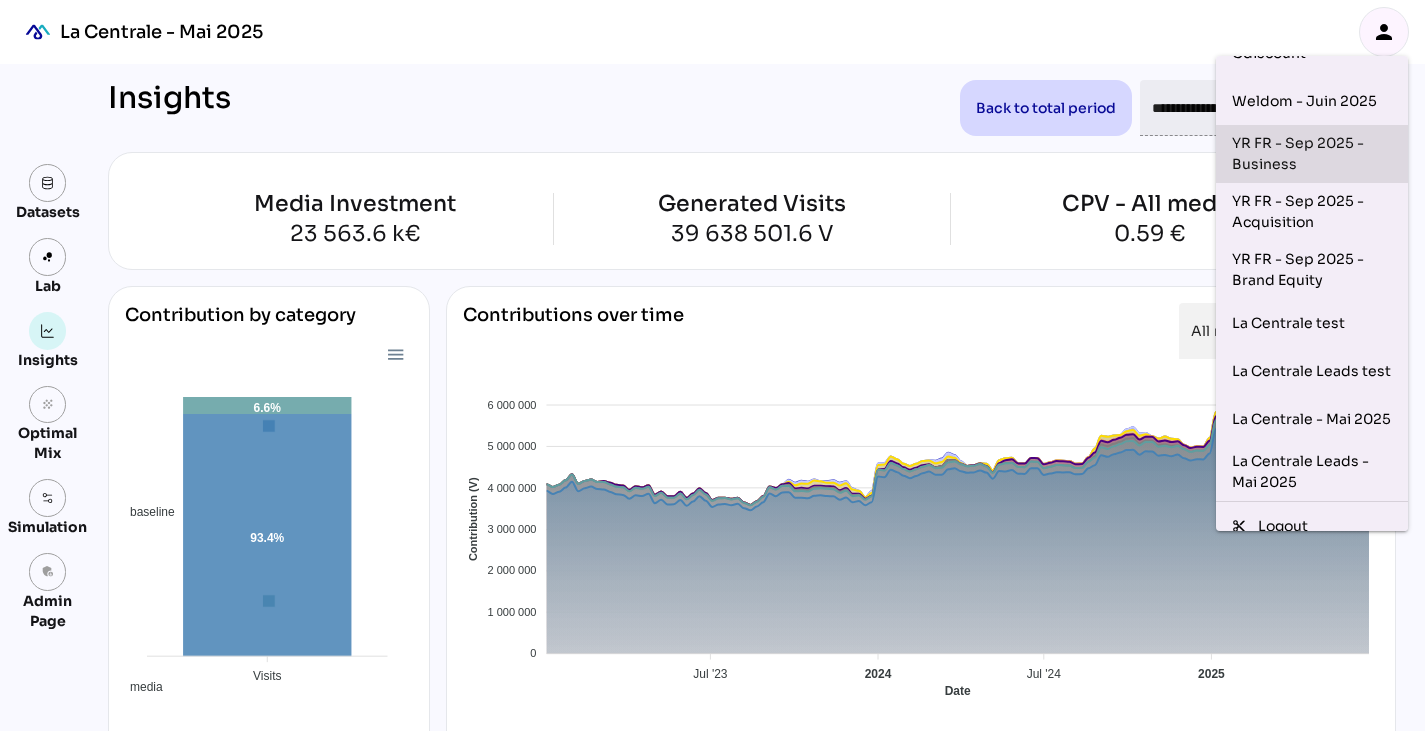 scroll, scrollTop: 172, scrollLeft: 0, axis: vertical 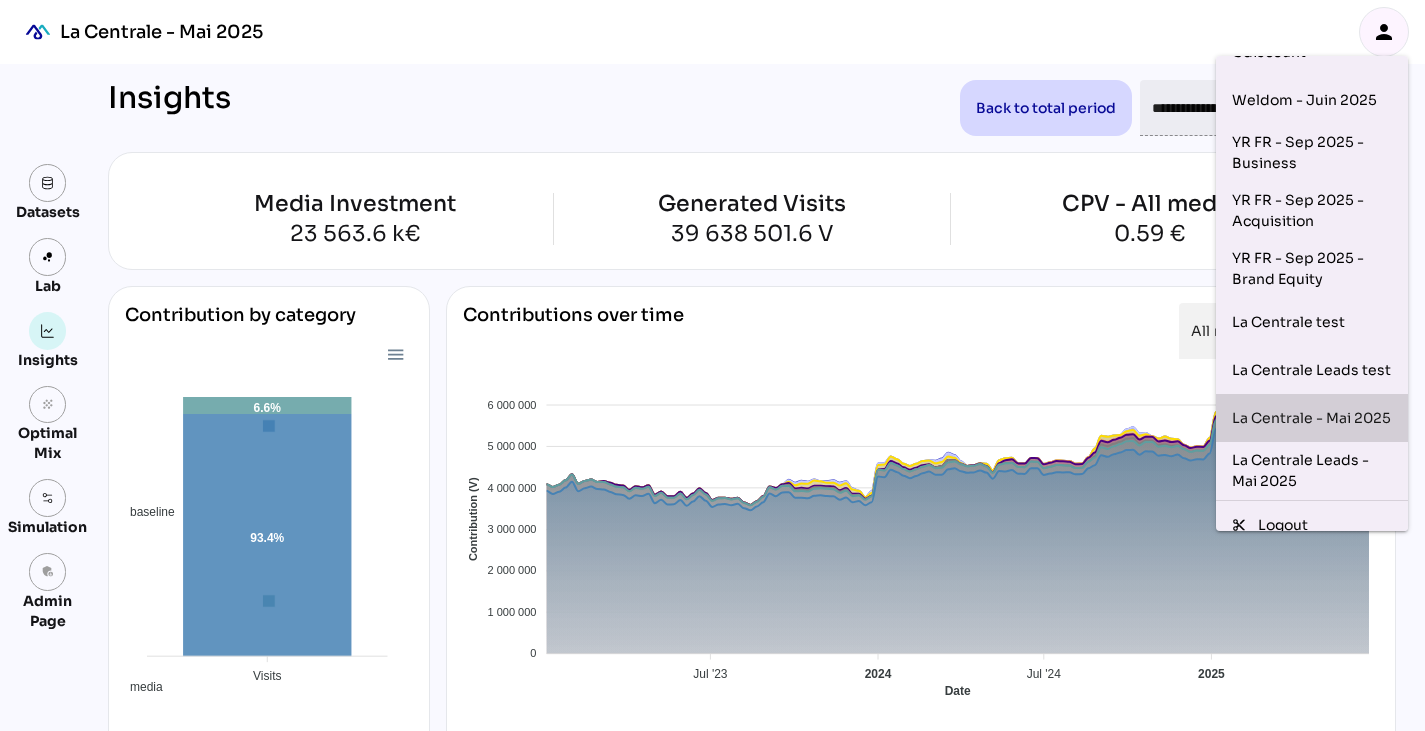 click on "La Centrale - Mai 2025" at bounding box center [1312, 418] 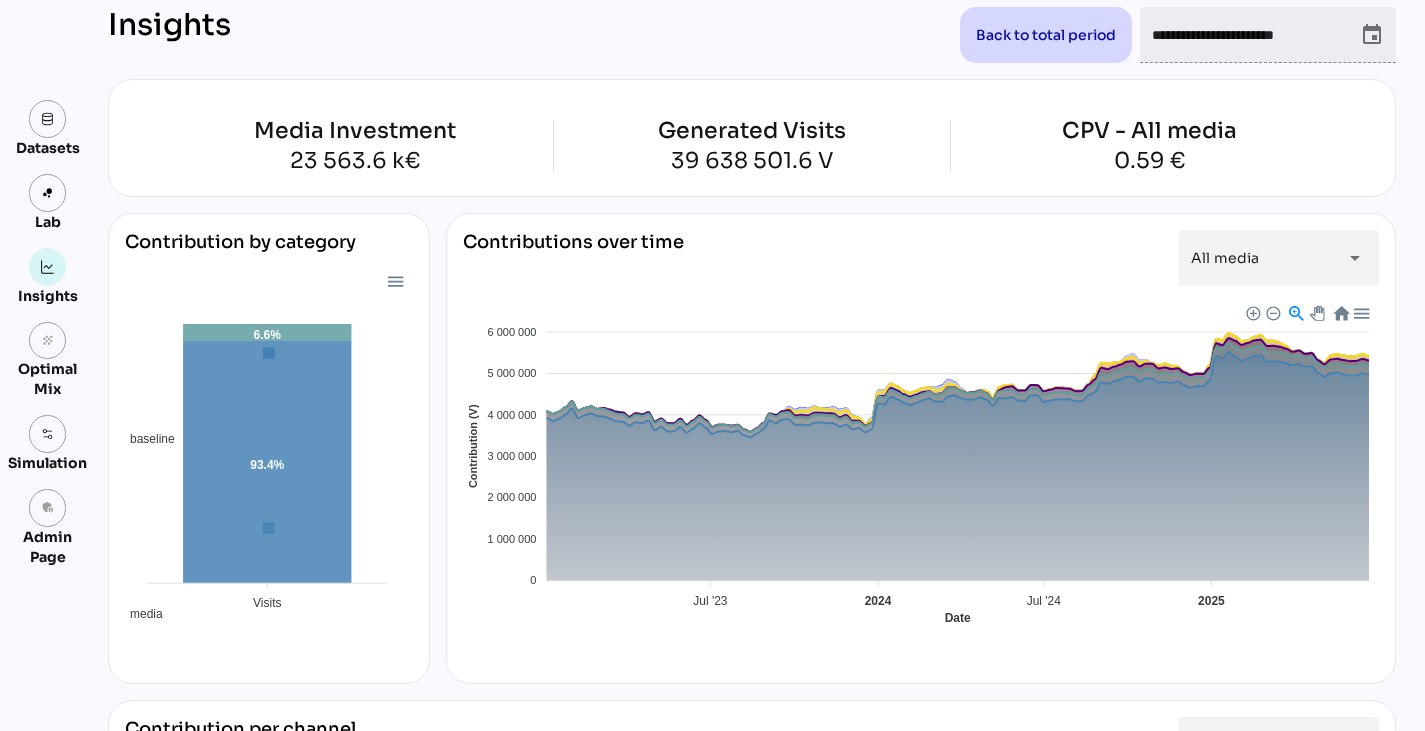 scroll, scrollTop: 0, scrollLeft: 0, axis: both 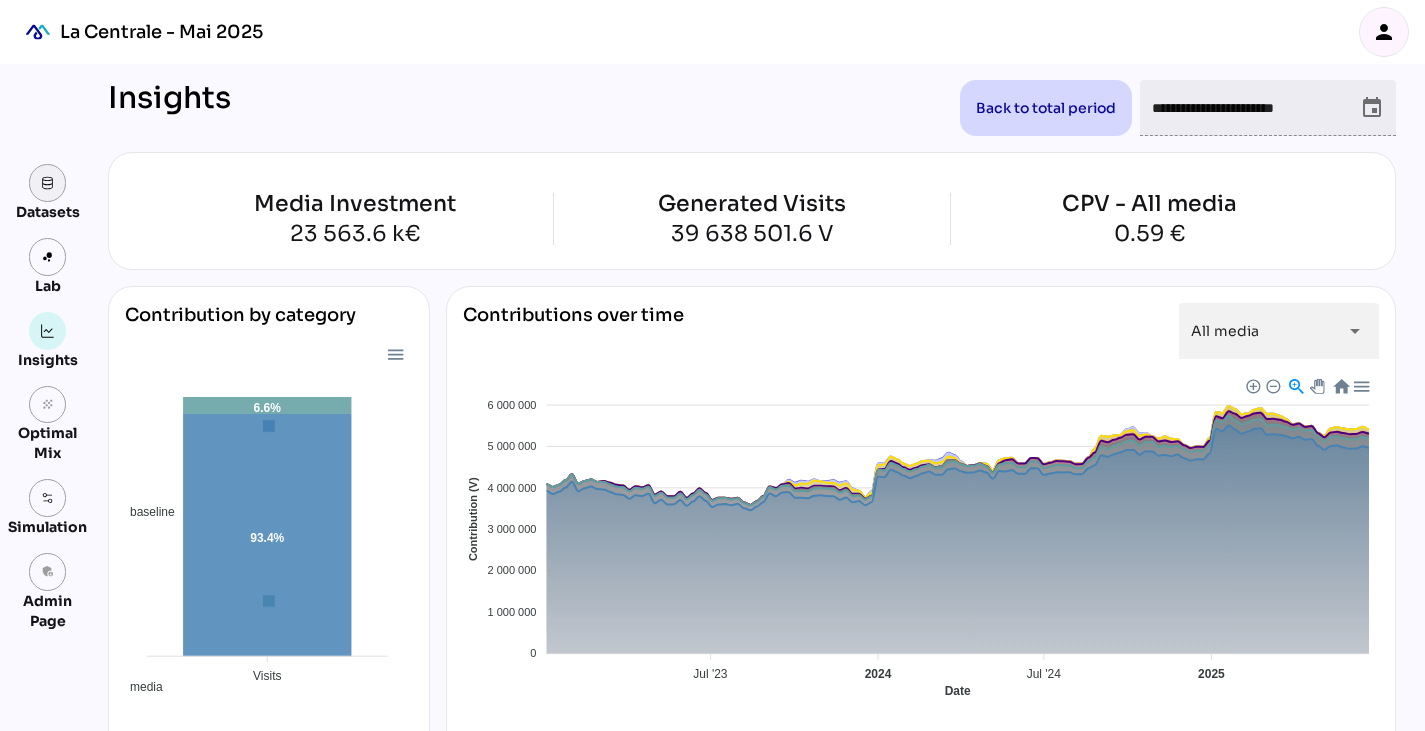 click at bounding box center [48, 183] 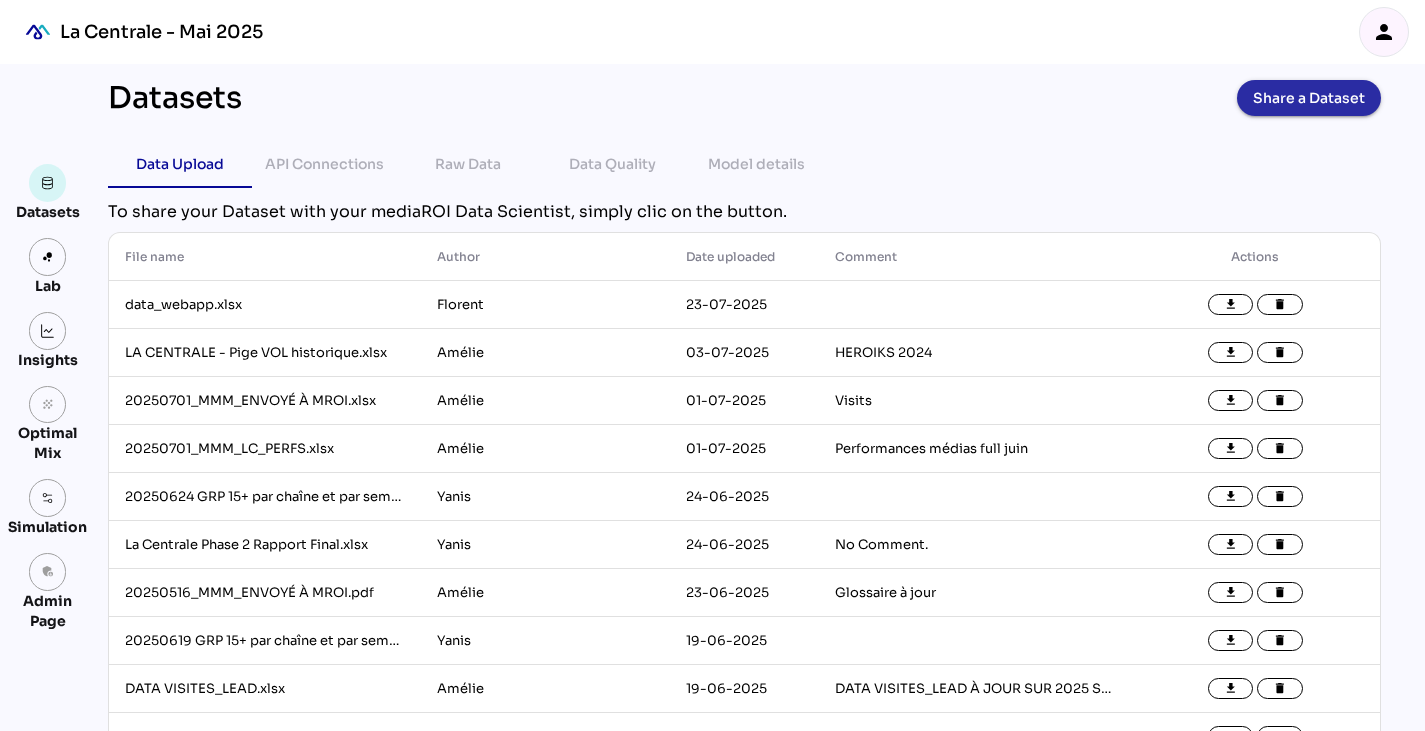 click on "Share a Dataset" at bounding box center (1309, 98) 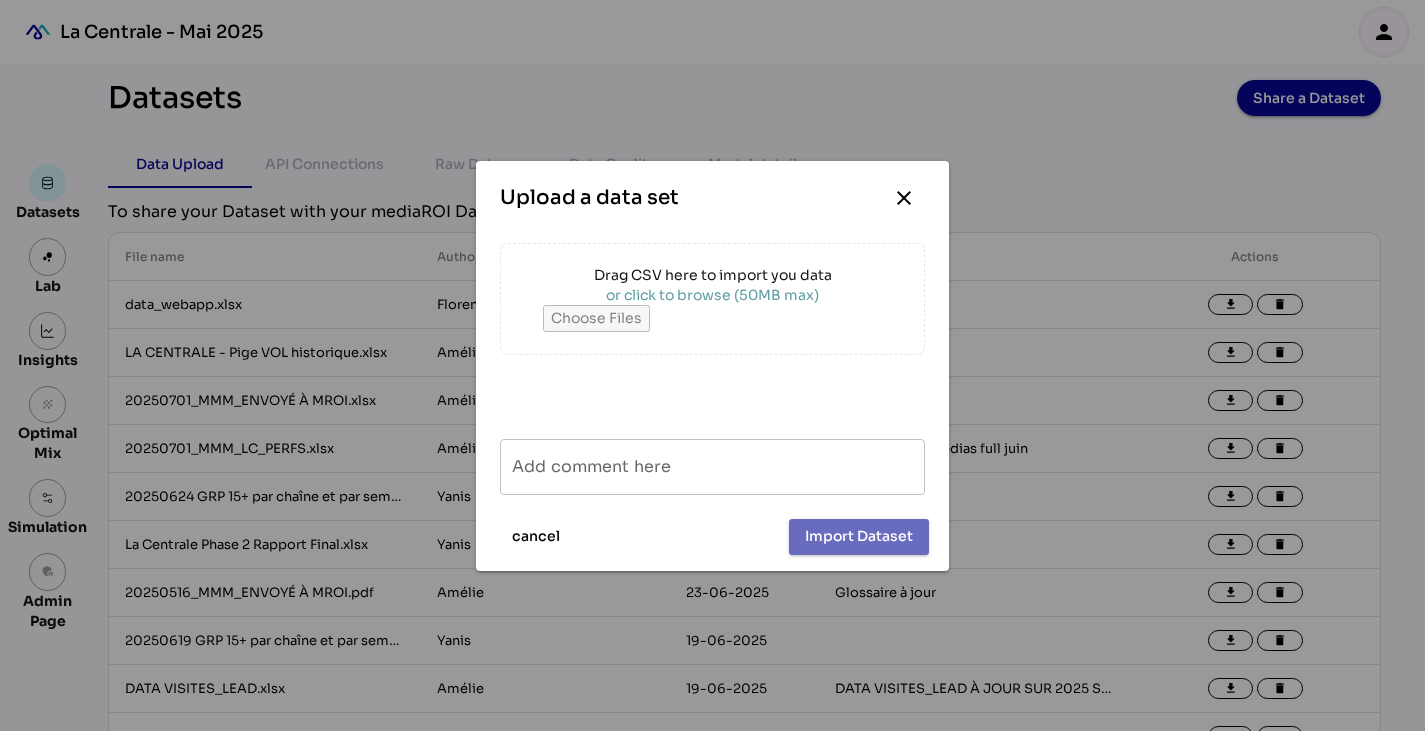 click on "or click to browse (50MB max)" at bounding box center [713, 295] 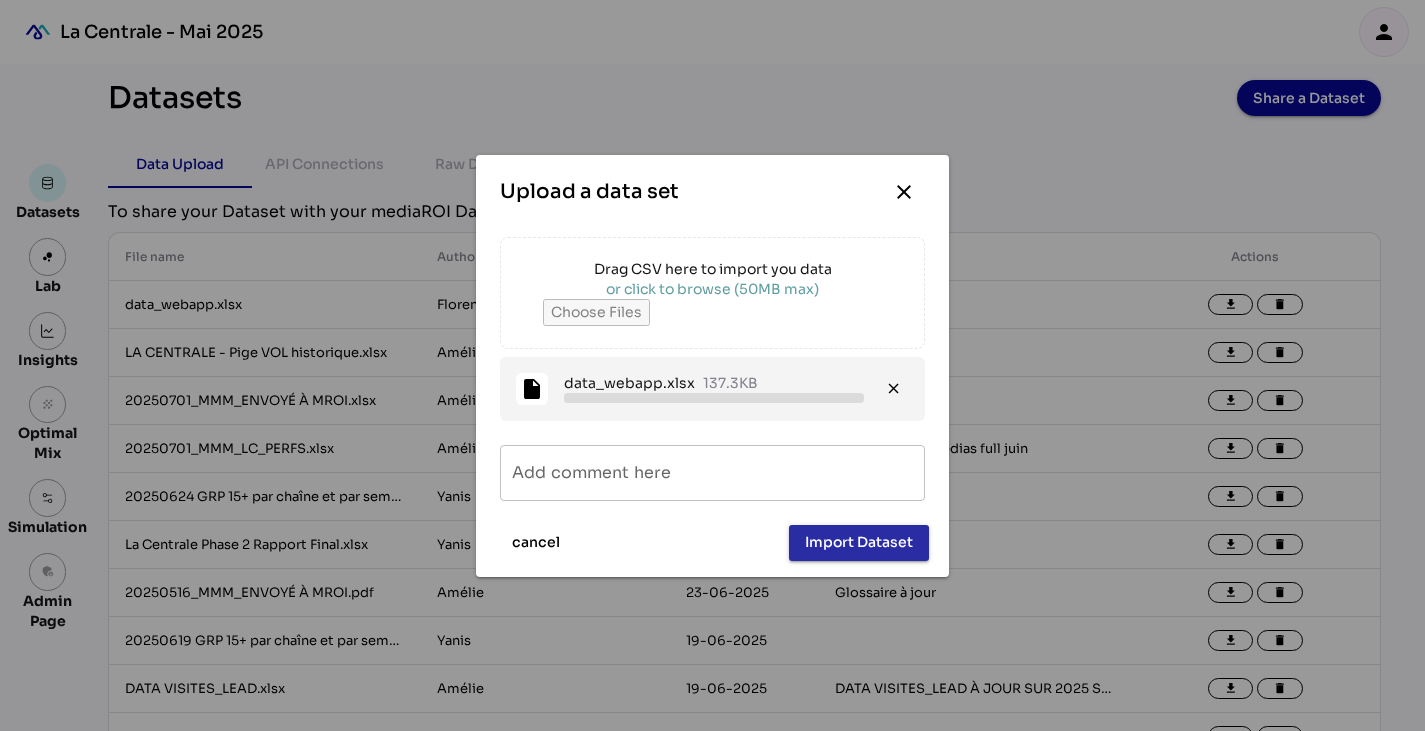 click on "Import Dataset" at bounding box center [859, 542] 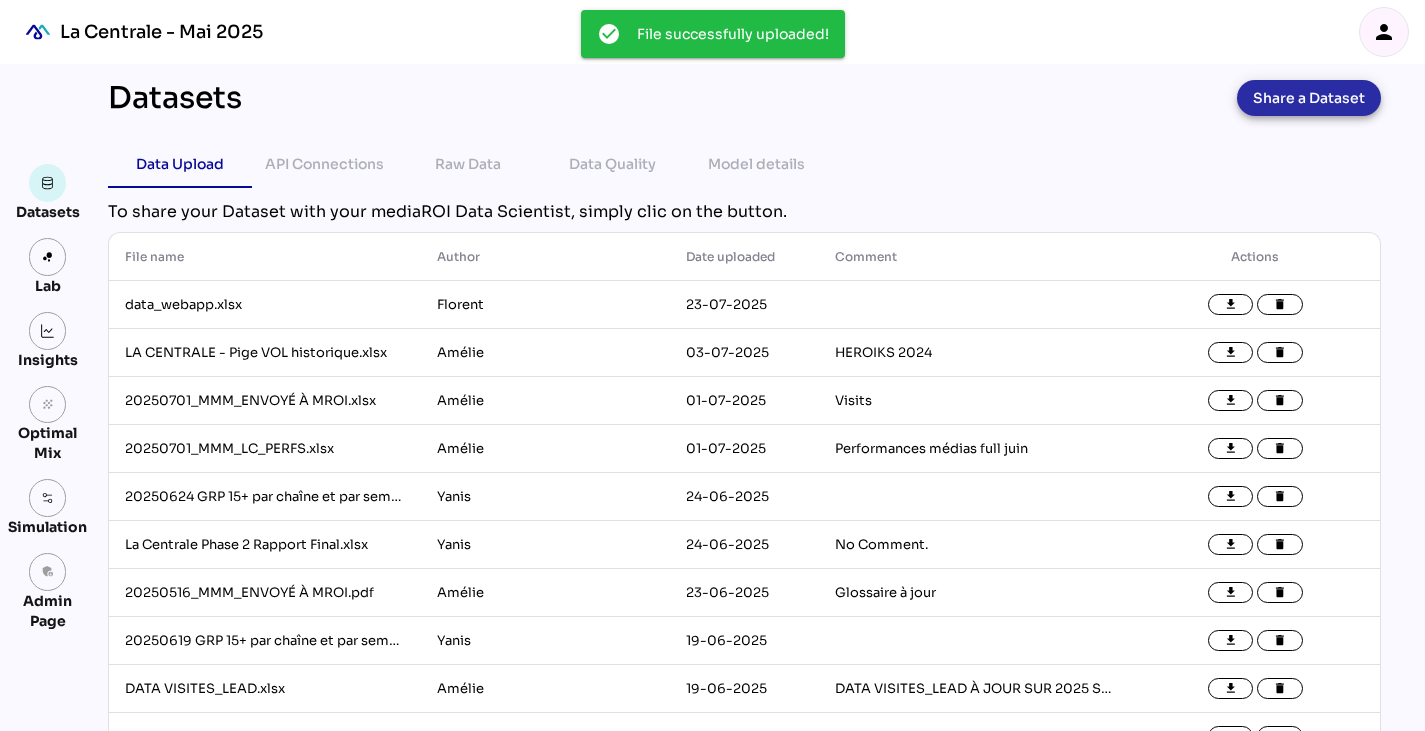 click on "Share a Dataset" at bounding box center [1309, 98] 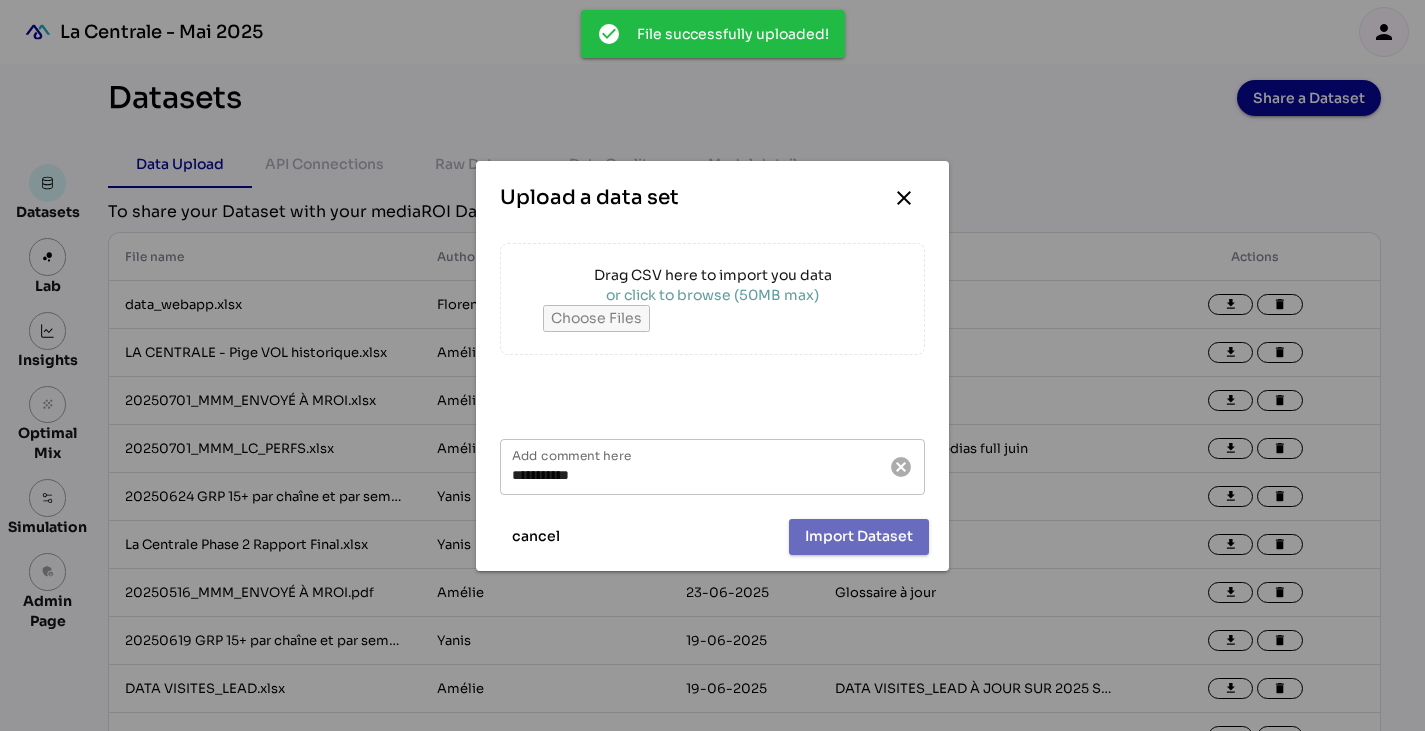 click on "Drag CSV here to import you data" at bounding box center (713, 275) 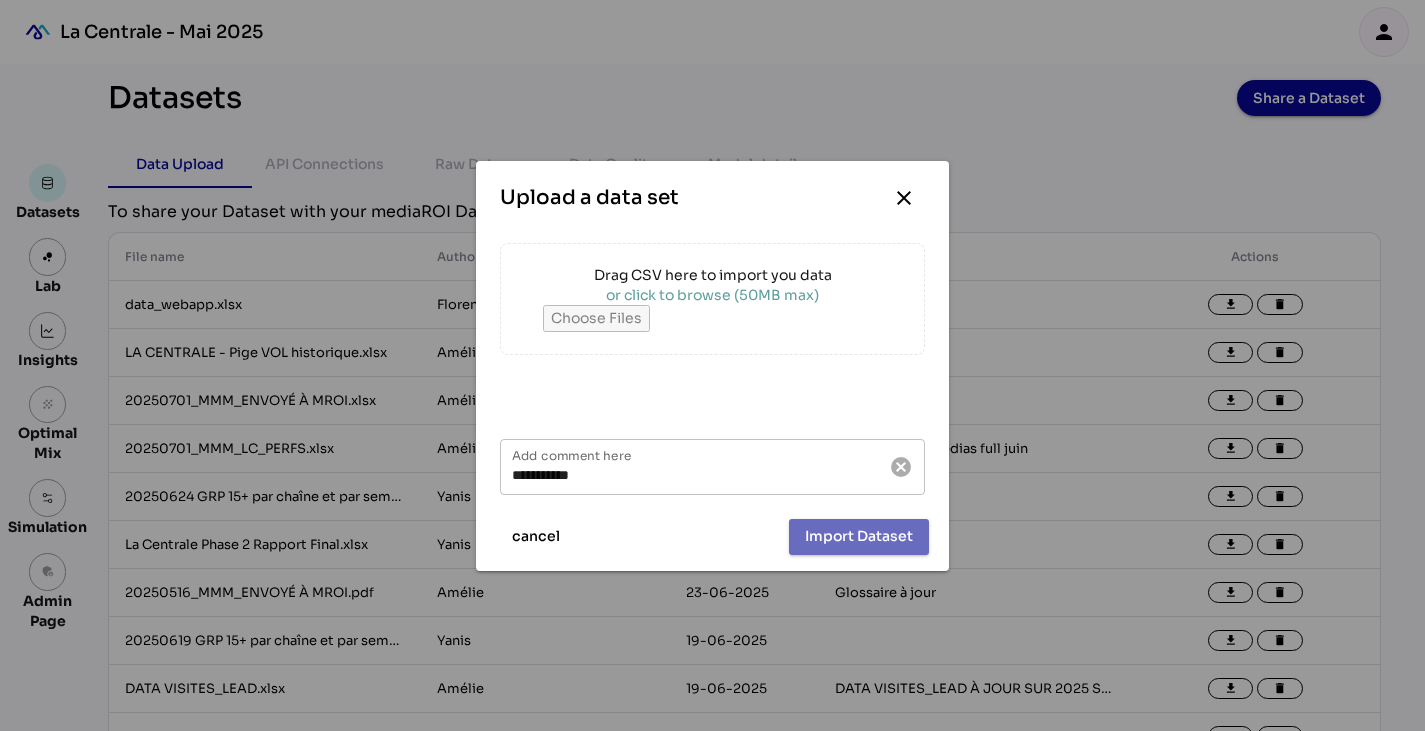 type on "**********" 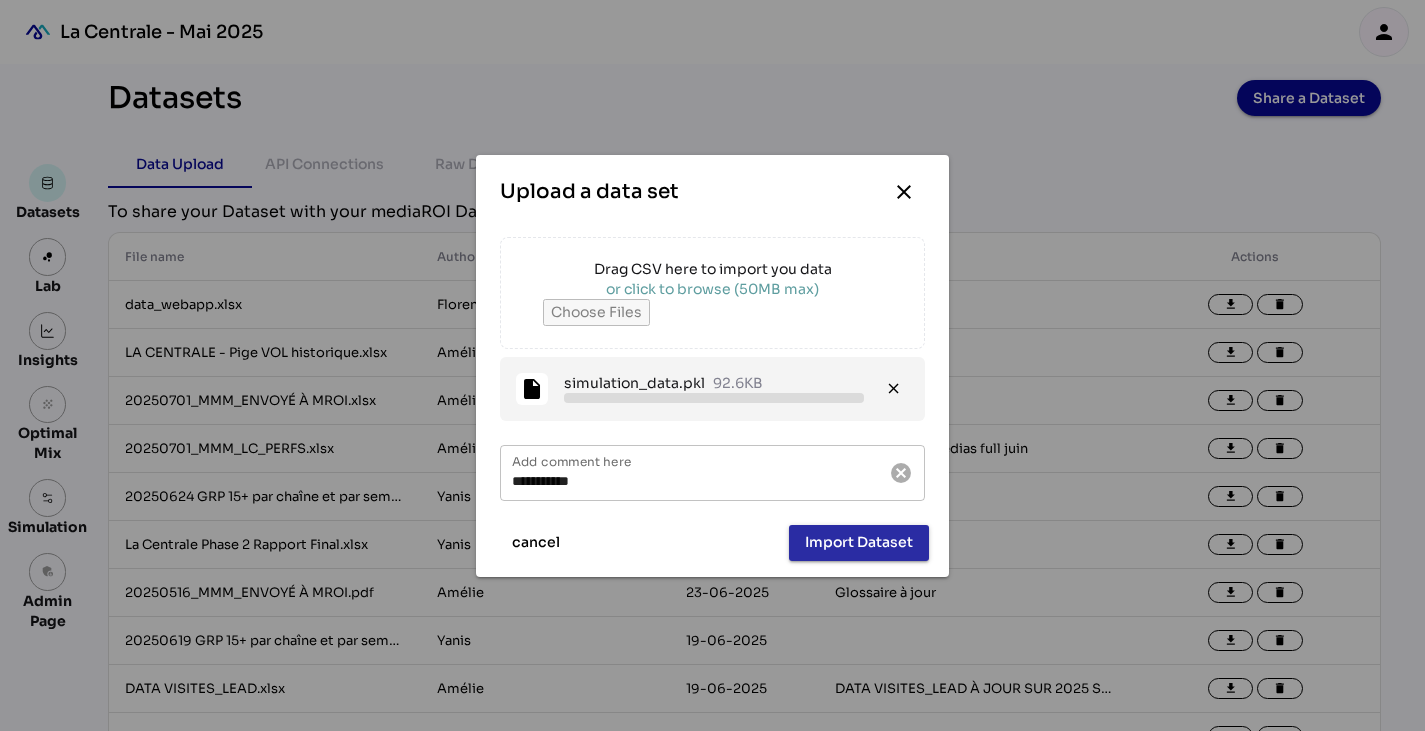 click on "Import Dataset" at bounding box center [859, 543] 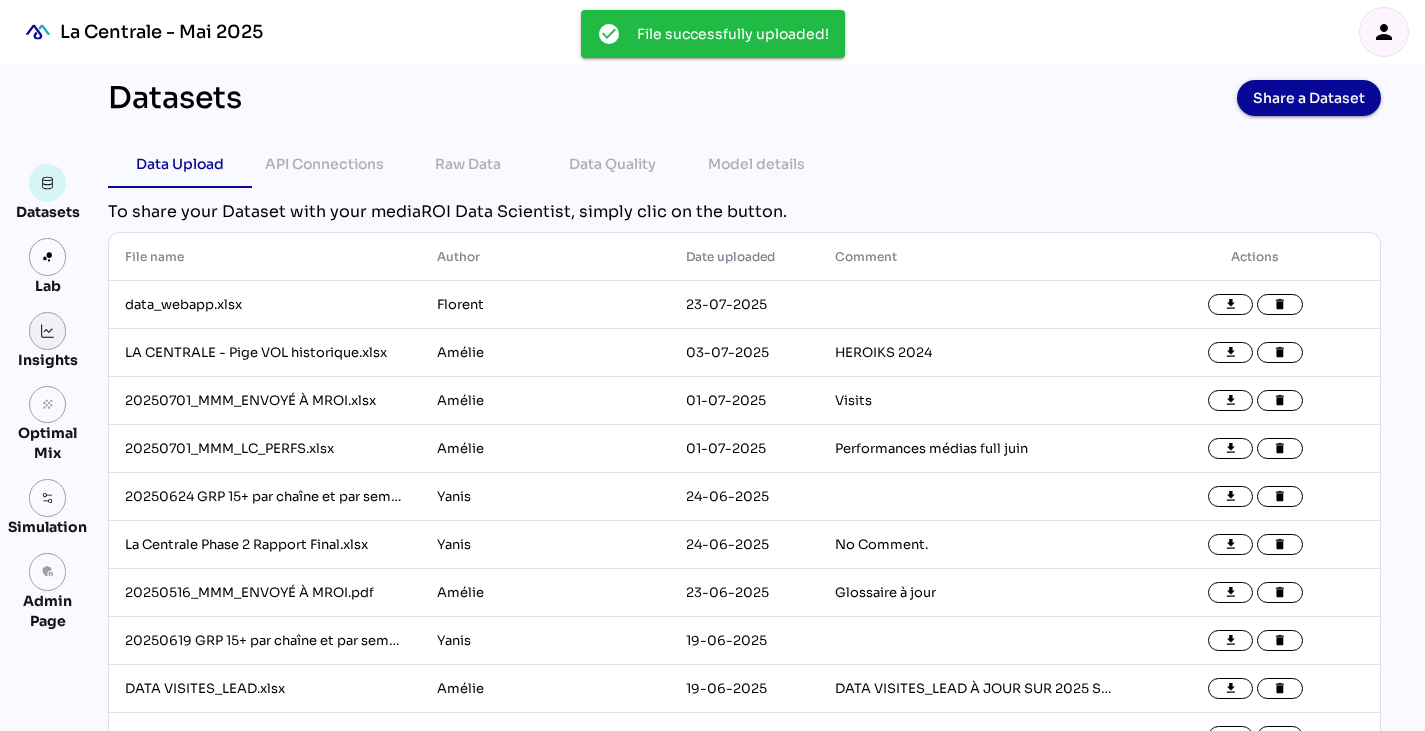 click at bounding box center (48, 331) 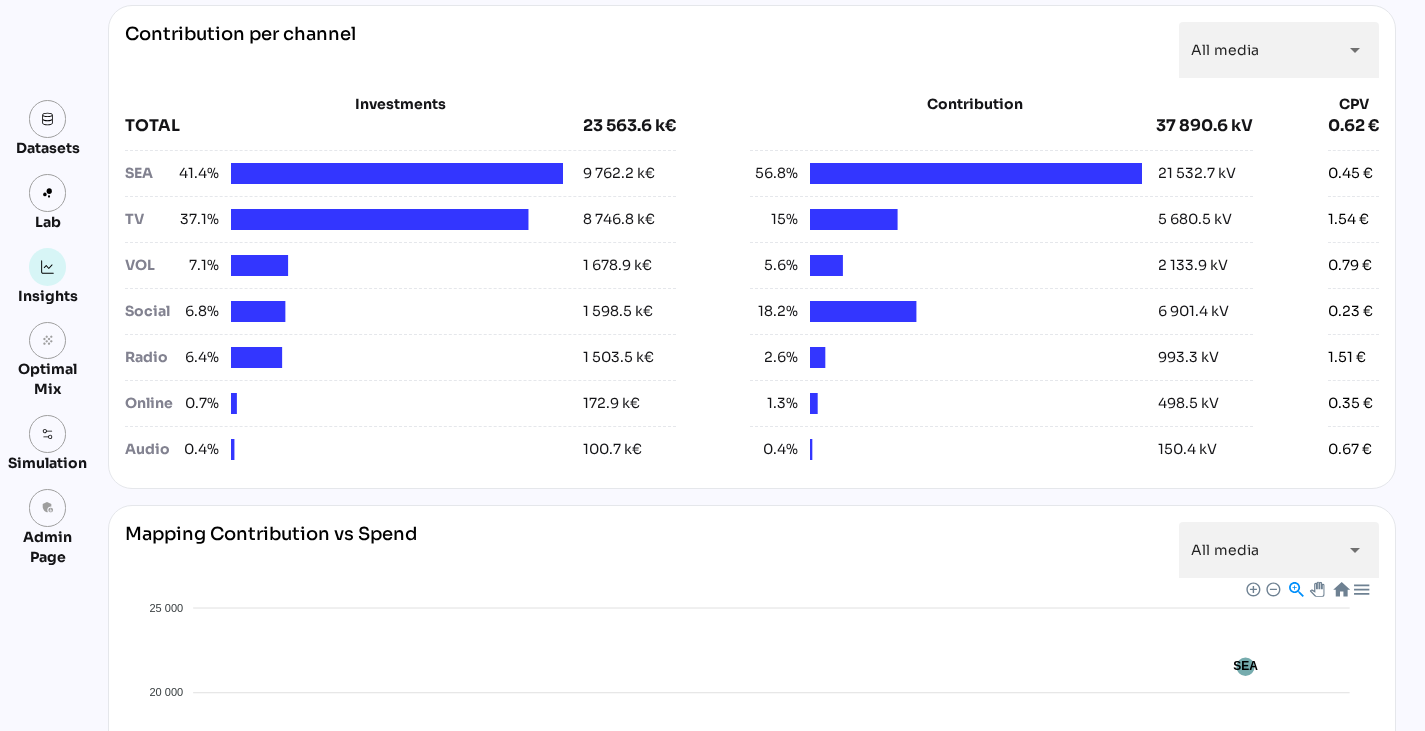 scroll, scrollTop: 0, scrollLeft: 0, axis: both 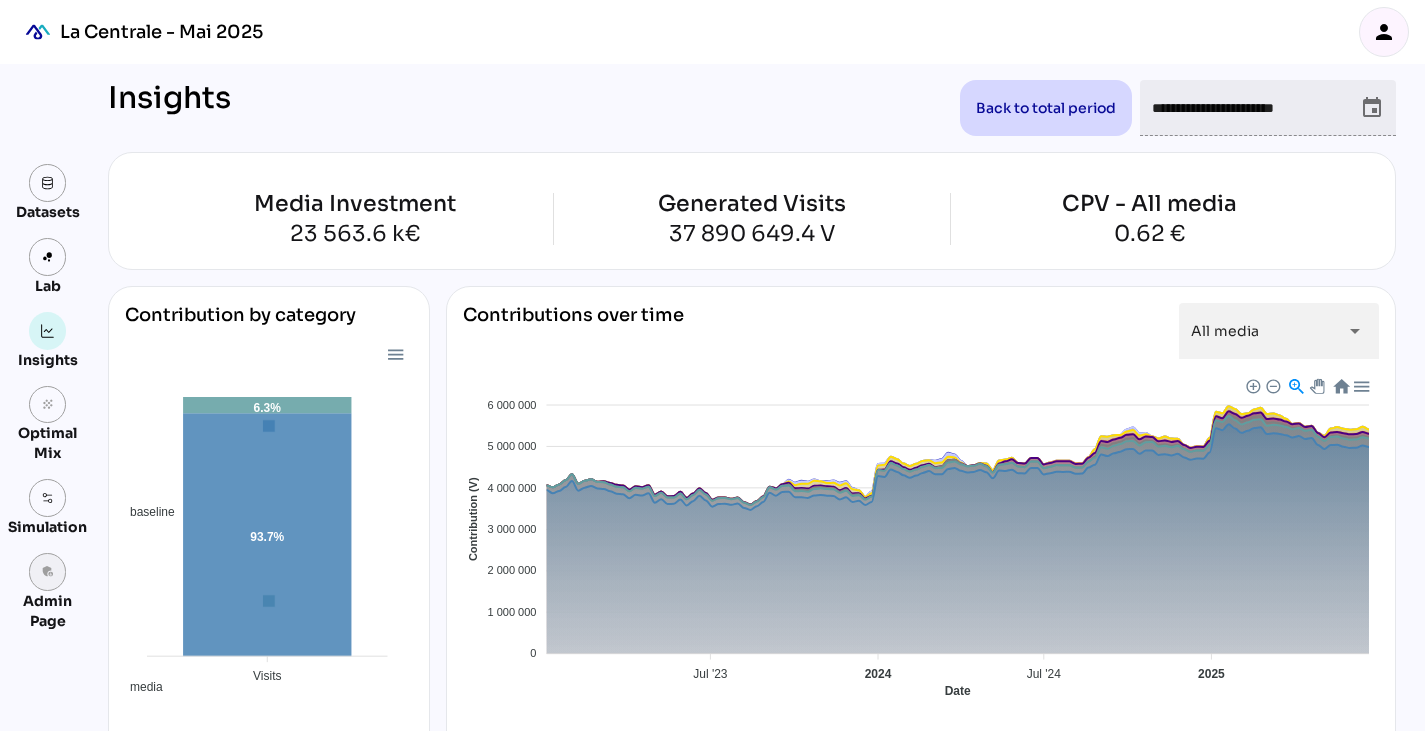 click on "admin_panel_settings" at bounding box center [48, 572] 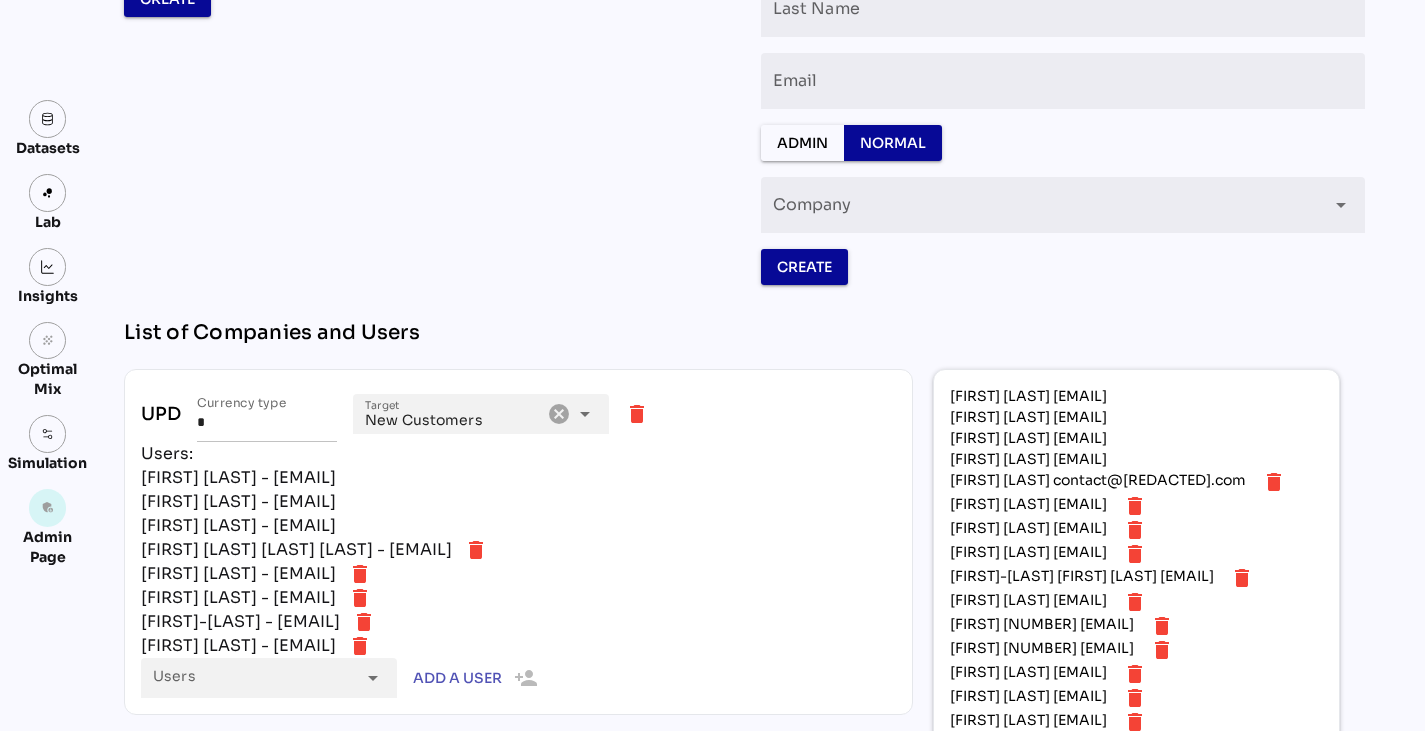 scroll, scrollTop: 272, scrollLeft: 0, axis: vertical 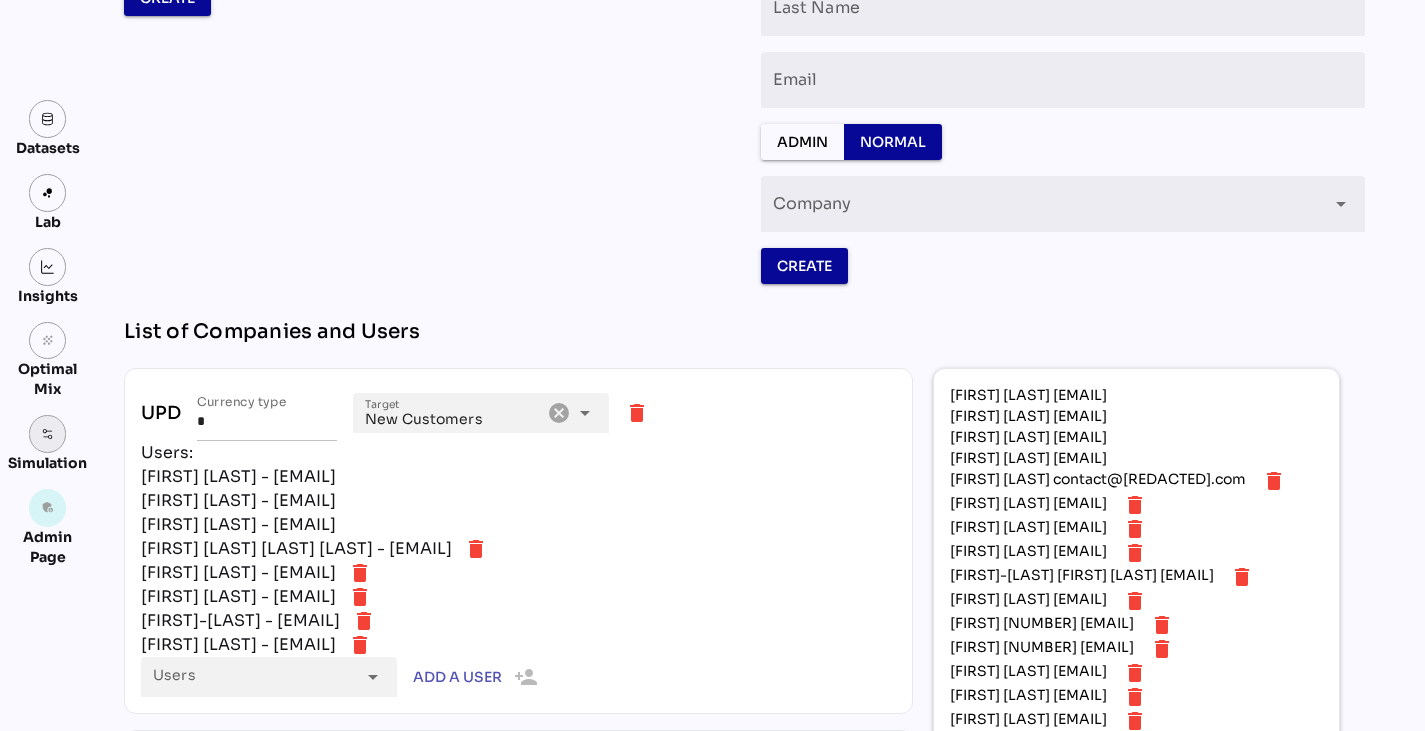 click at bounding box center (48, 434) 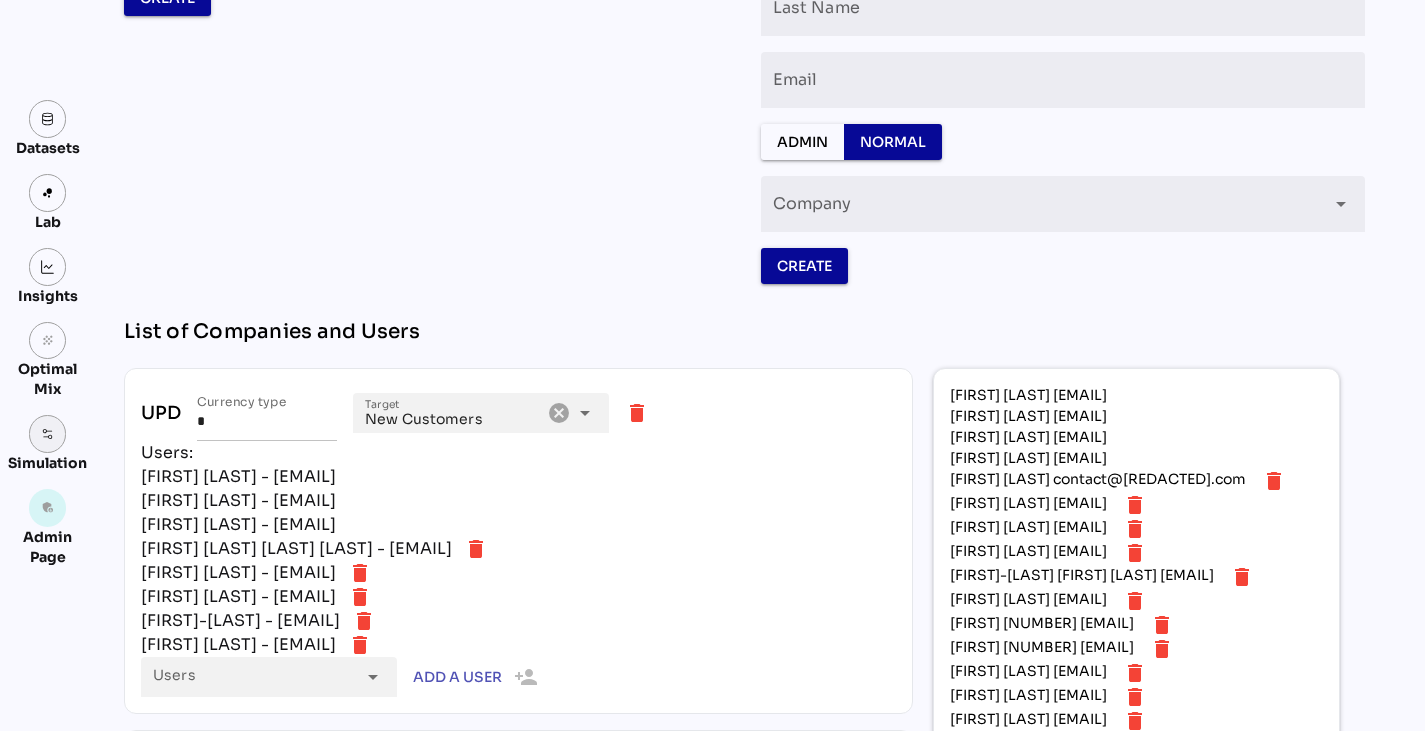 scroll, scrollTop: 0, scrollLeft: 0, axis: both 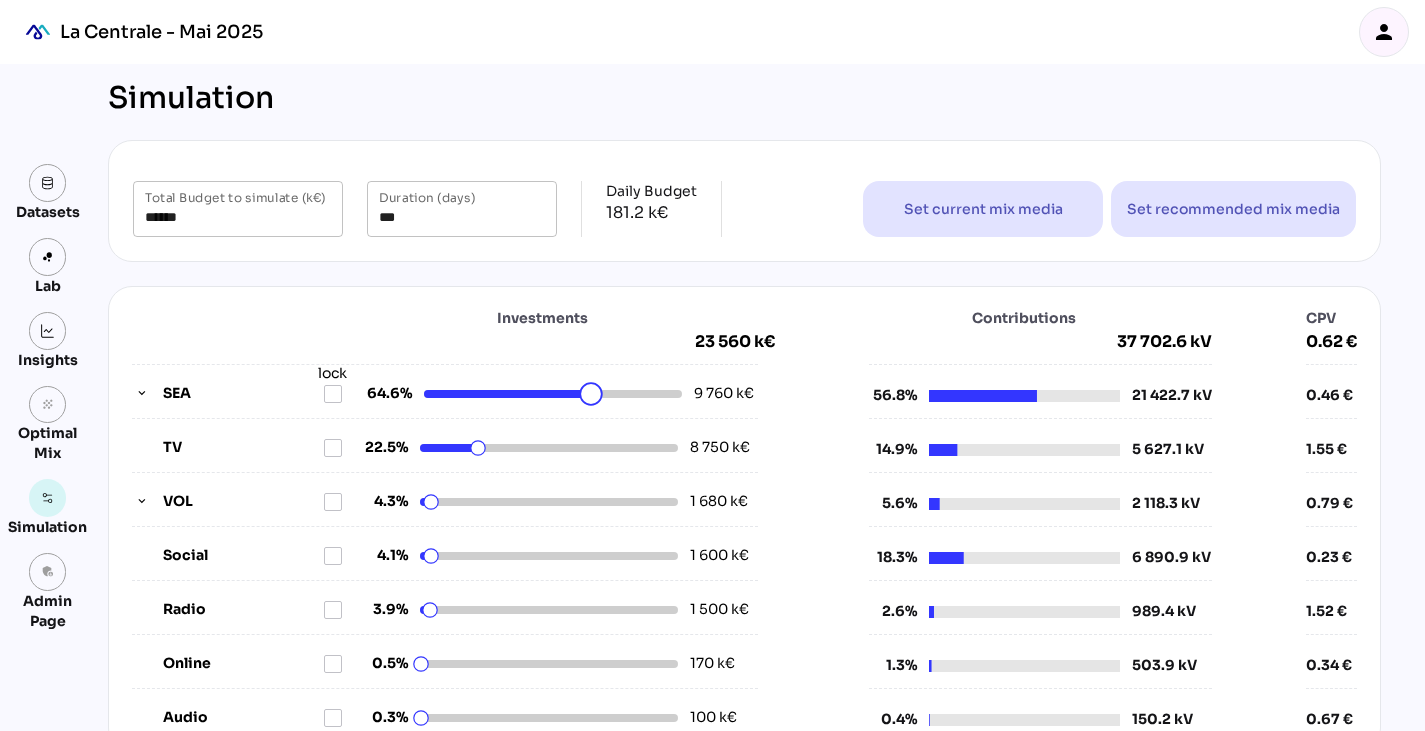 drag, startPoint x: 525, startPoint y: 394, endPoint x: 585, endPoint y: 391, distance: 60.074955 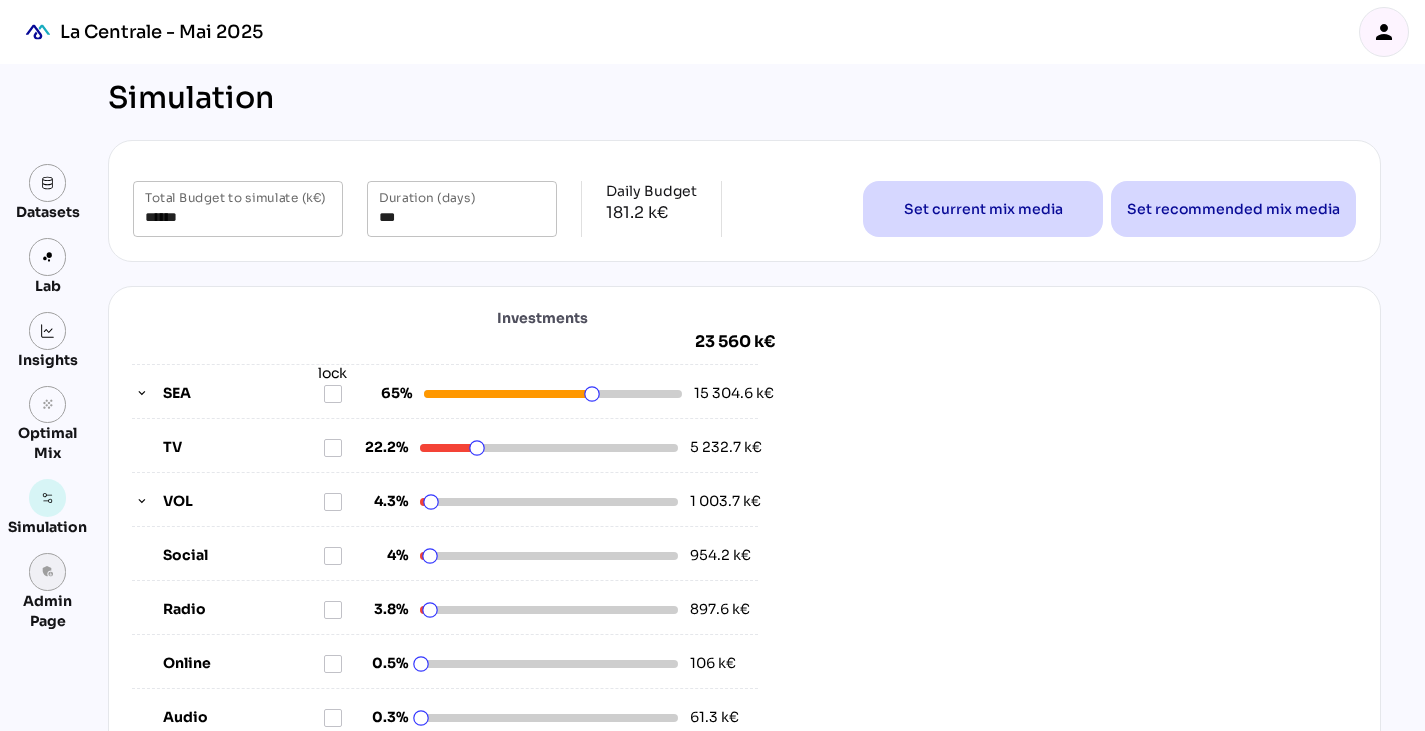 click on "admin_panel_settings" at bounding box center (48, 572) 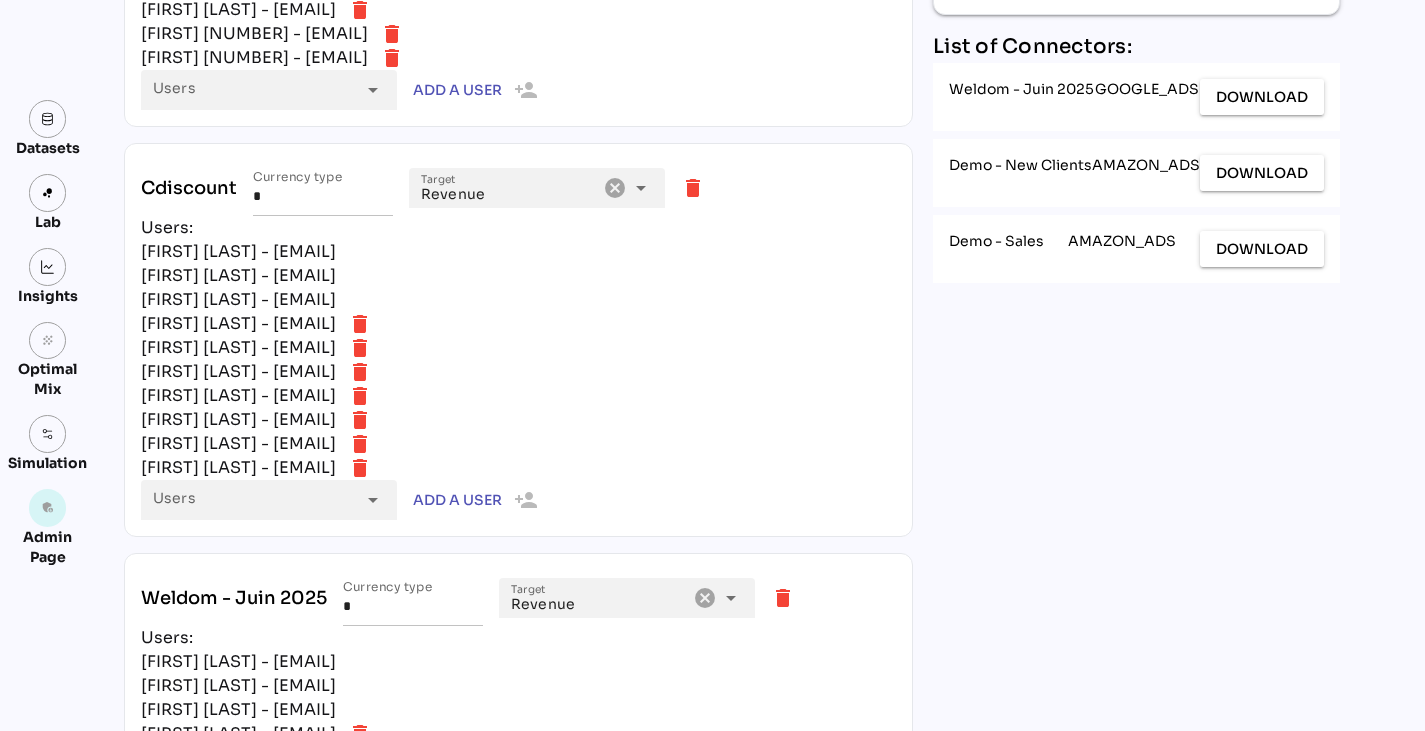 scroll, scrollTop: 1552, scrollLeft: 0, axis: vertical 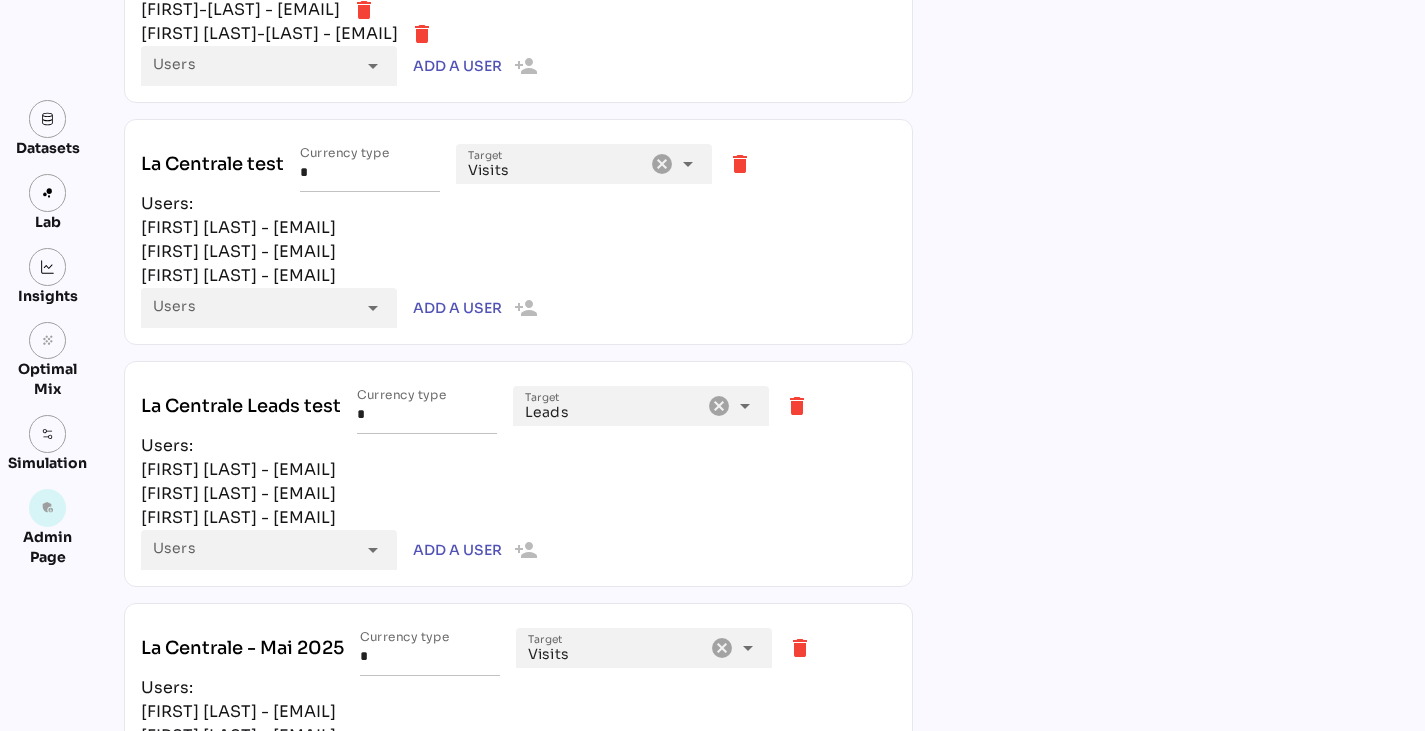 click on "delete" at bounding box center [797, 406] 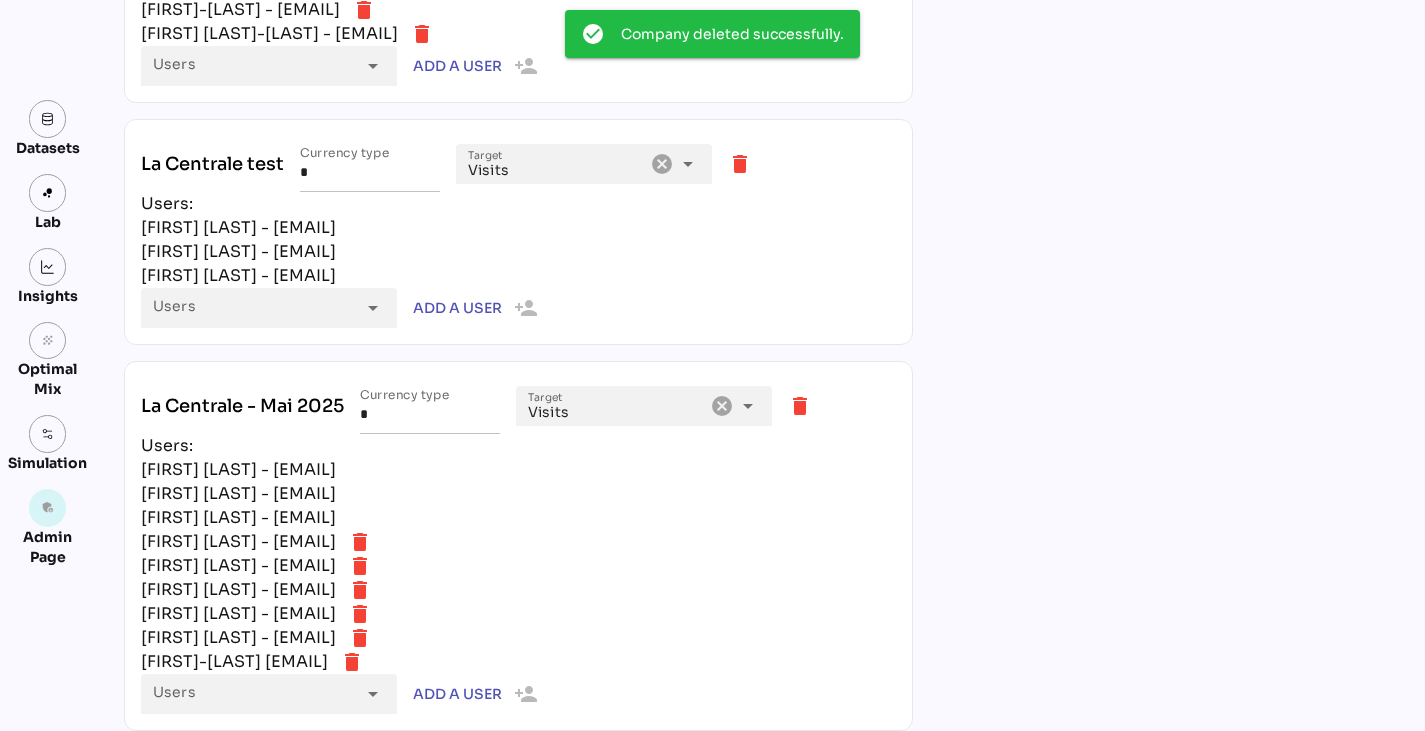 click on "delete" at bounding box center (740, 164) 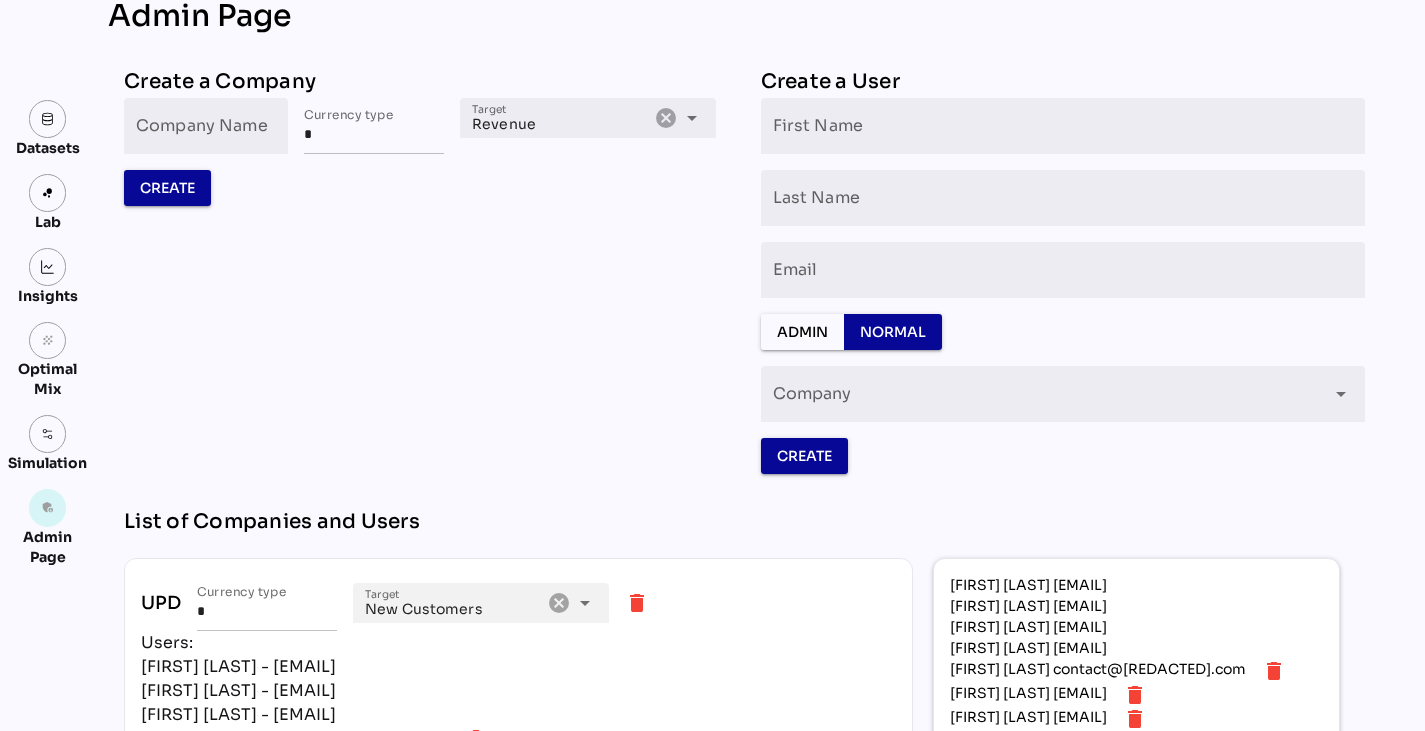 scroll, scrollTop: 0, scrollLeft: 0, axis: both 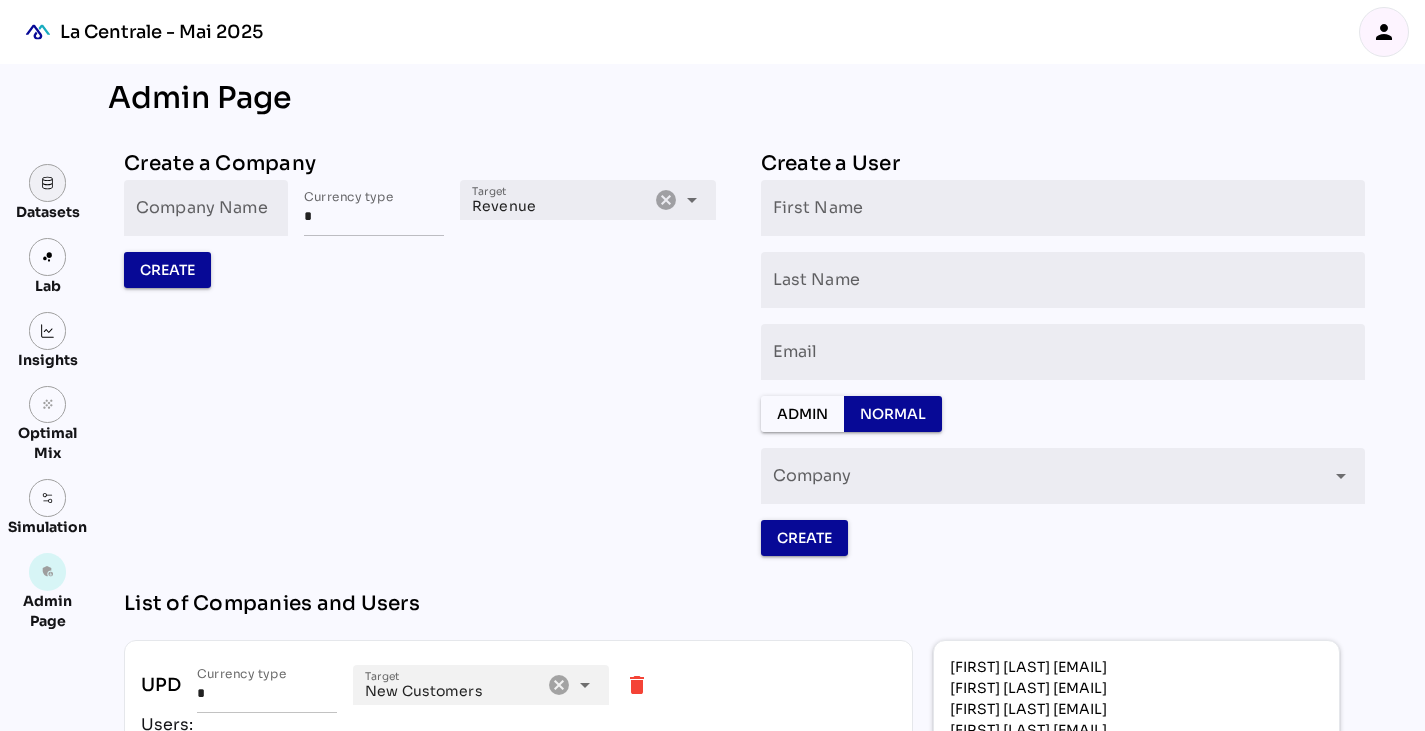click at bounding box center [48, 183] 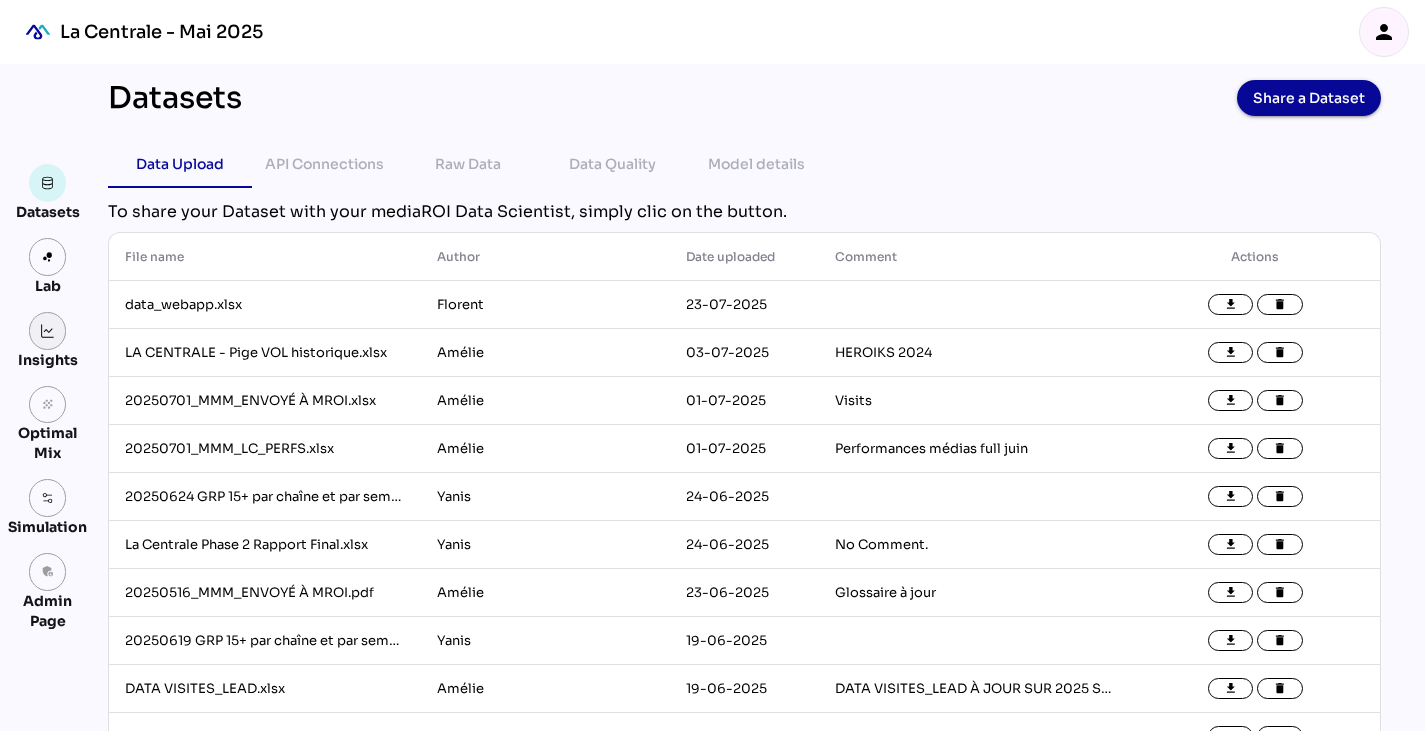 click at bounding box center [48, 331] 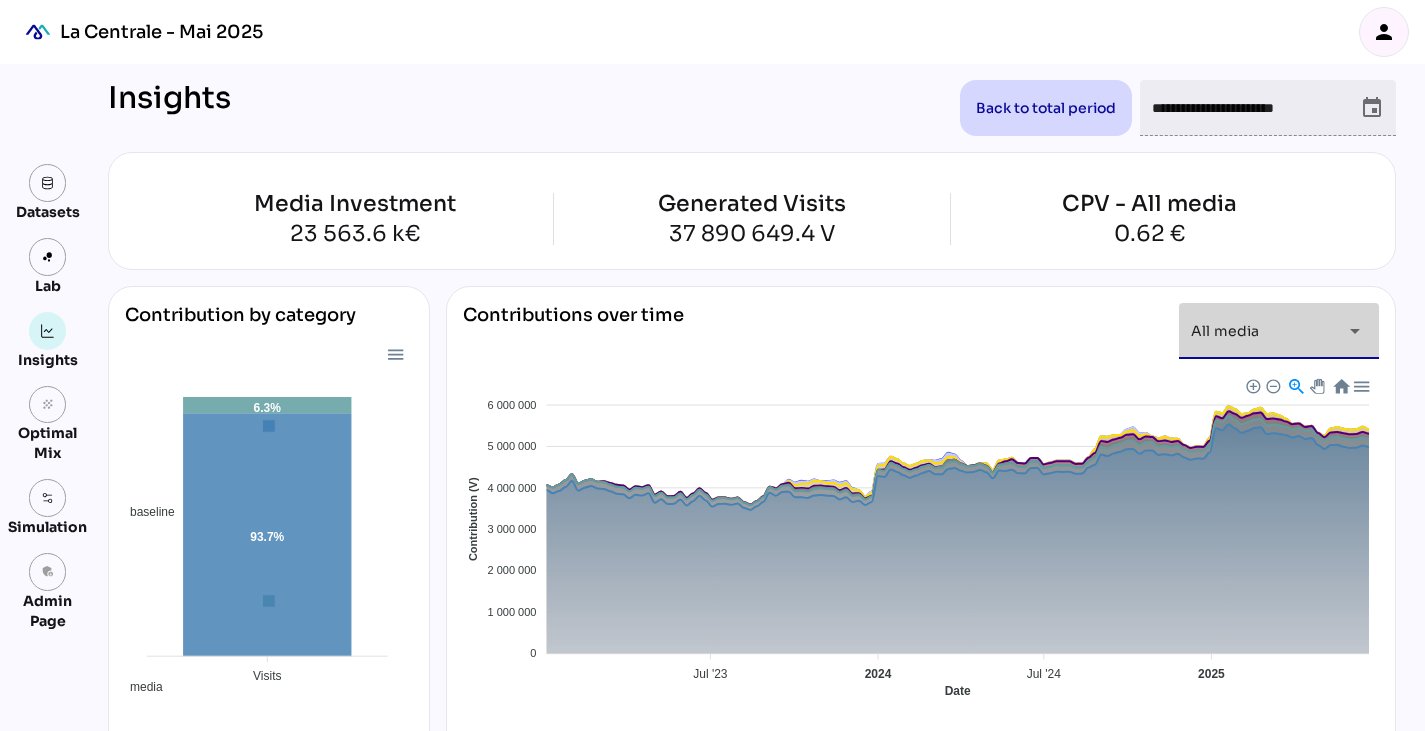 click on "arrow_drop_down" at bounding box center (1355, 331) 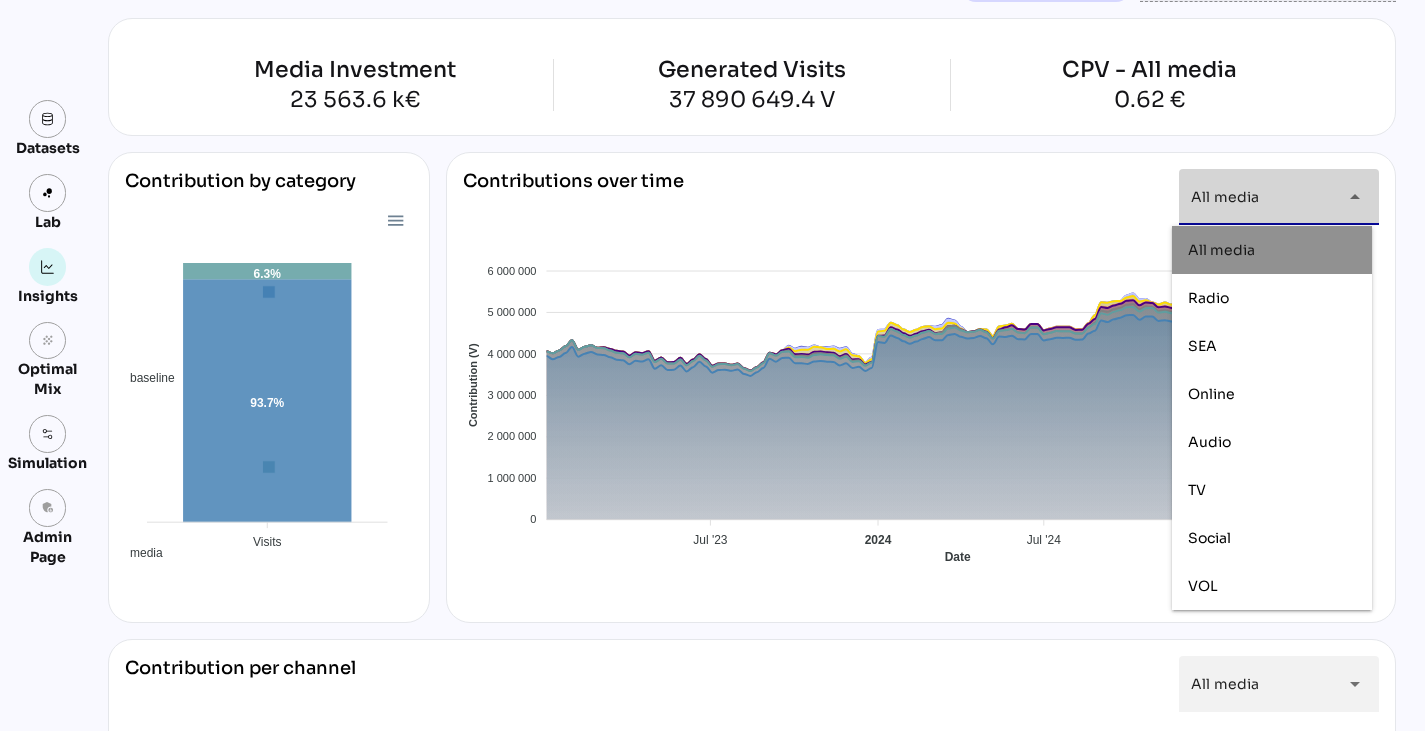 scroll, scrollTop: 135, scrollLeft: 0, axis: vertical 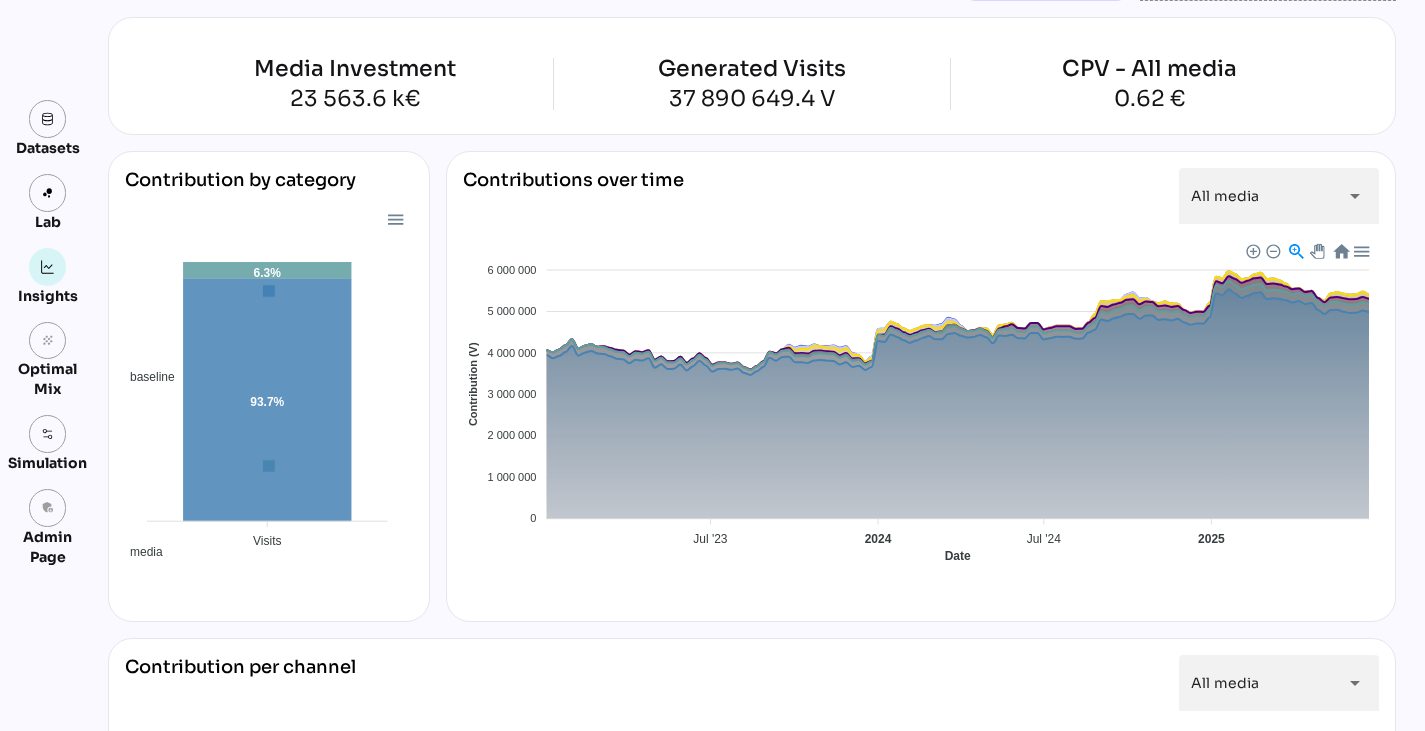 click on "**********" at bounding box center [712, 1100] 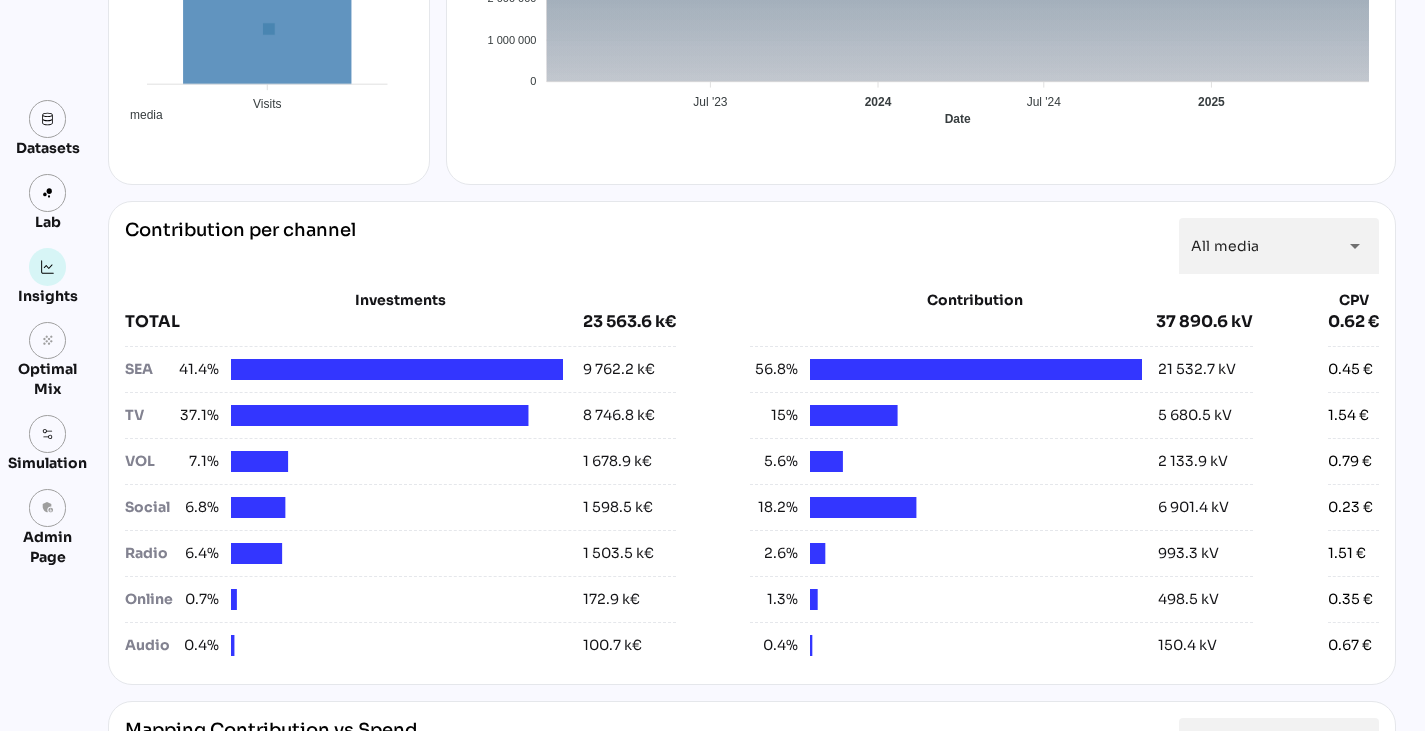 scroll, scrollTop: 573, scrollLeft: 0, axis: vertical 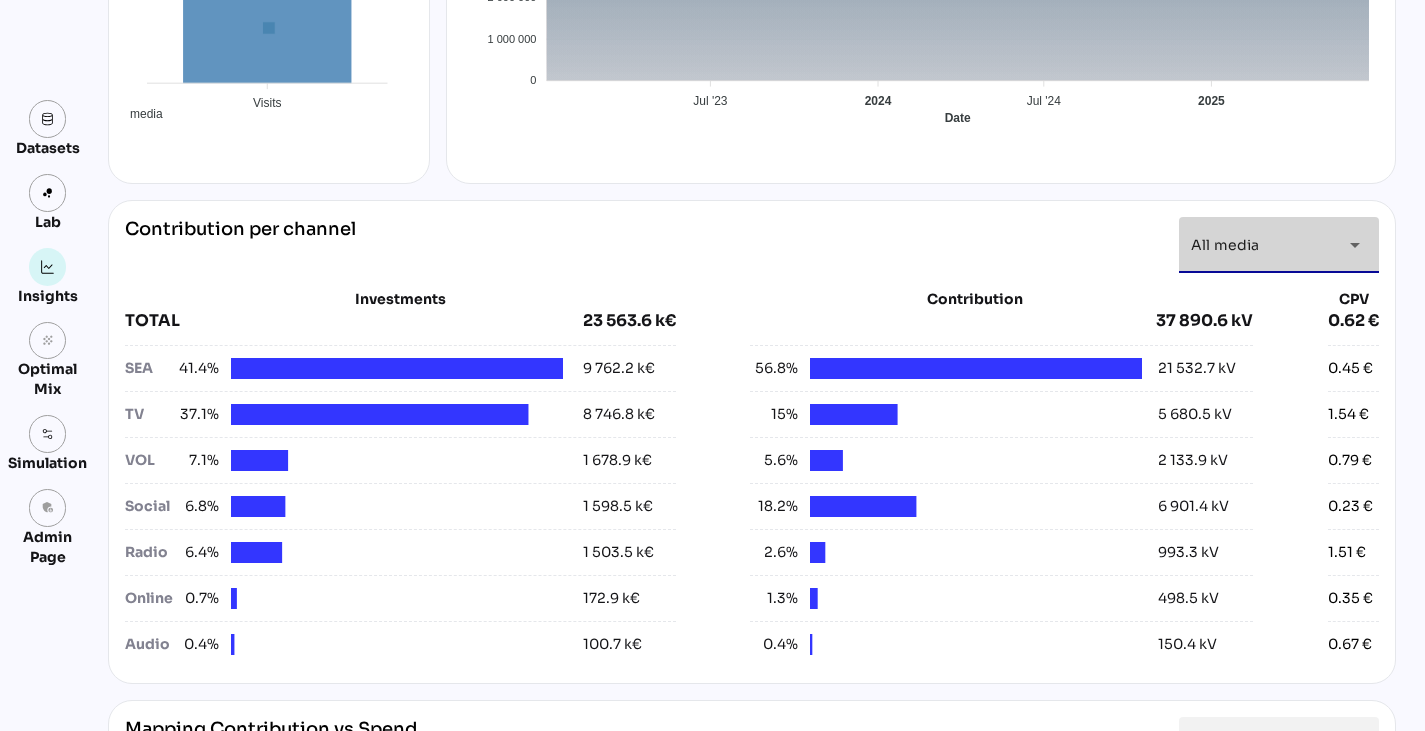 click on "arrow_drop_down" at bounding box center (1355, 245) 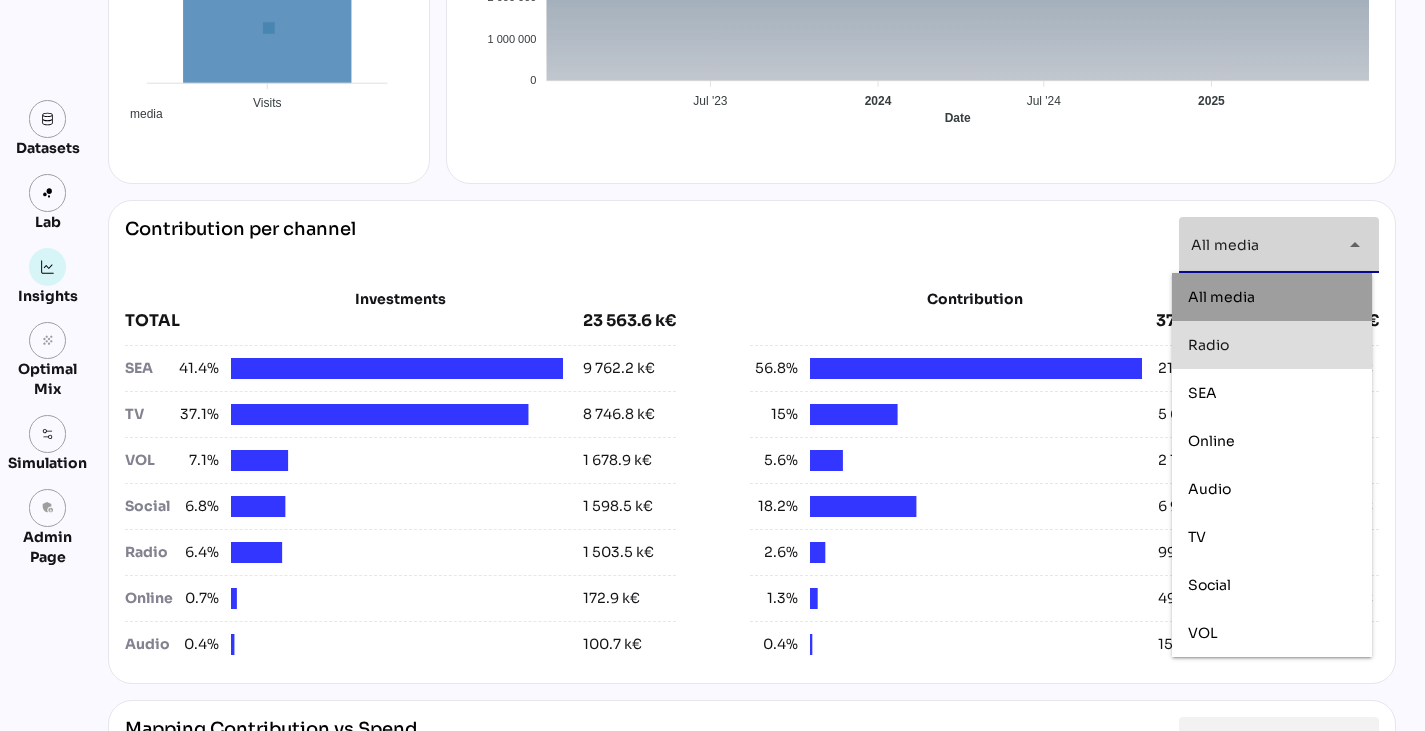 click on "Radio" at bounding box center [1272, 345] 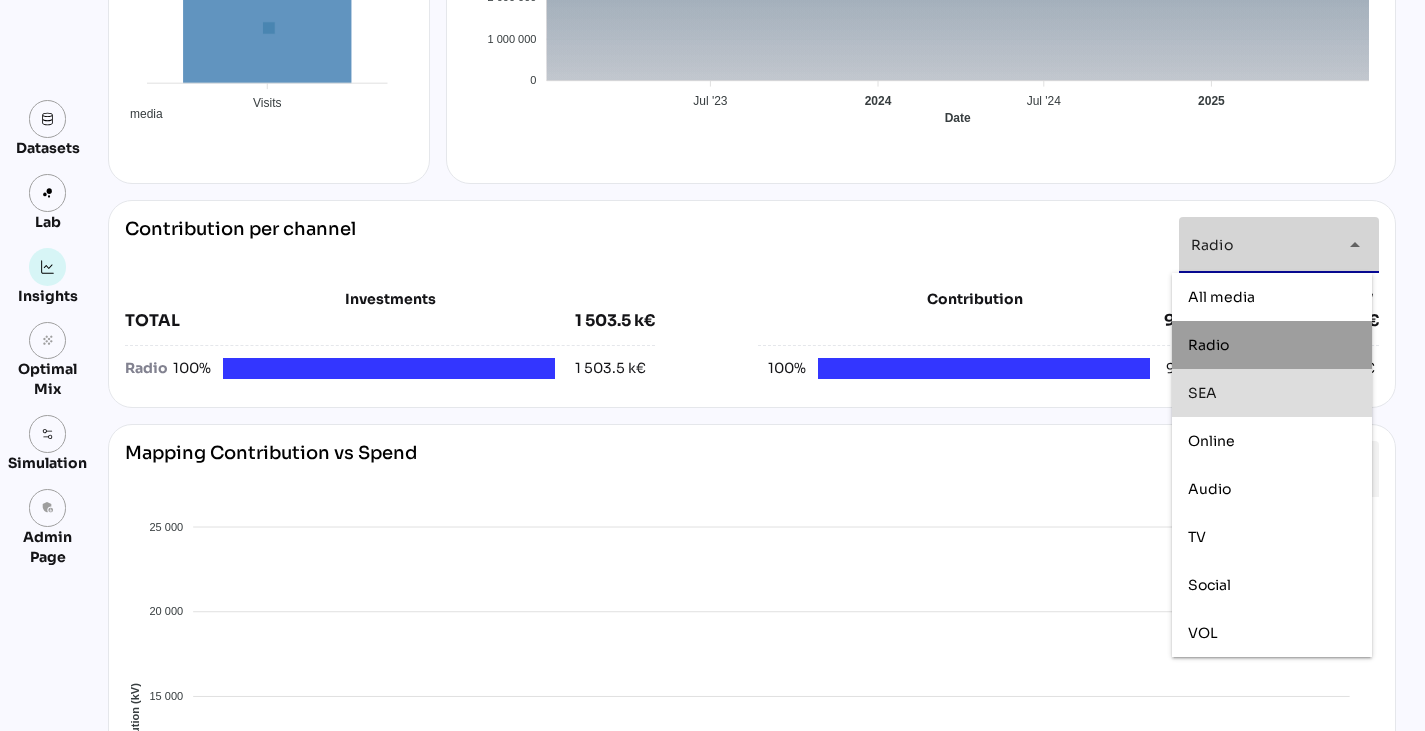 click on "SEA" at bounding box center [1272, 393] 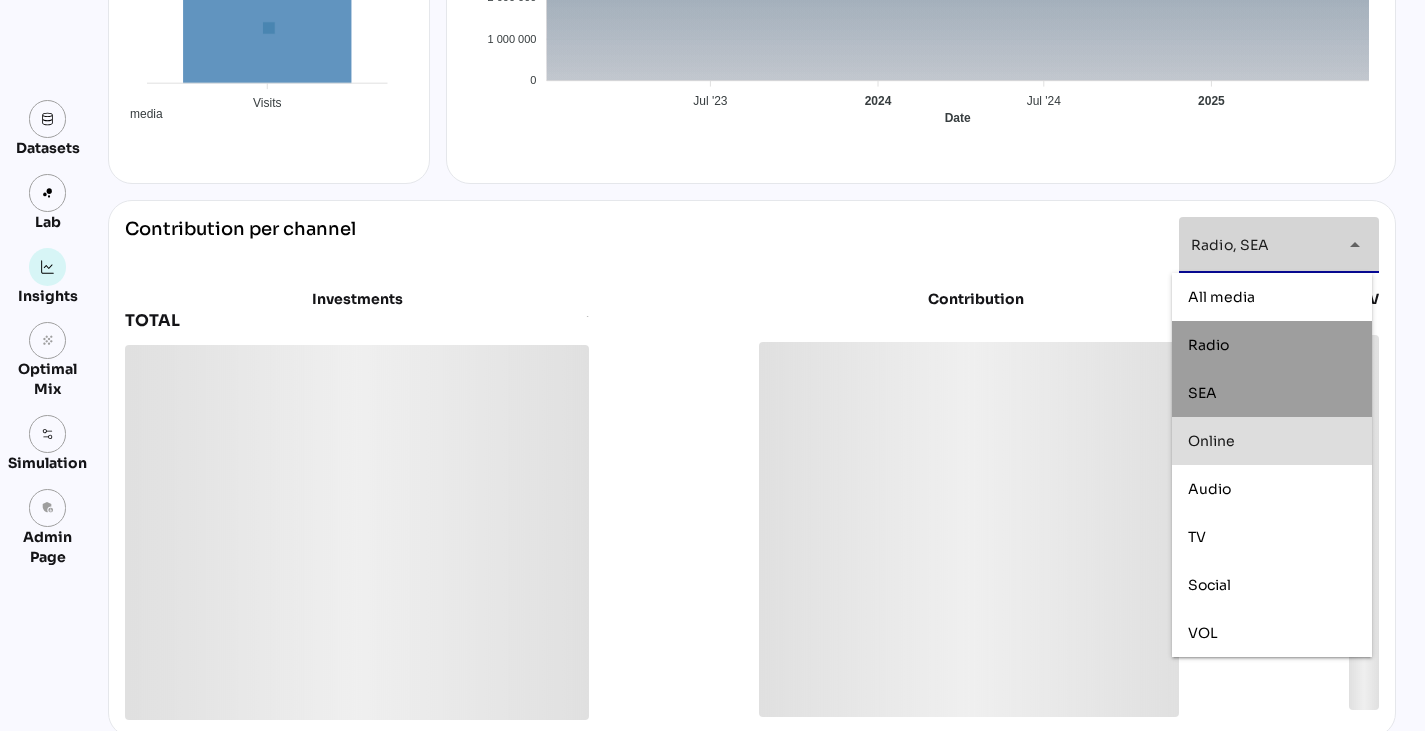 click on "Online" at bounding box center (1272, 441) 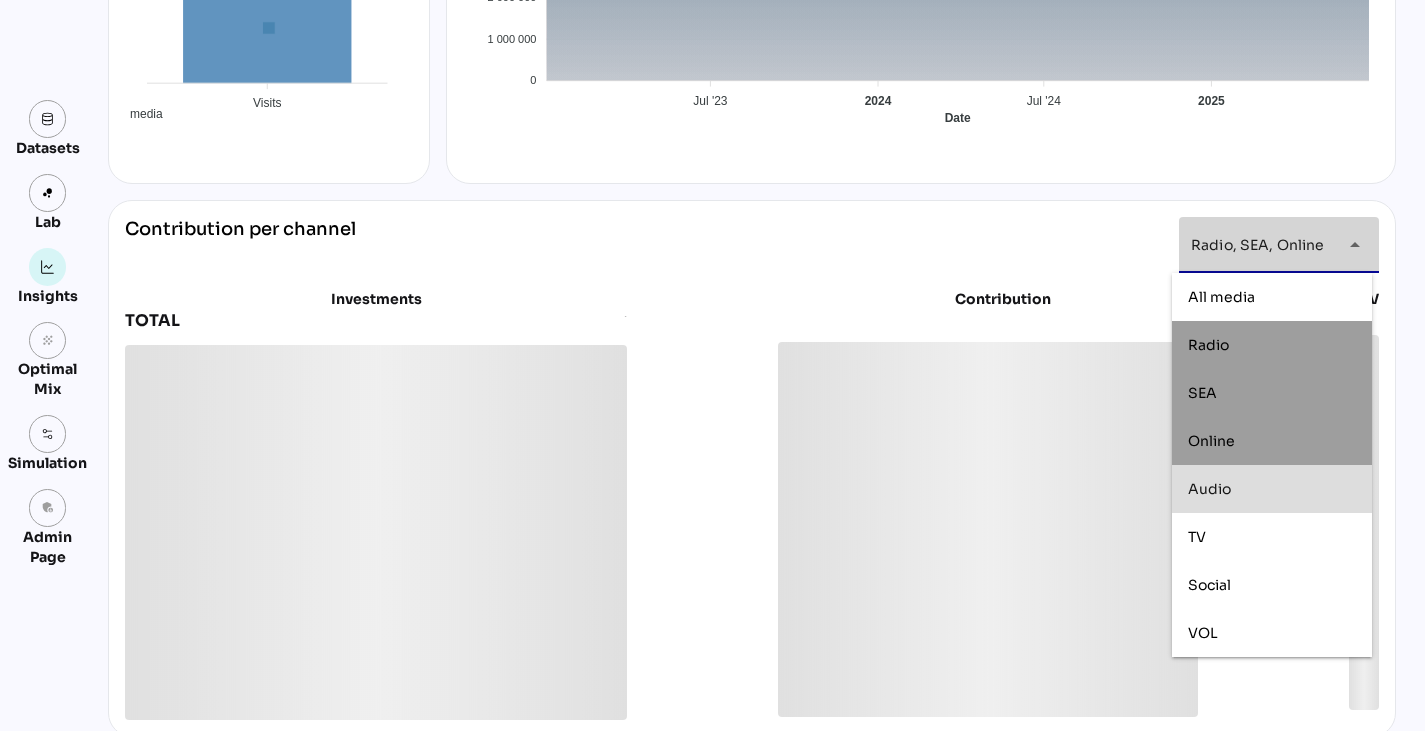 click on "Audio" at bounding box center [1272, 489] 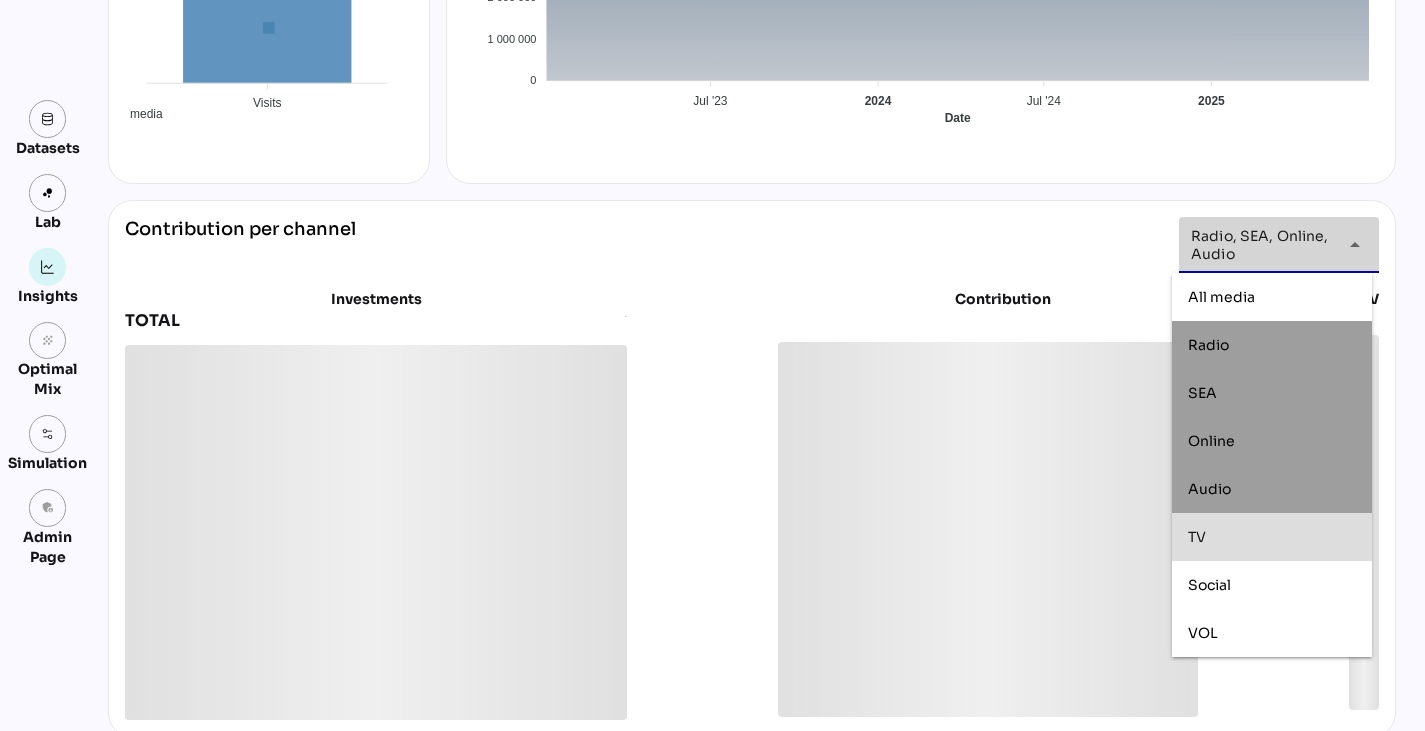click on "TV" at bounding box center (1272, 537) 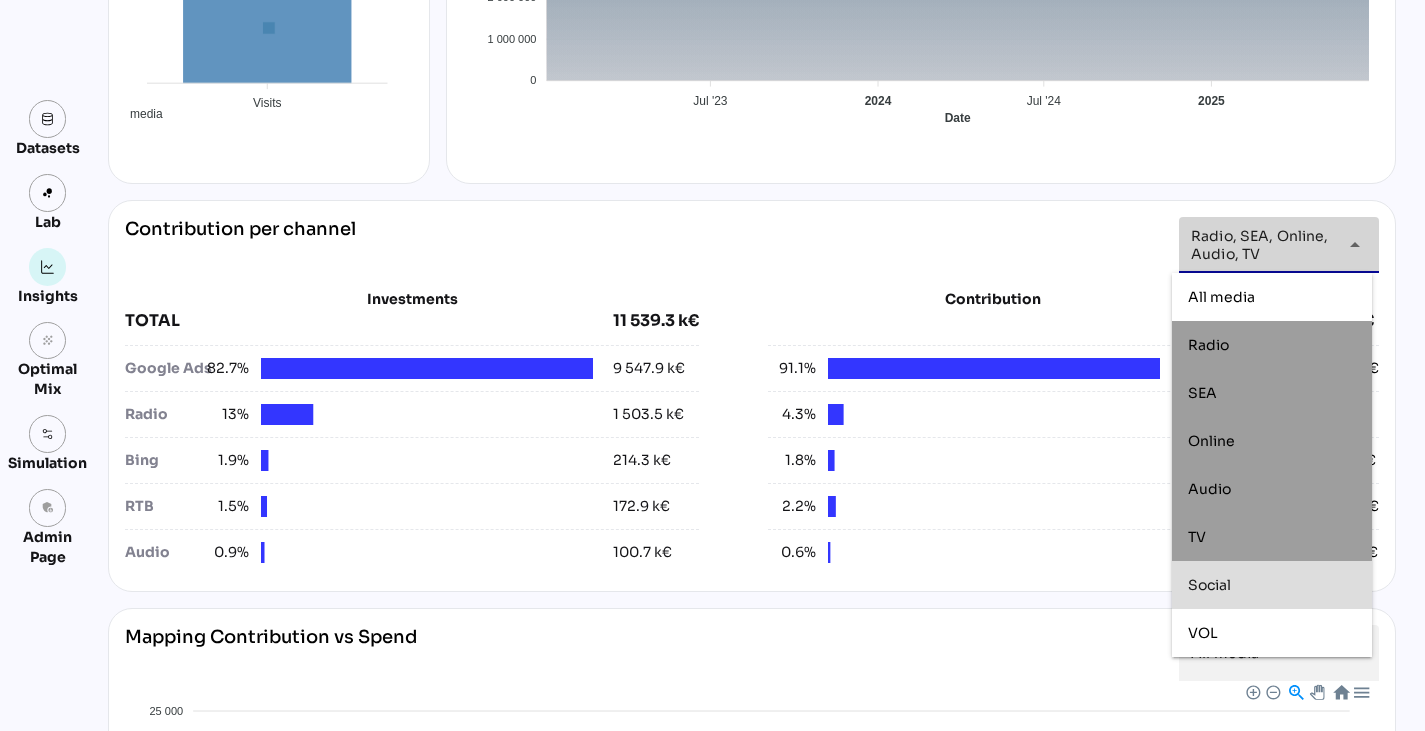 click on "Social" at bounding box center (1272, 585) 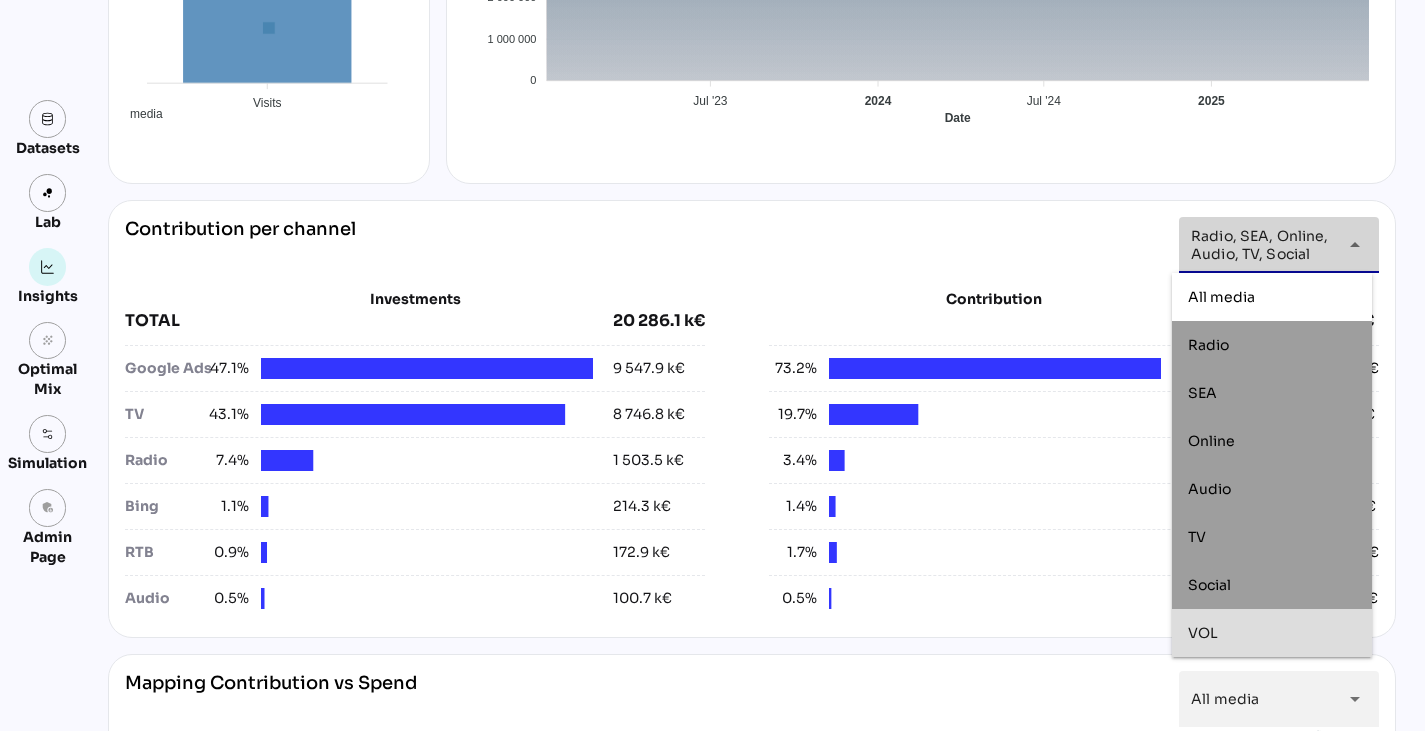 click on "VOL" at bounding box center [1272, 633] 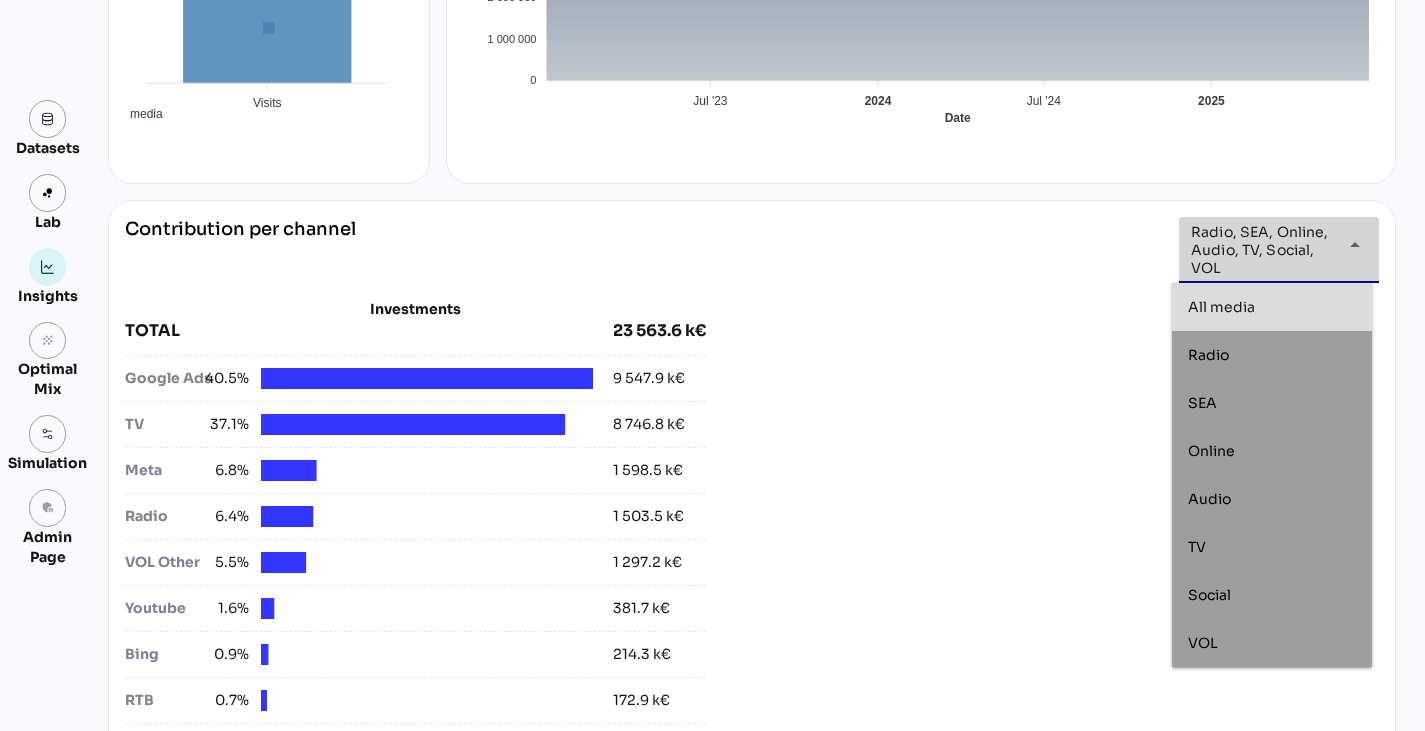 click on "**********" at bounding box center (744, 1177) 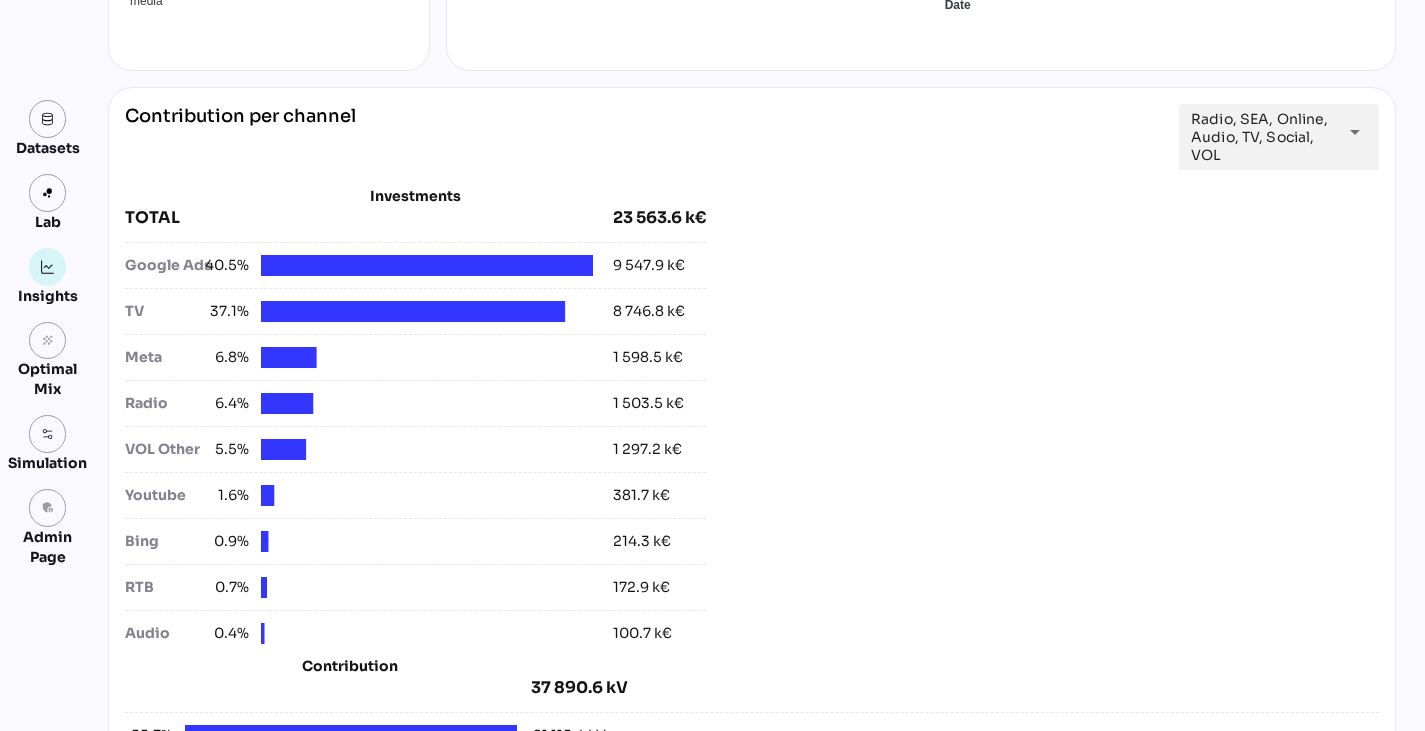 scroll, scrollTop: 687, scrollLeft: 0, axis: vertical 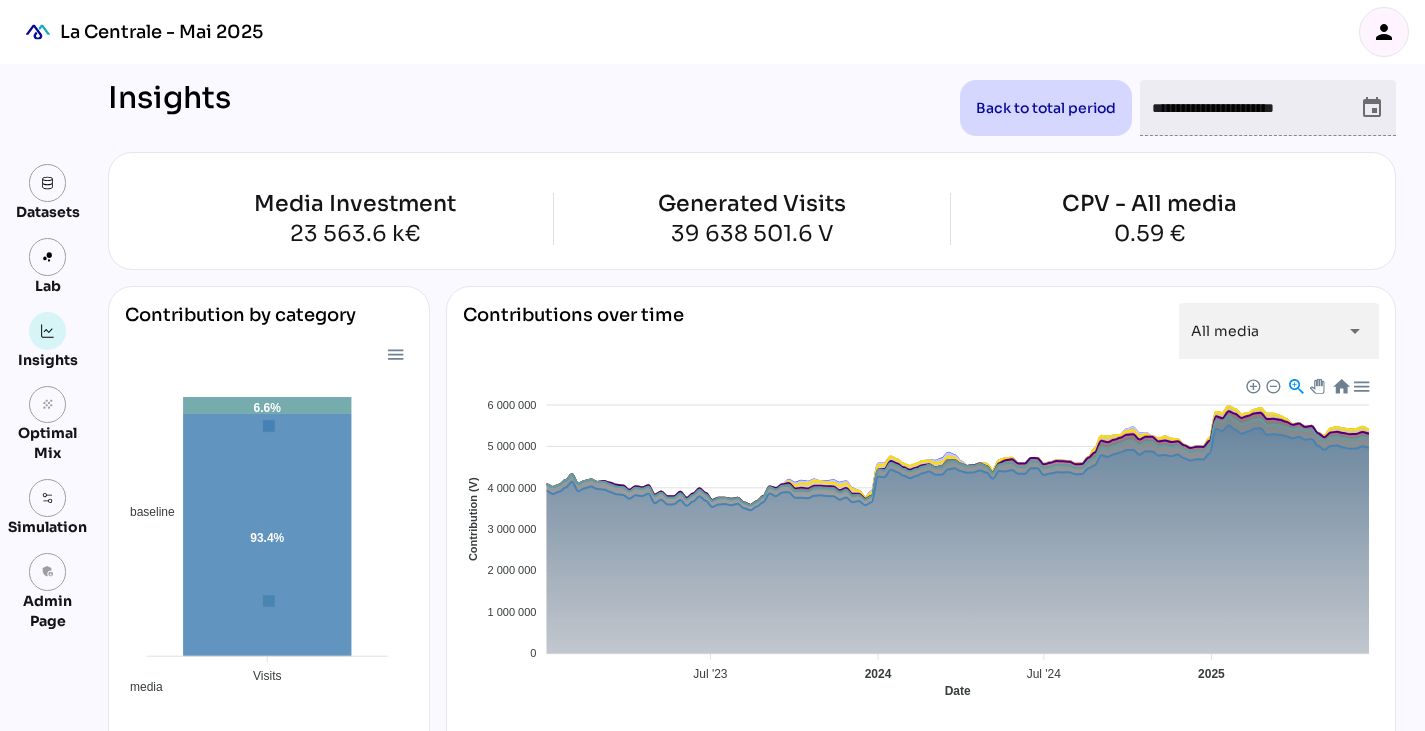 click on "person" at bounding box center [1384, 32] 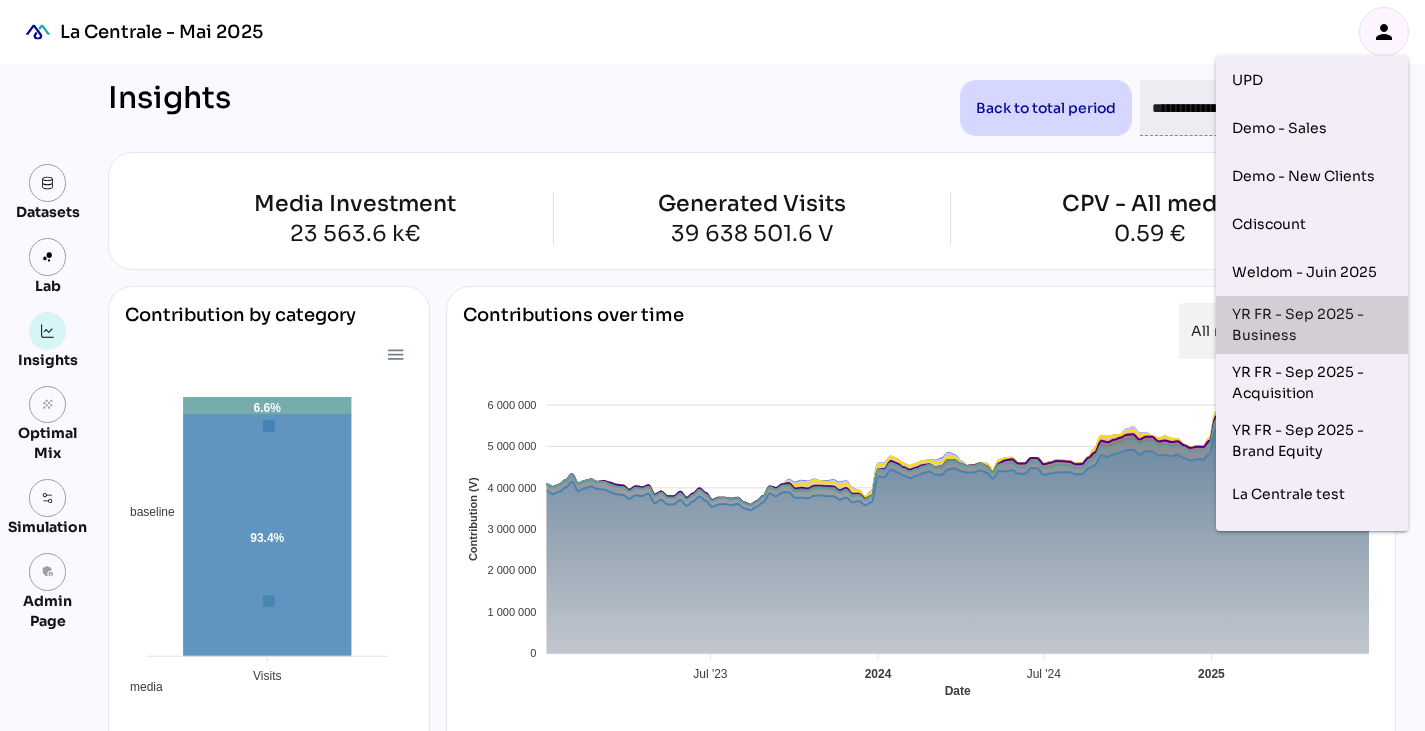 click on "YR FR - Sep 2025 - Business" at bounding box center [1312, 325] 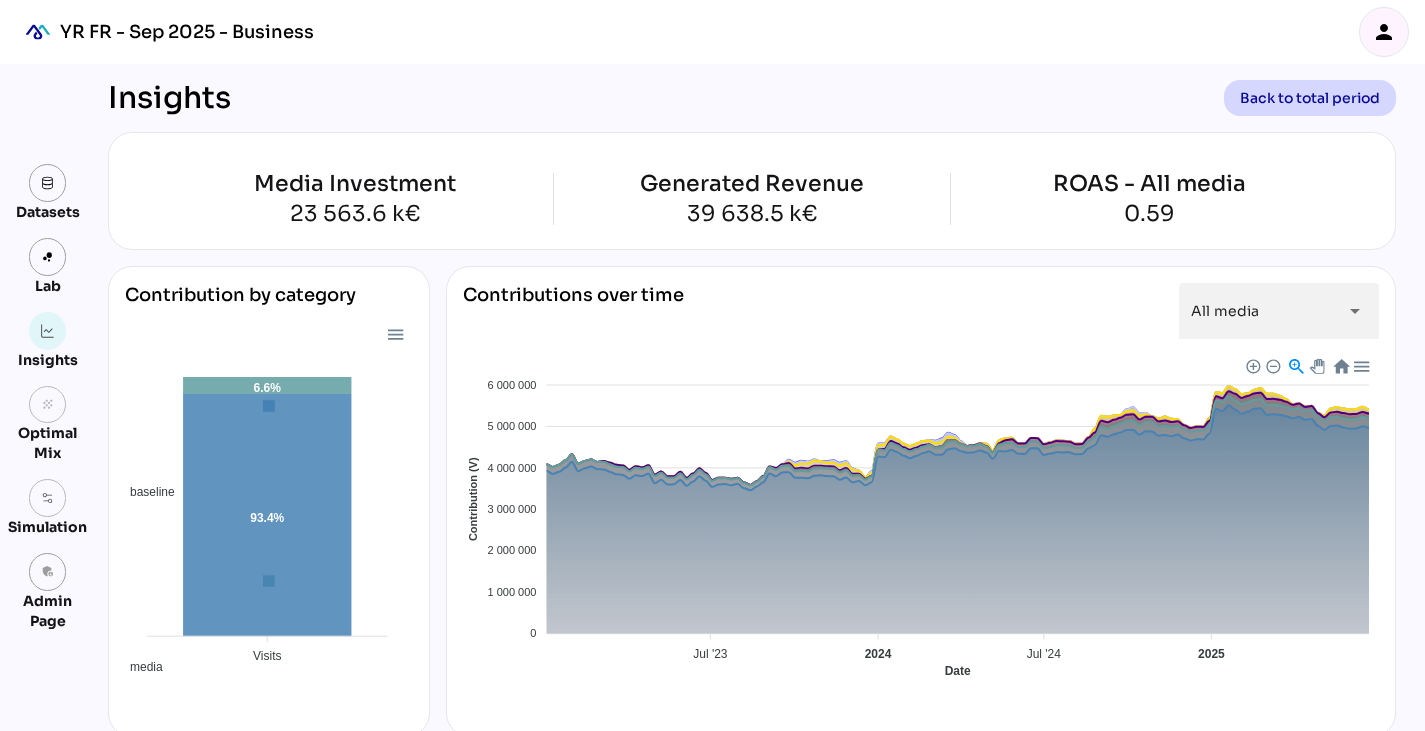 click on "person" at bounding box center [1384, 32] 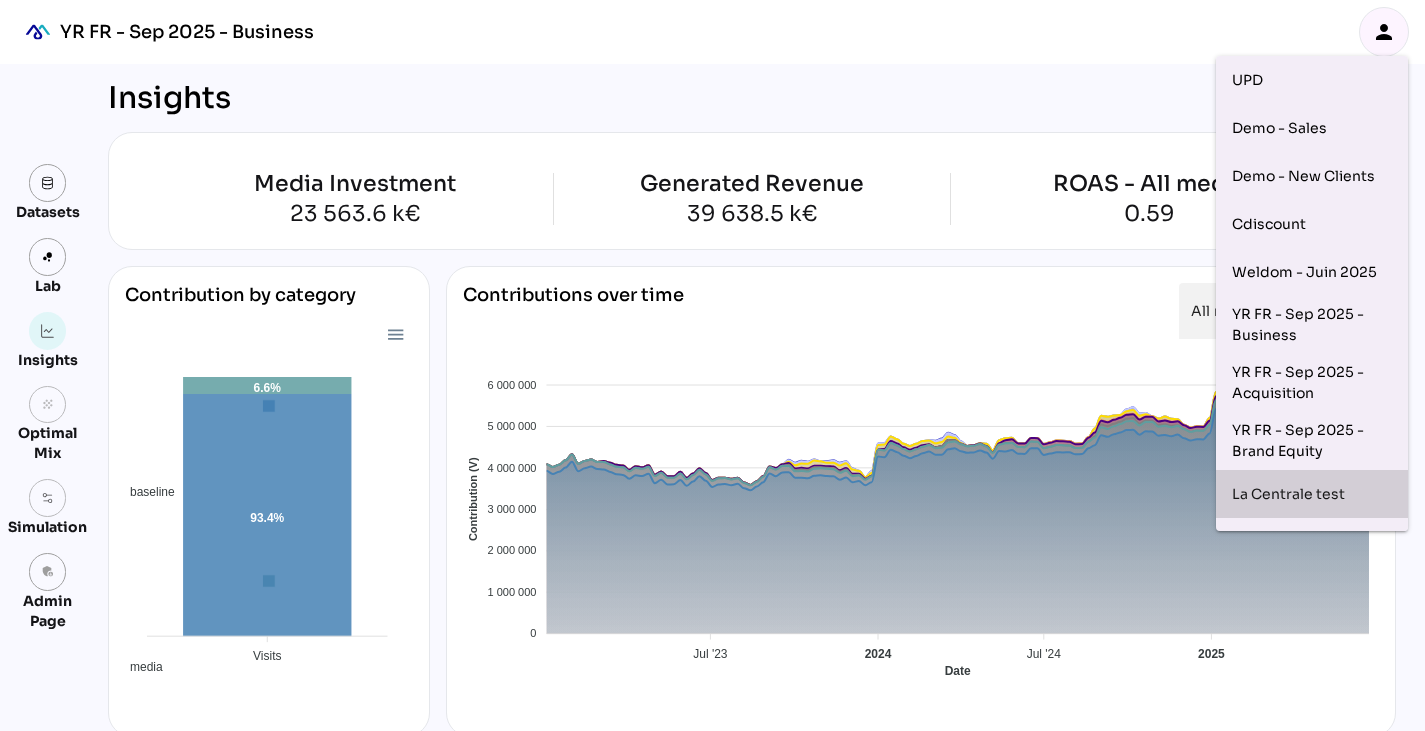 click on "La Centrale test" at bounding box center [1312, 494] 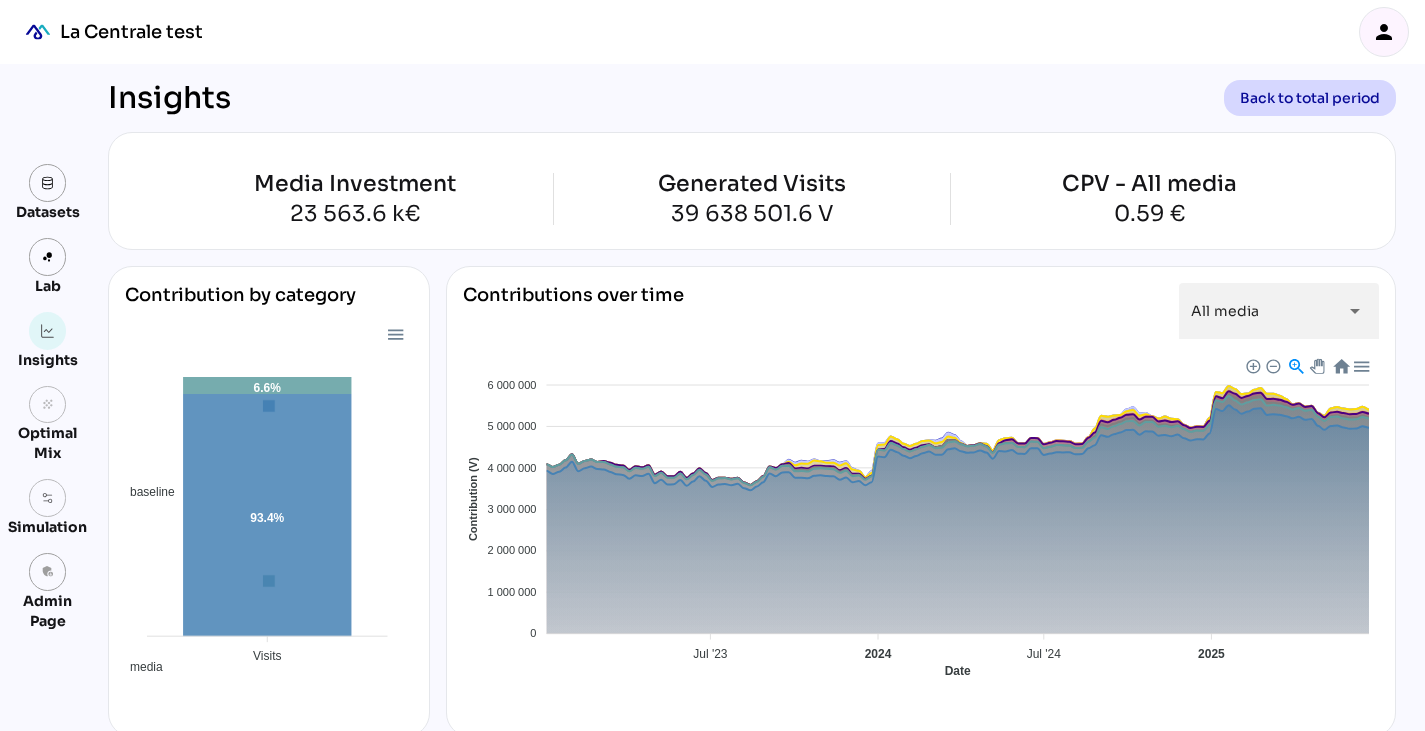 scroll, scrollTop: 2, scrollLeft: 0, axis: vertical 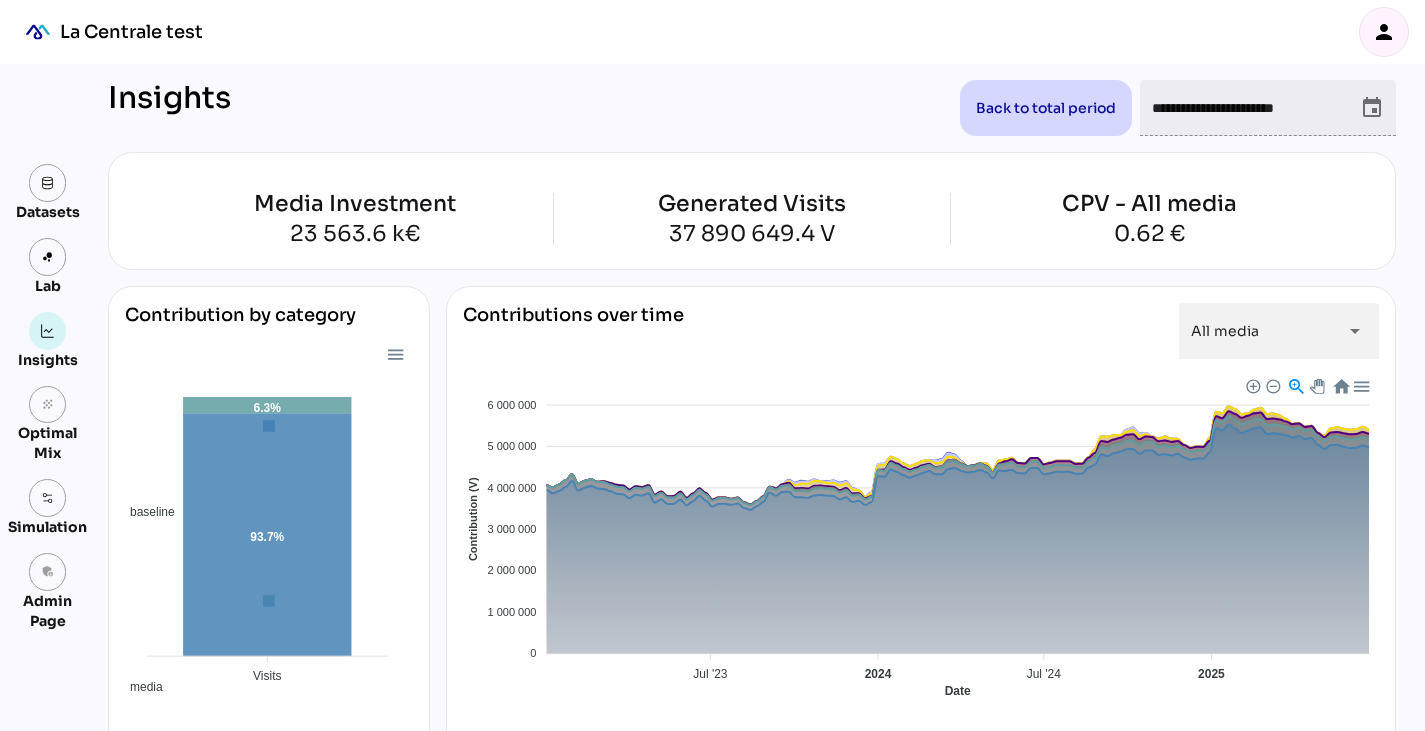 click on "person" at bounding box center (1384, 32) 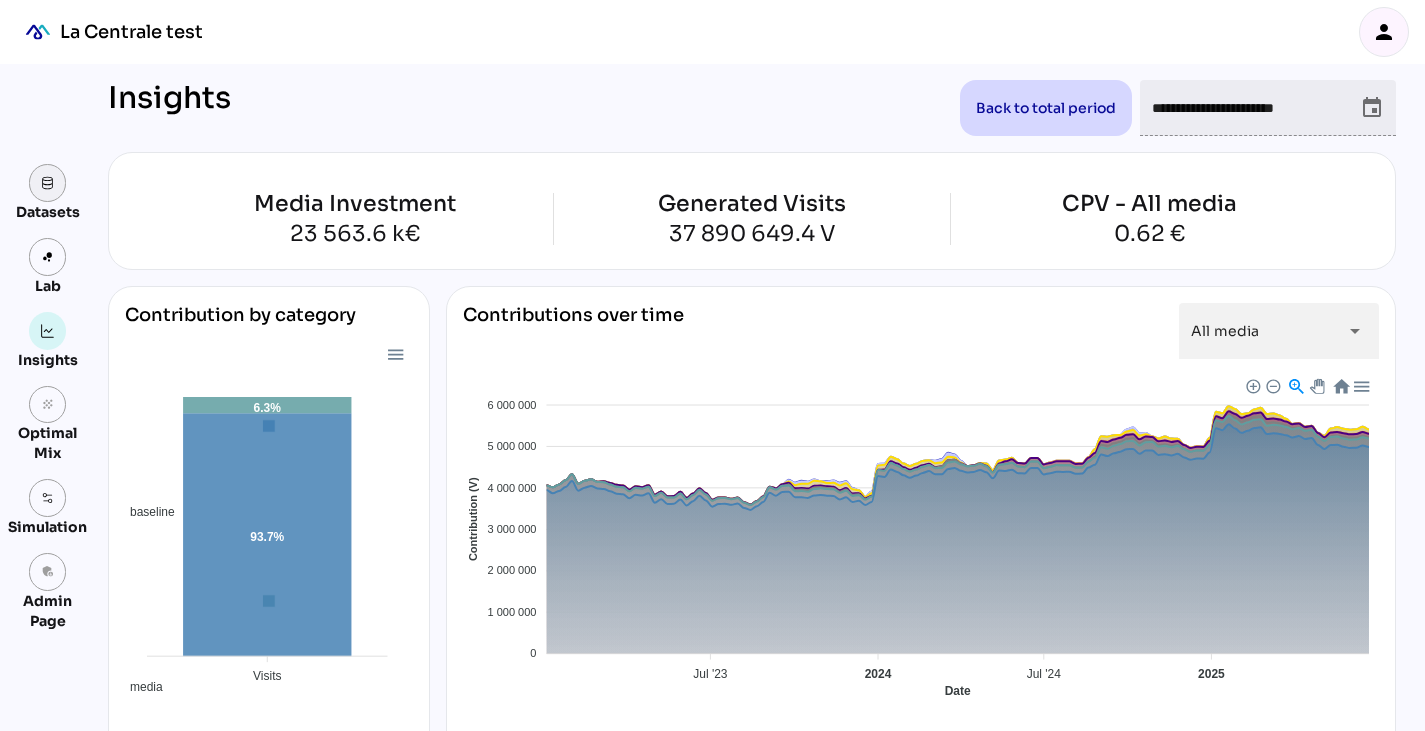 click at bounding box center [48, 183] 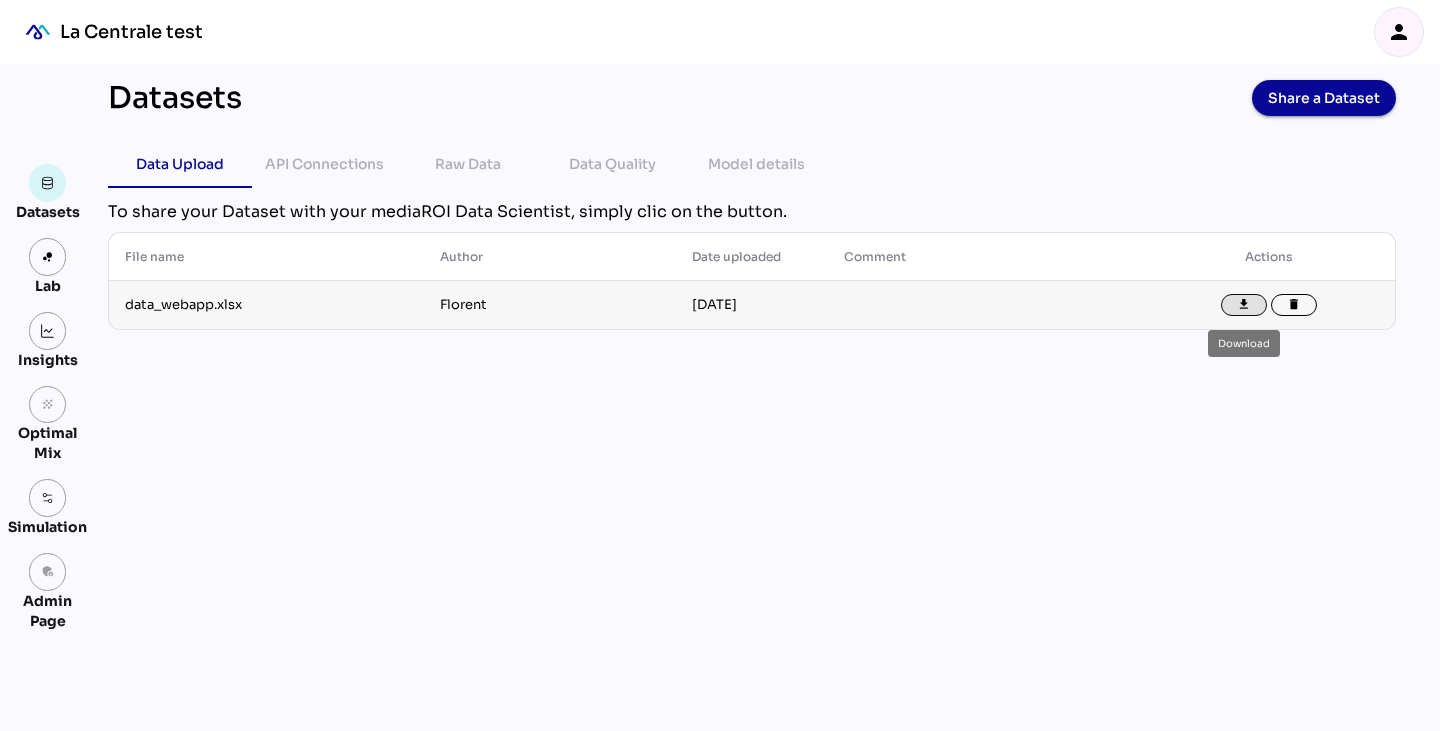 click on "file_download" at bounding box center (1244, 305) 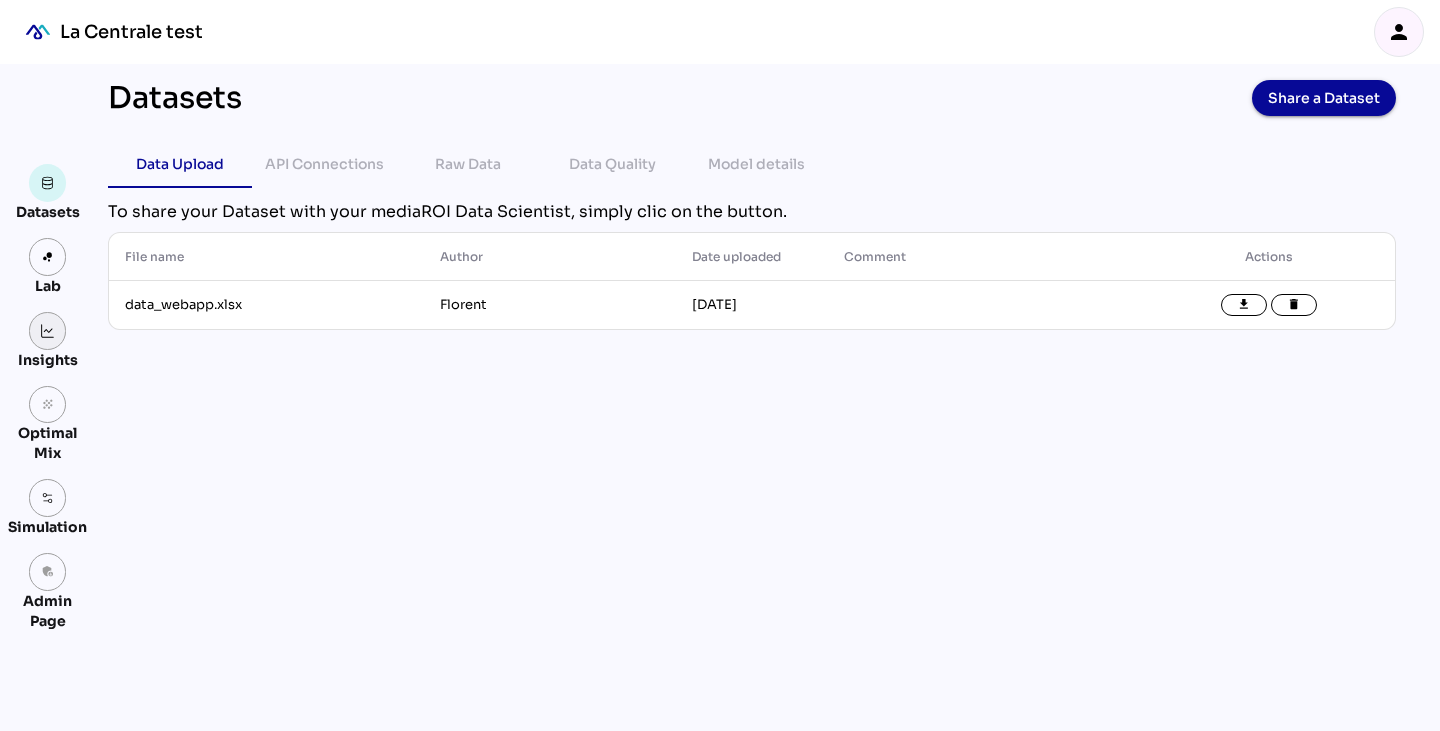 click at bounding box center (48, 331) 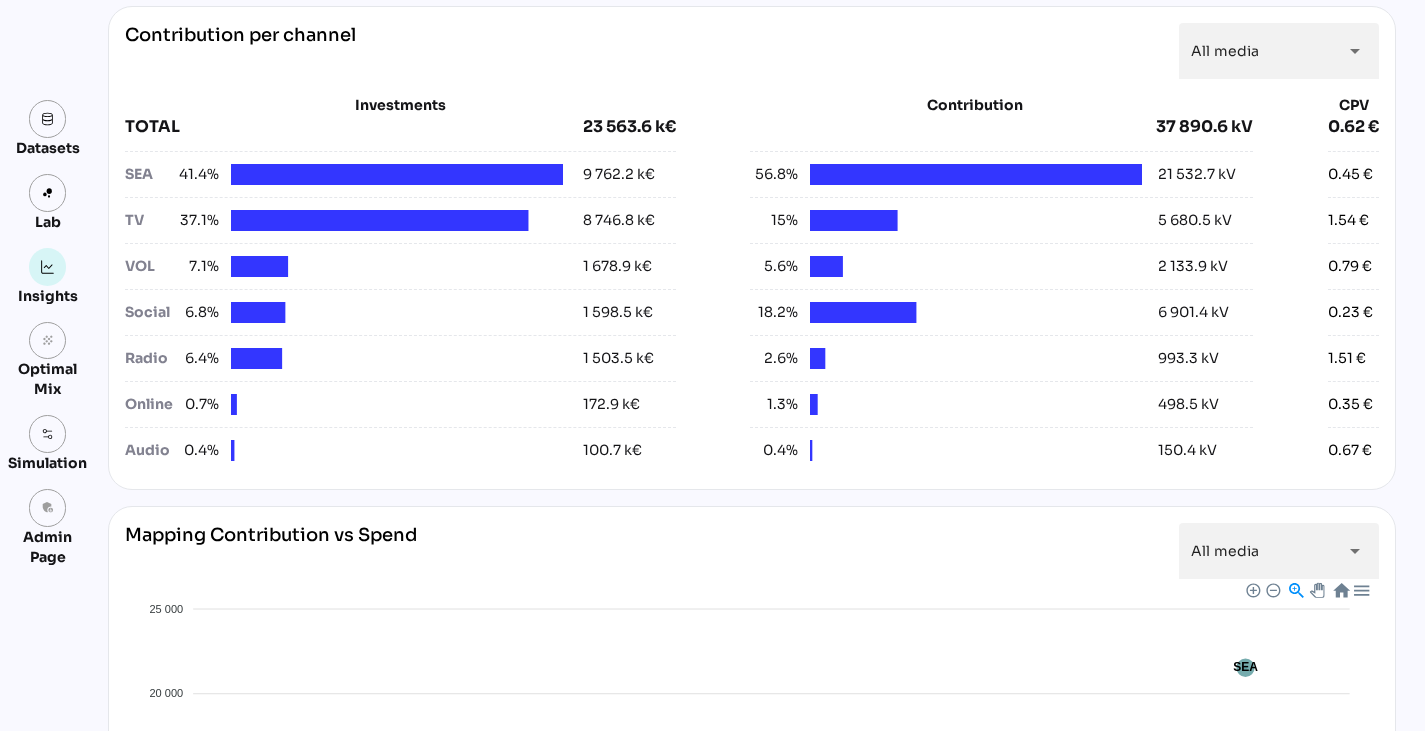 scroll, scrollTop: 0, scrollLeft: 0, axis: both 